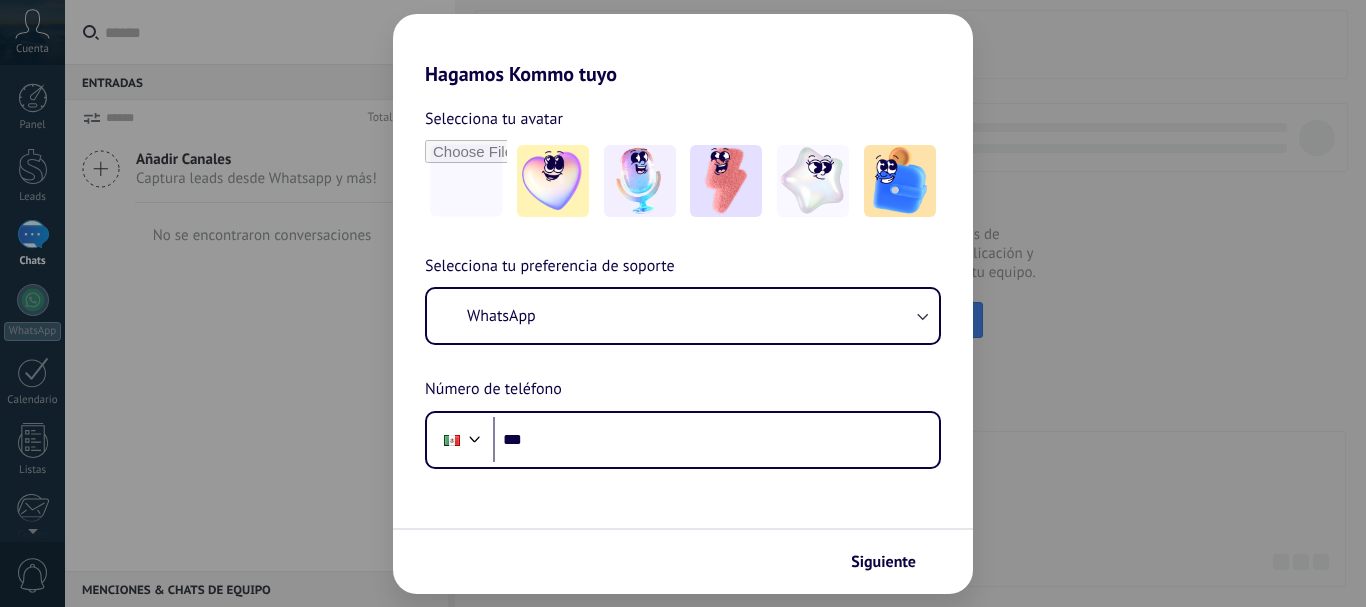 scroll, scrollTop: 0, scrollLeft: 0, axis: both 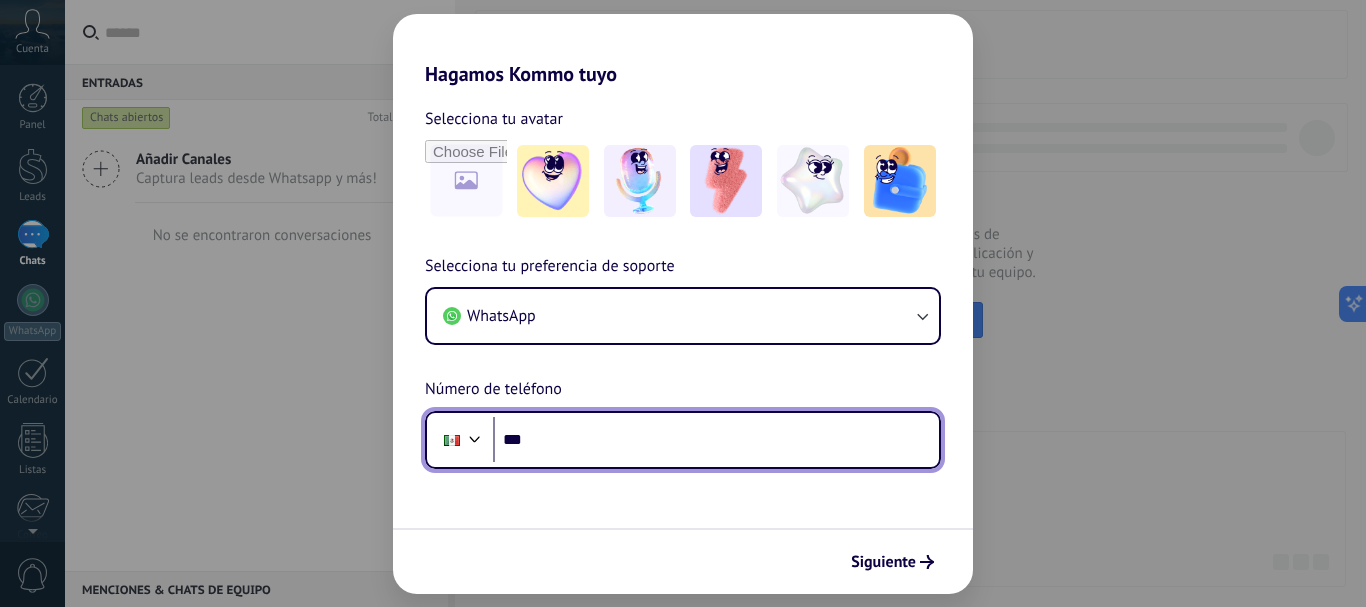 click on "***" at bounding box center (716, 440) 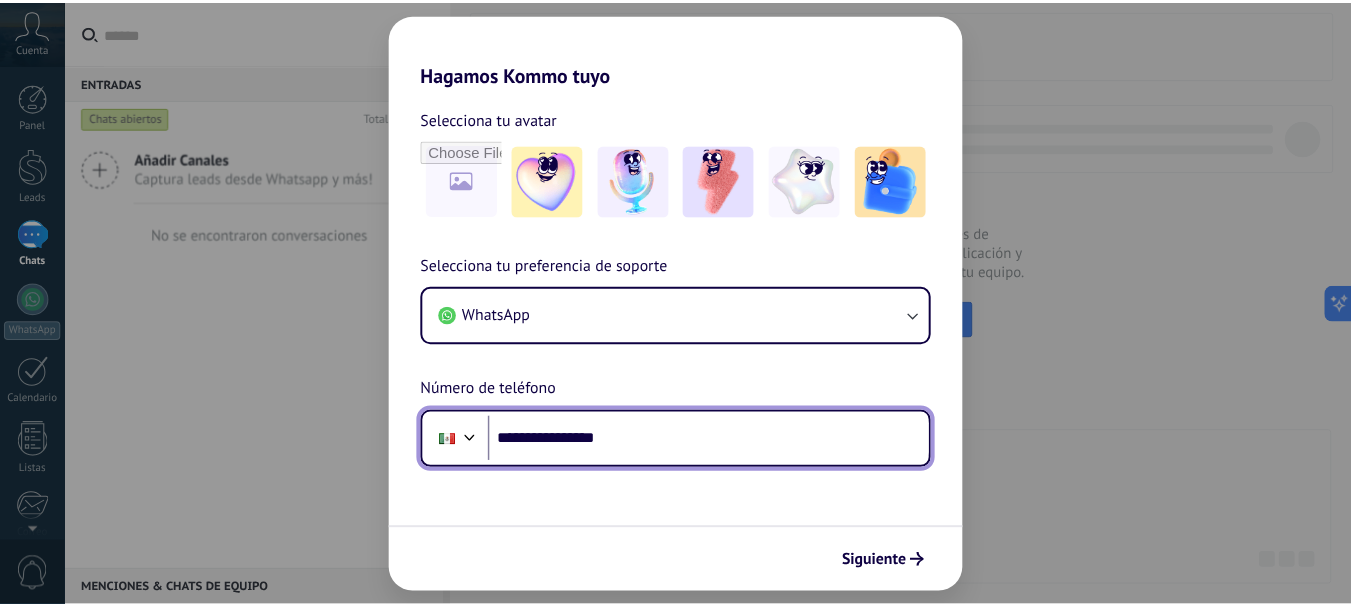 scroll, scrollTop: 0, scrollLeft: 0, axis: both 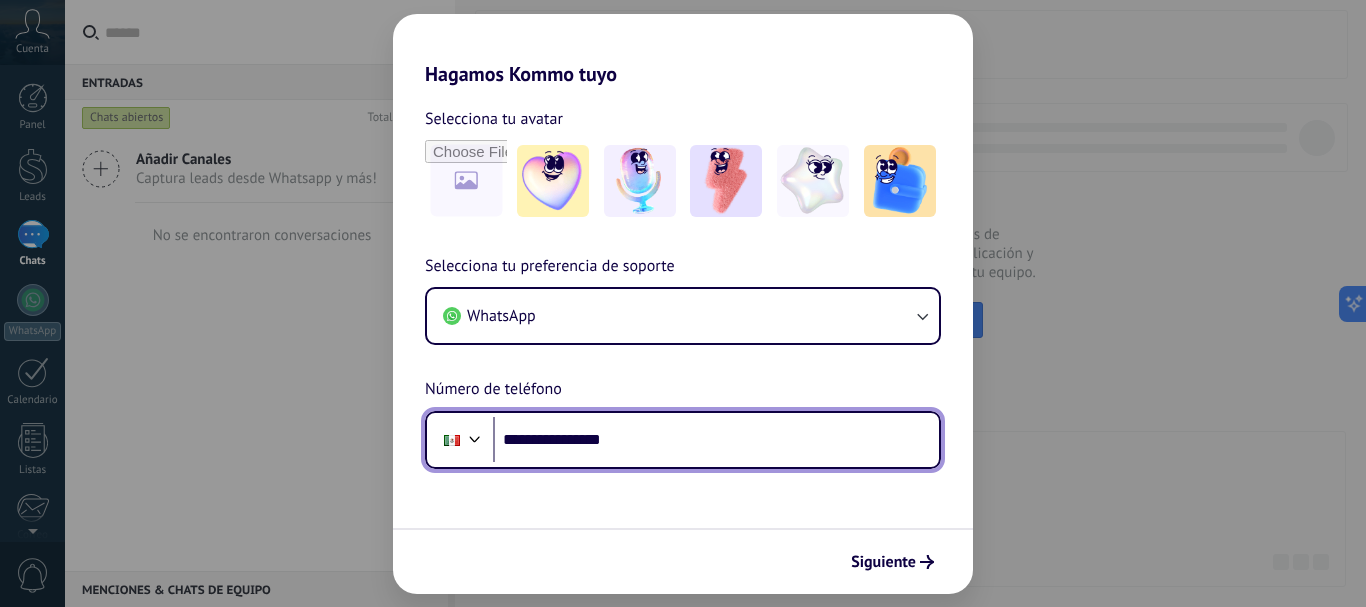 type on "**********" 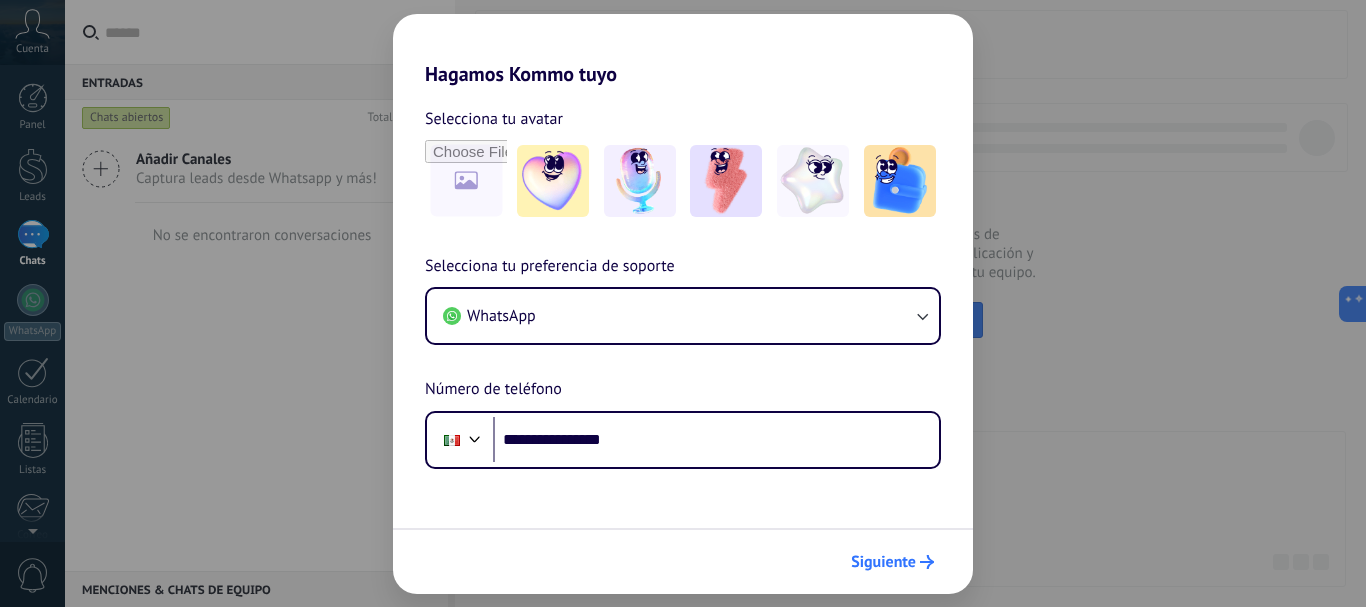 click on "Siguiente" at bounding box center [883, 562] 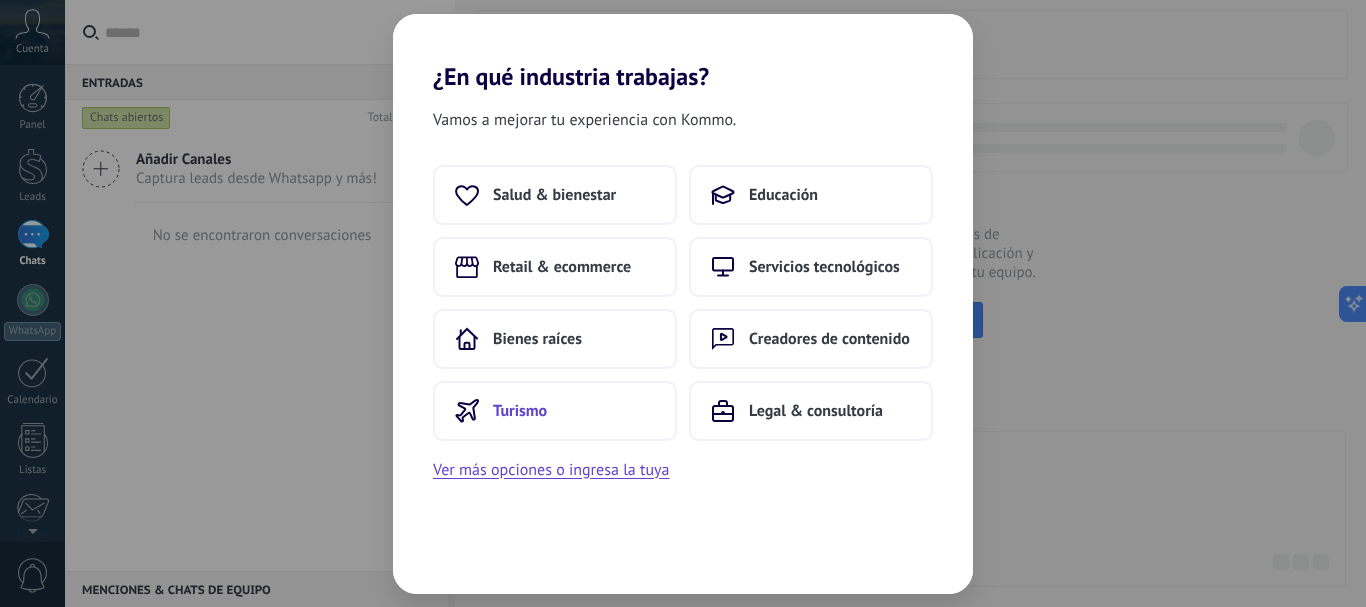 click on "Turismo" at bounding box center (555, 411) 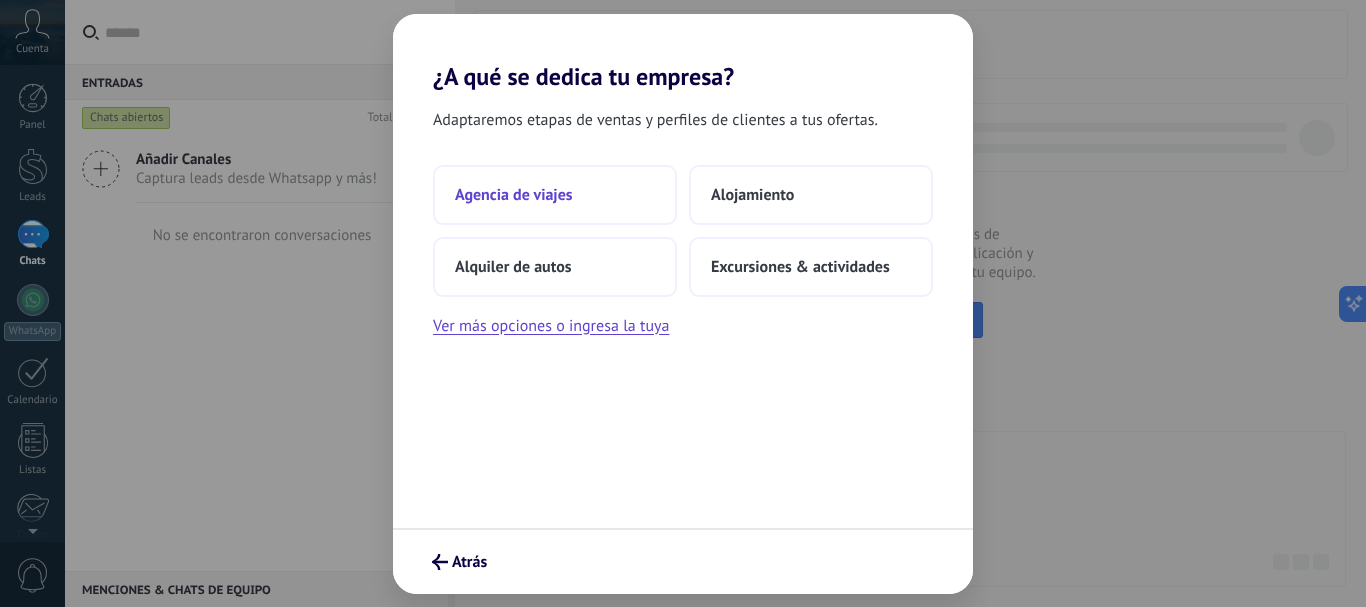 click on "Agencia de viajes" at bounding box center [555, 195] 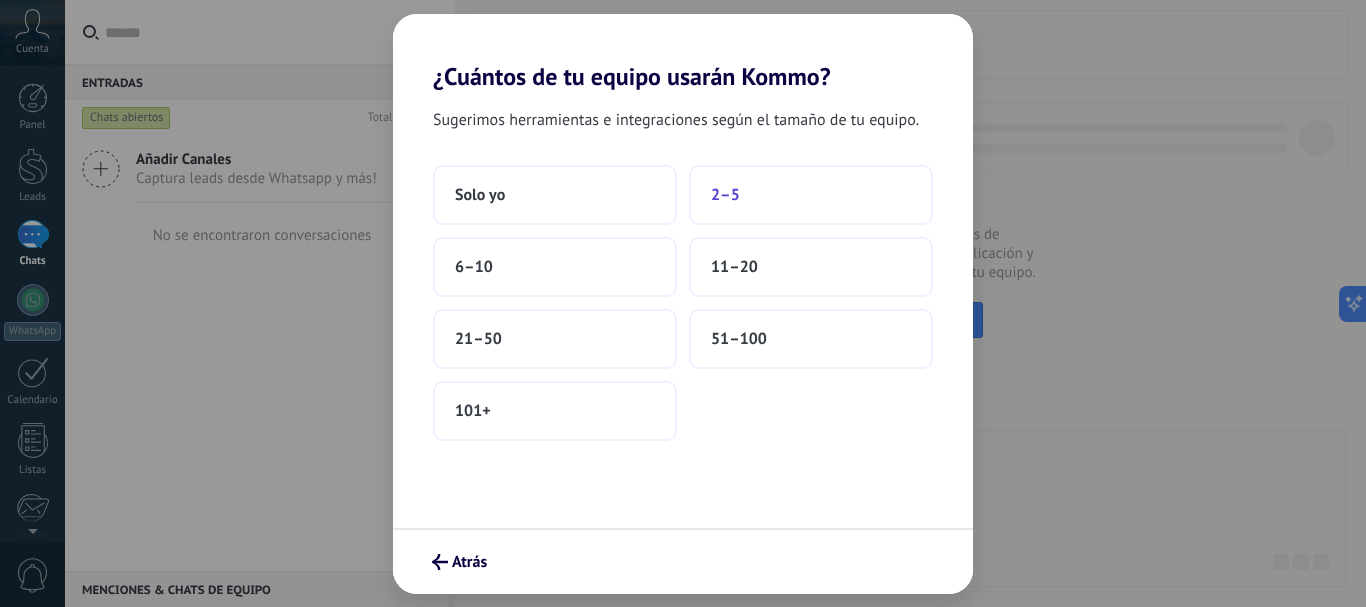 click on "2–5" at bounding box center (811, 195) 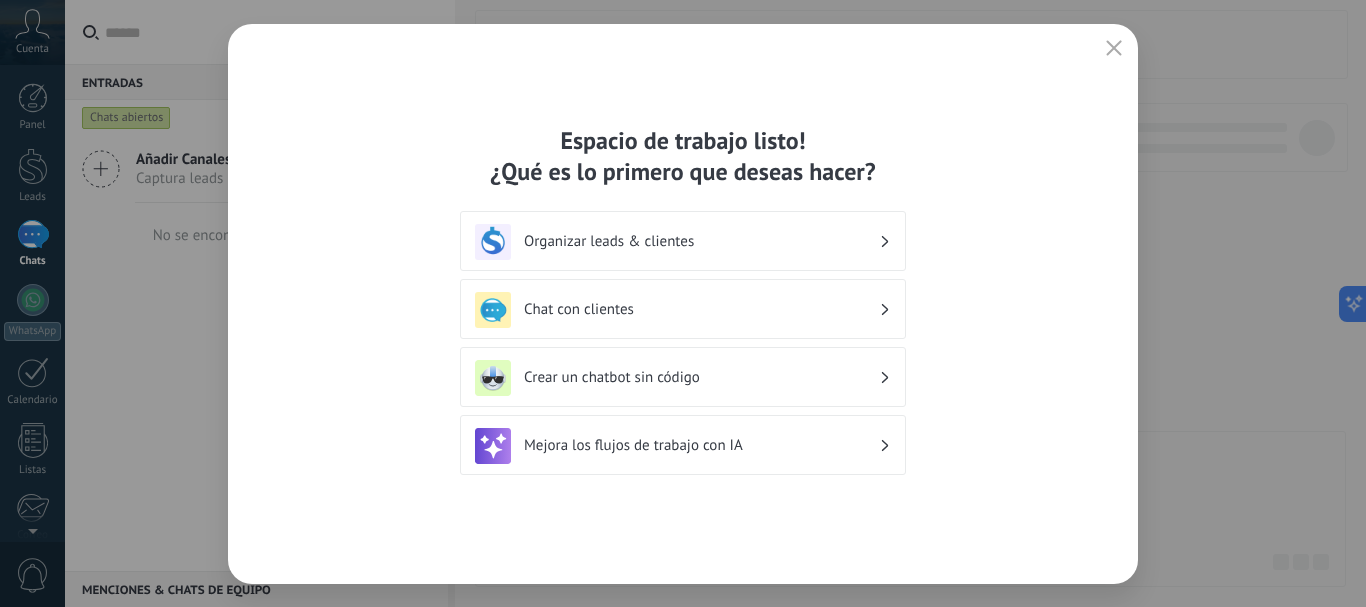 click on "Organizar leads & clientes" at bounding box center [683, 242] 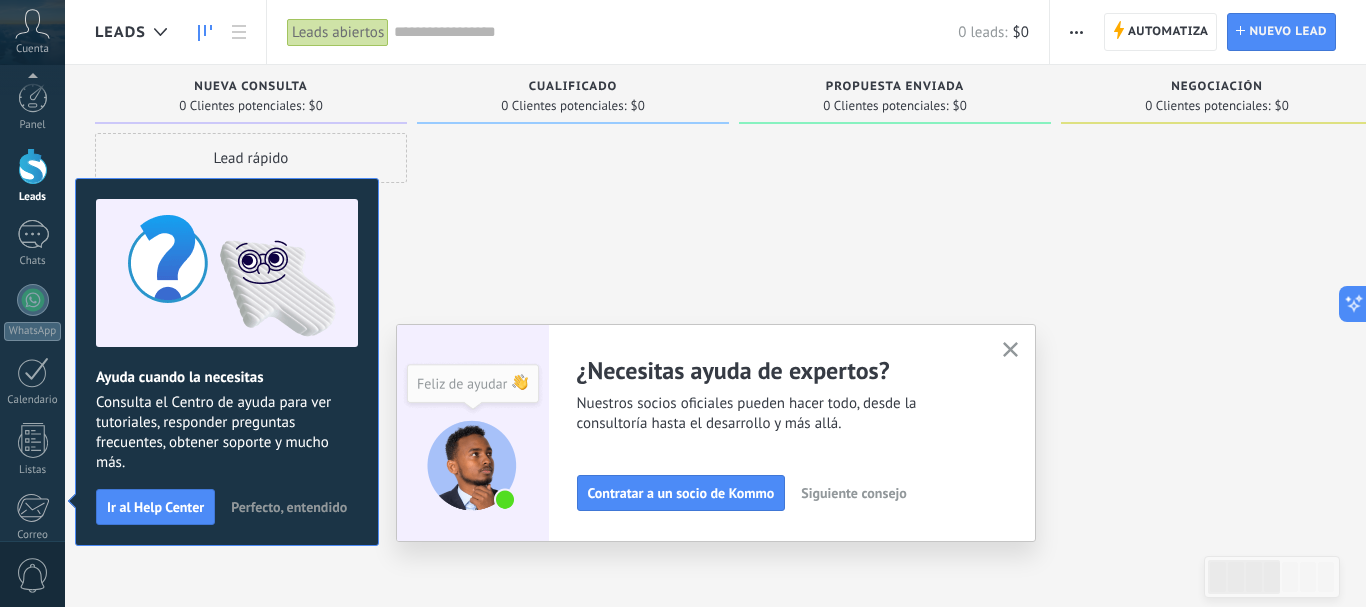 scroll, scrollTop: 225, scrollLeft: 0, axis: vertical 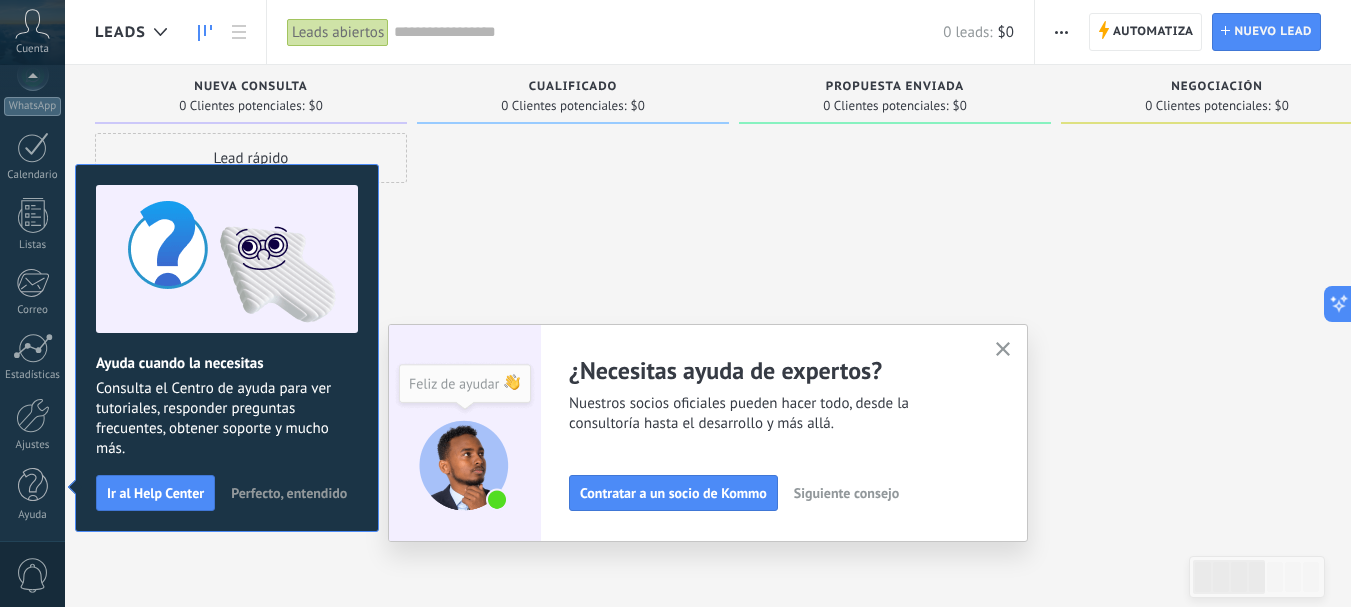 click on "Perfecto, entendido" at bounding box center [289, 493] 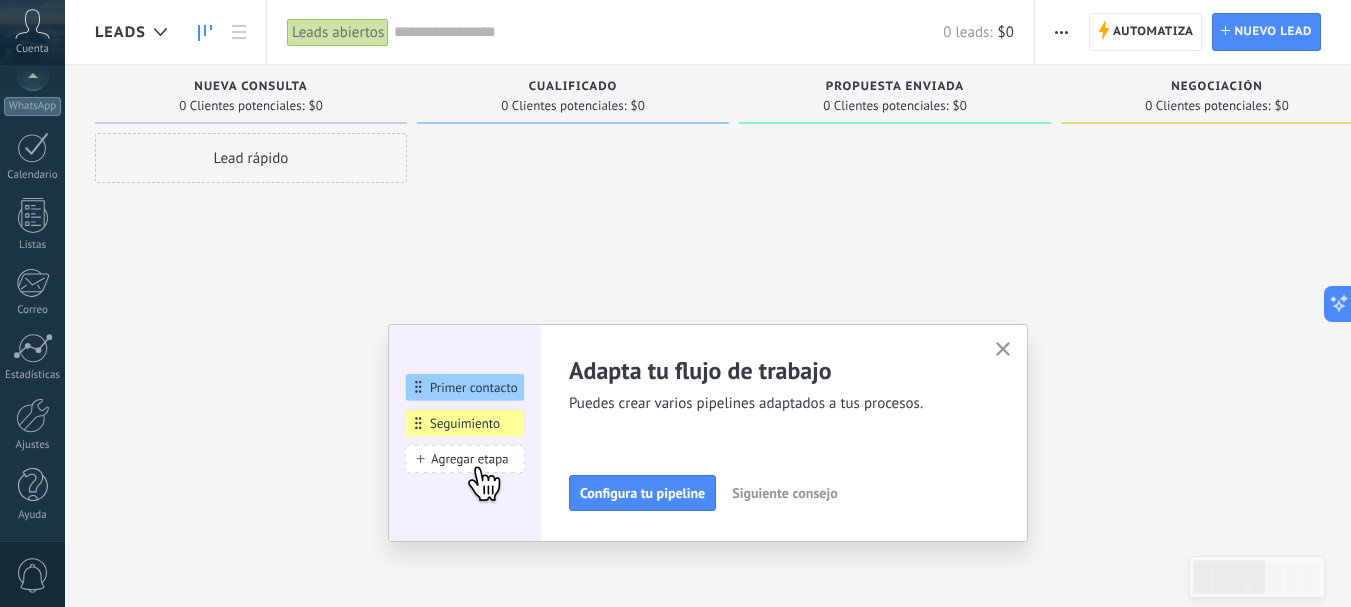 click 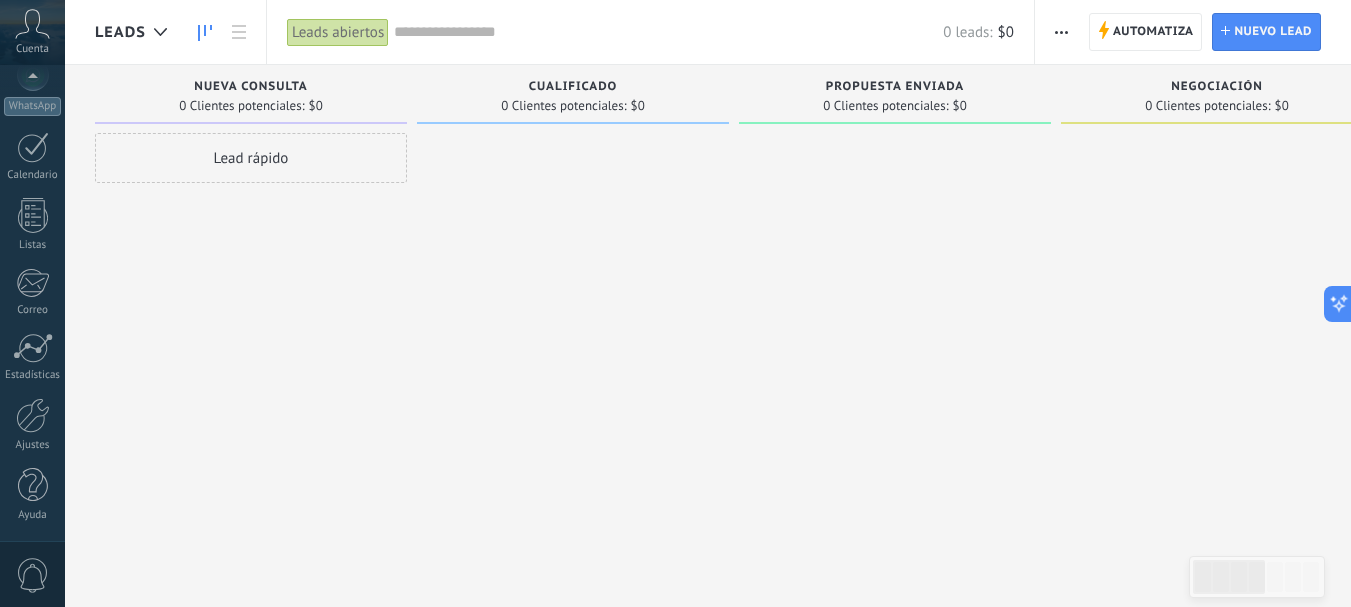 click at bounding box center [895, 306] 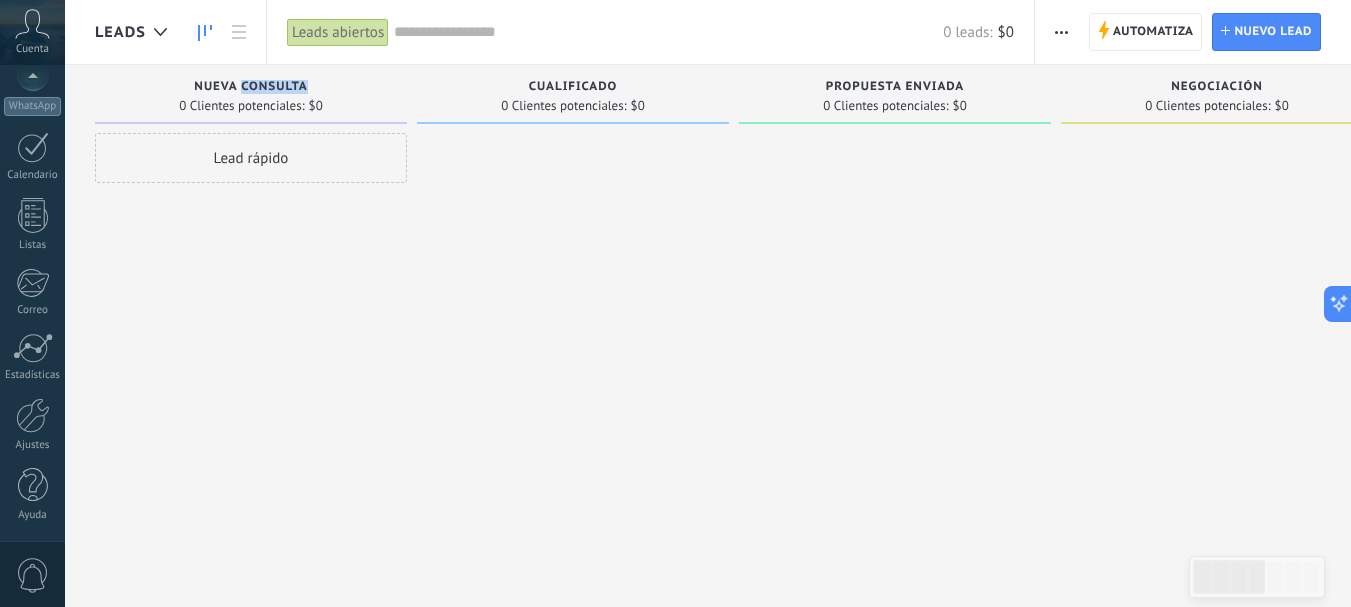 click on "Nueva consulta" at bounding box center (250, 87) 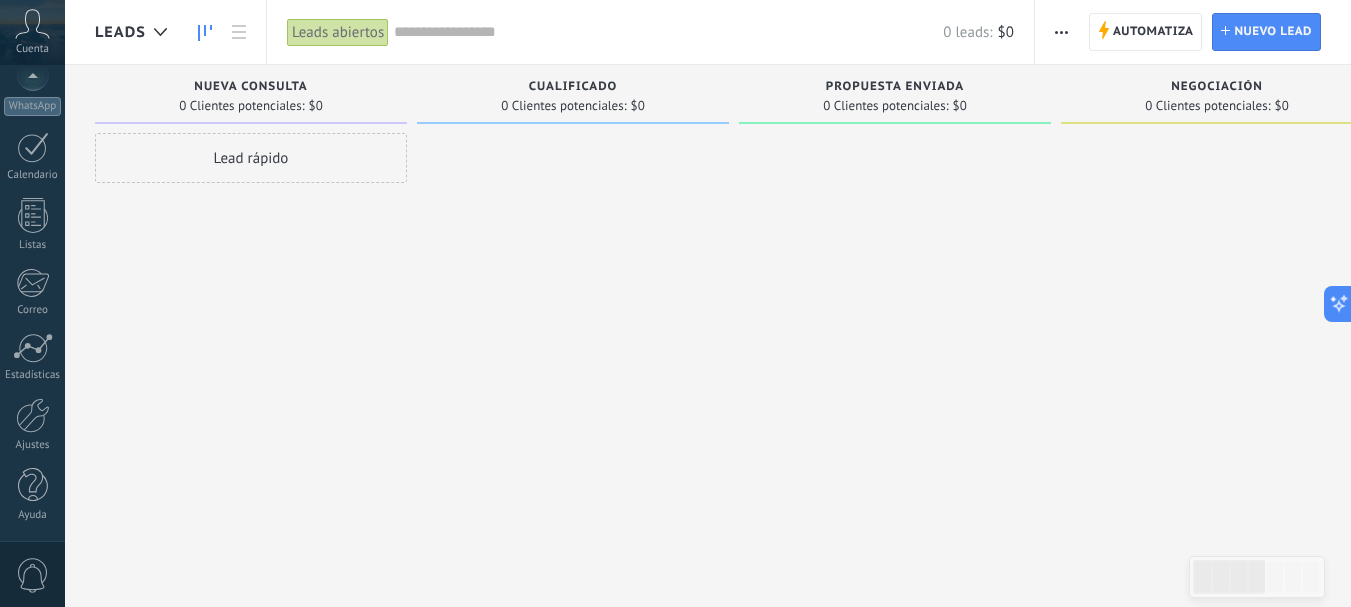 click on "Nueva consulta 0  Clientes potenciales:  $0" at bounding box center [251, 94] 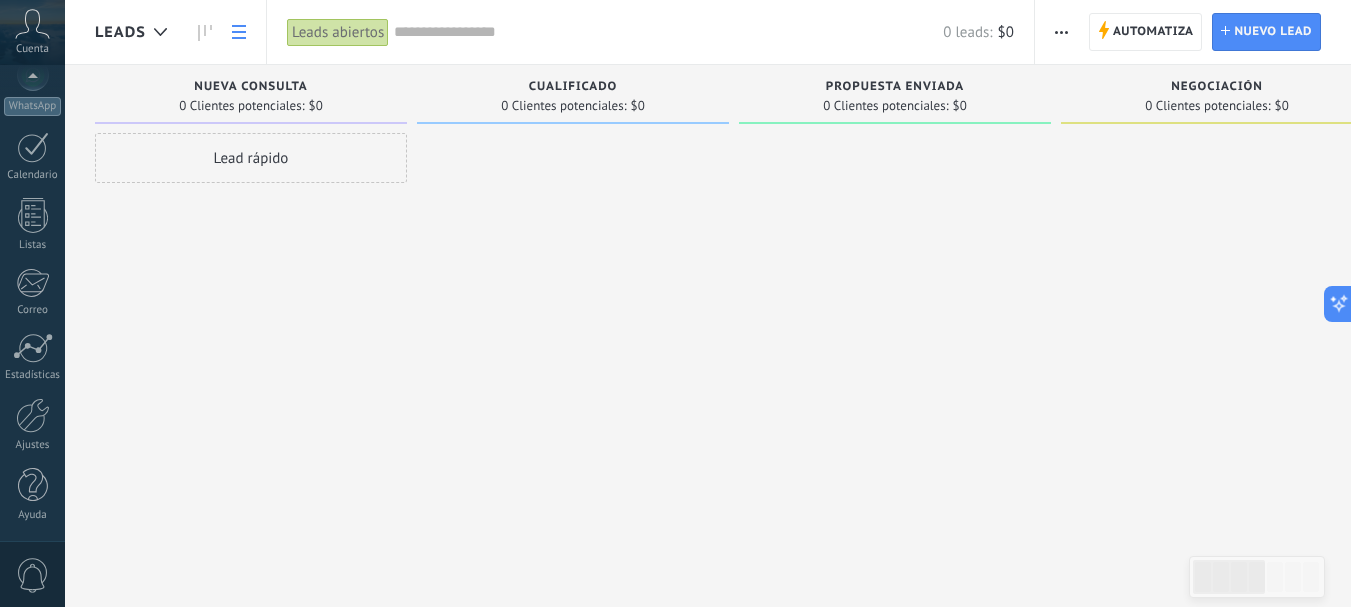 click 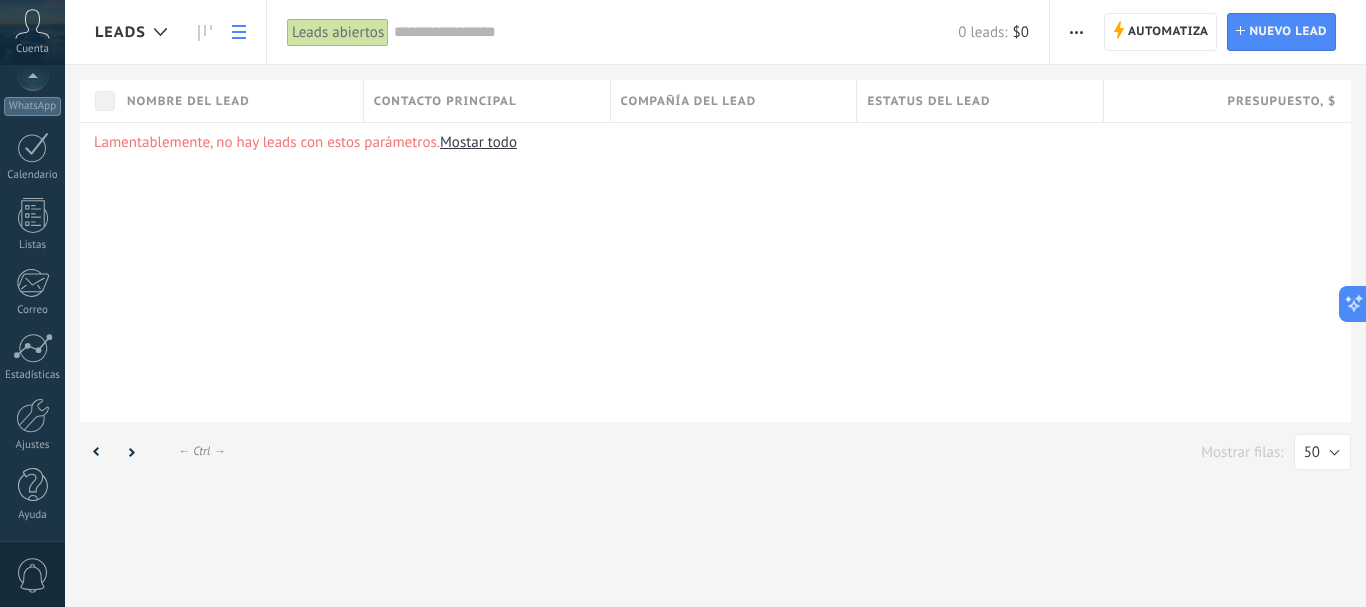 click on "Mostar todo" at bounding box center [478, 142] 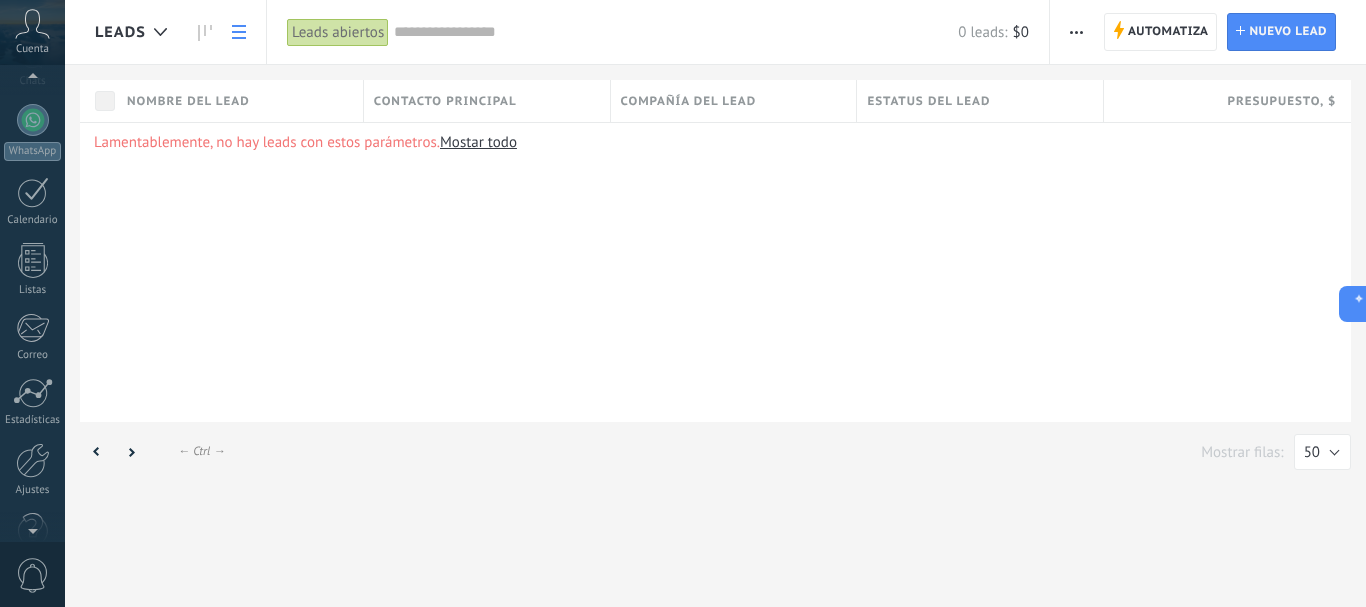 click 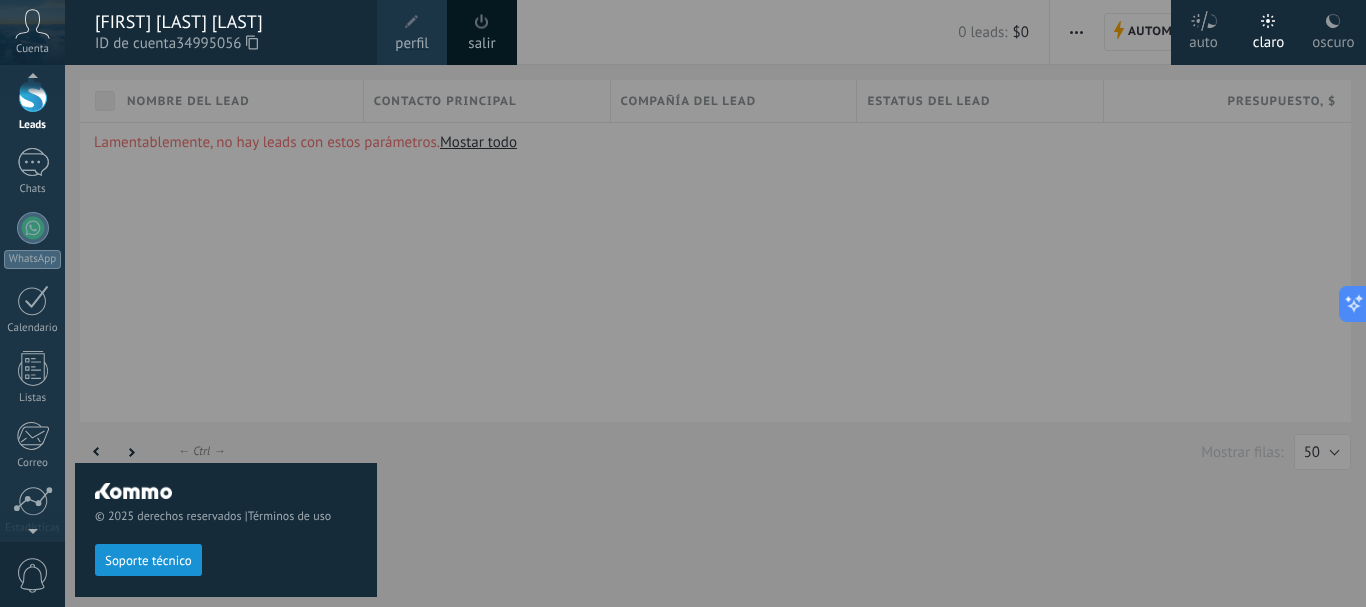 scroll, scrollTop: 66, scrollLeft: 0, axis: vertical 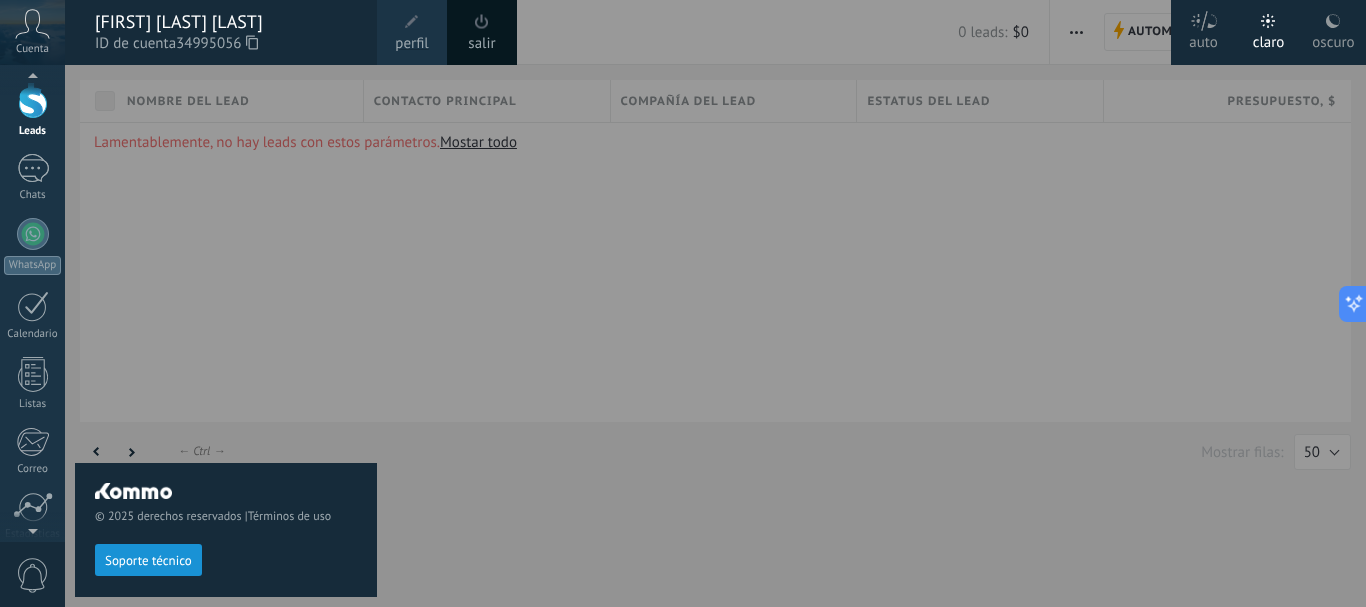 click on "Leads" at bounding box center (32, 110) 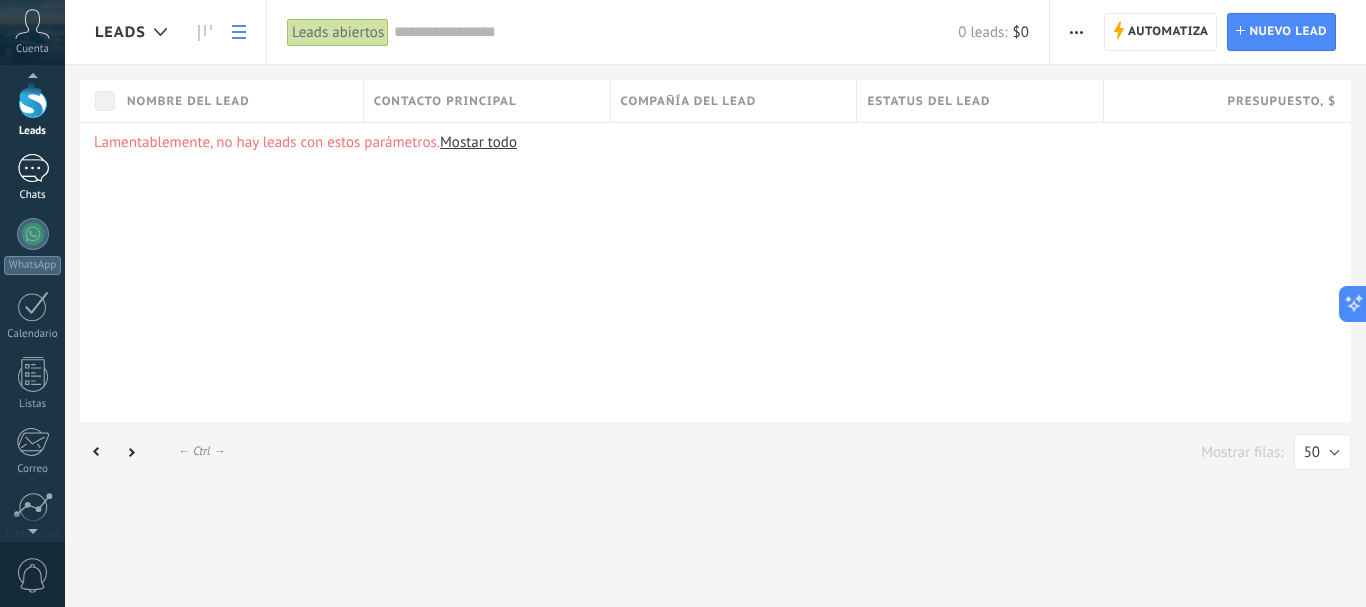 click at bounding box center [33, 168] 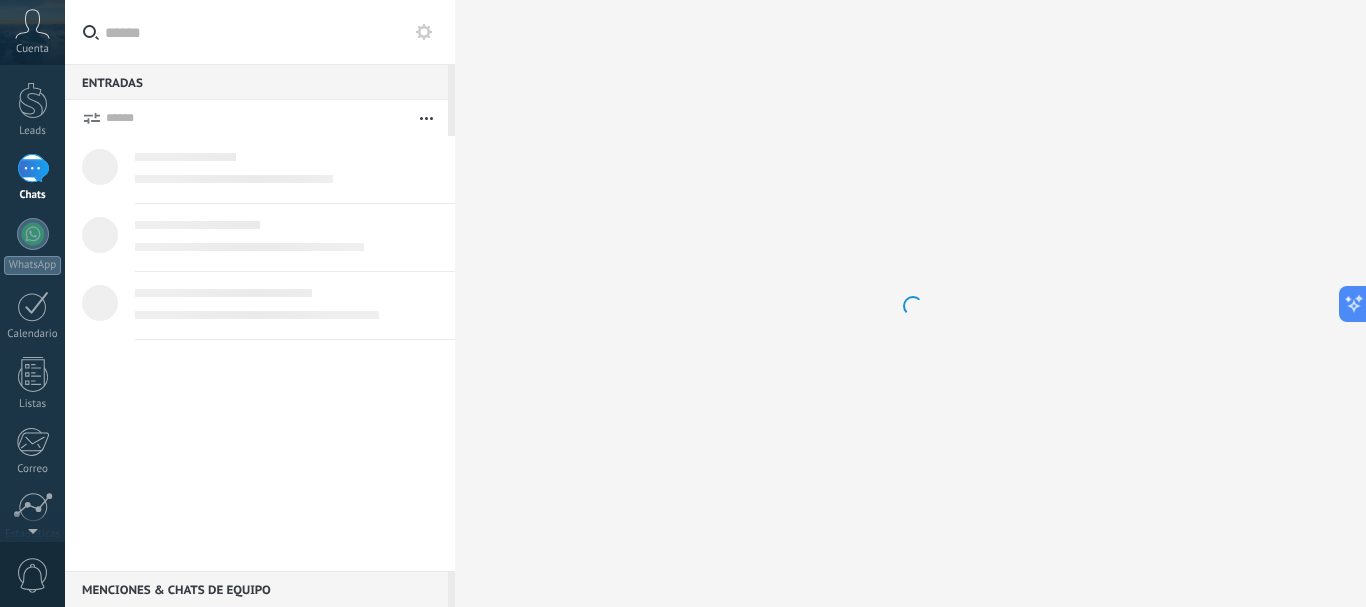 scroll, scrollTop: 0, scrollLeft: 0, axis: both 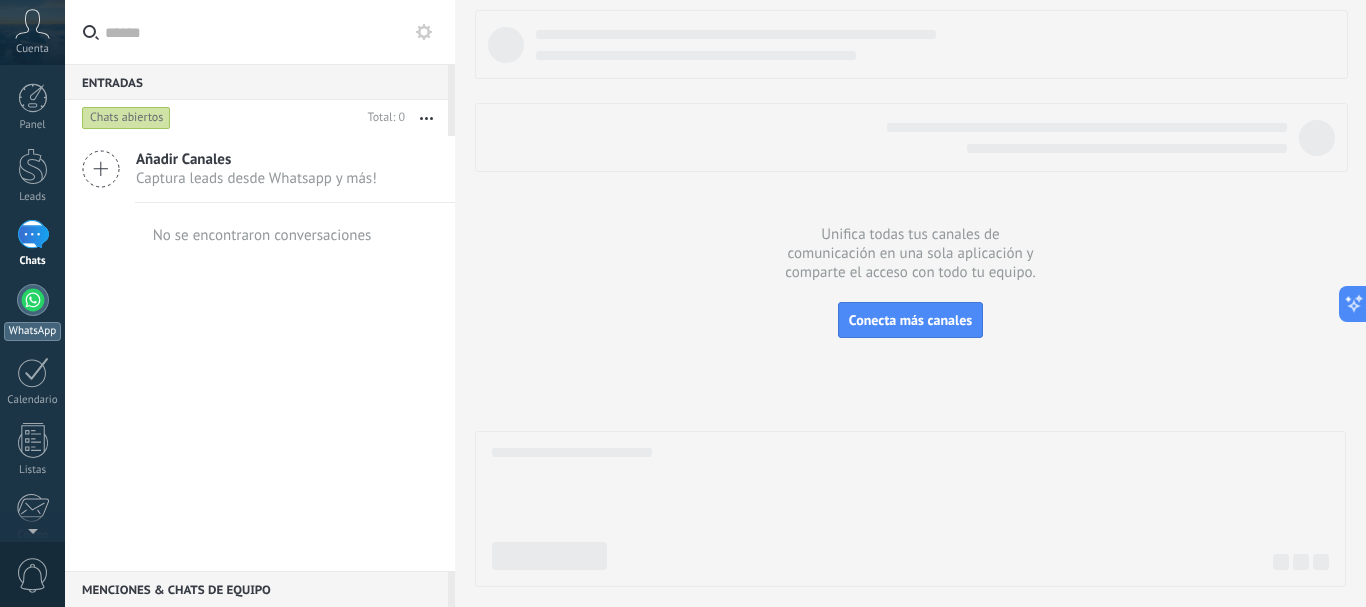 click at bounding box center [33, 300] 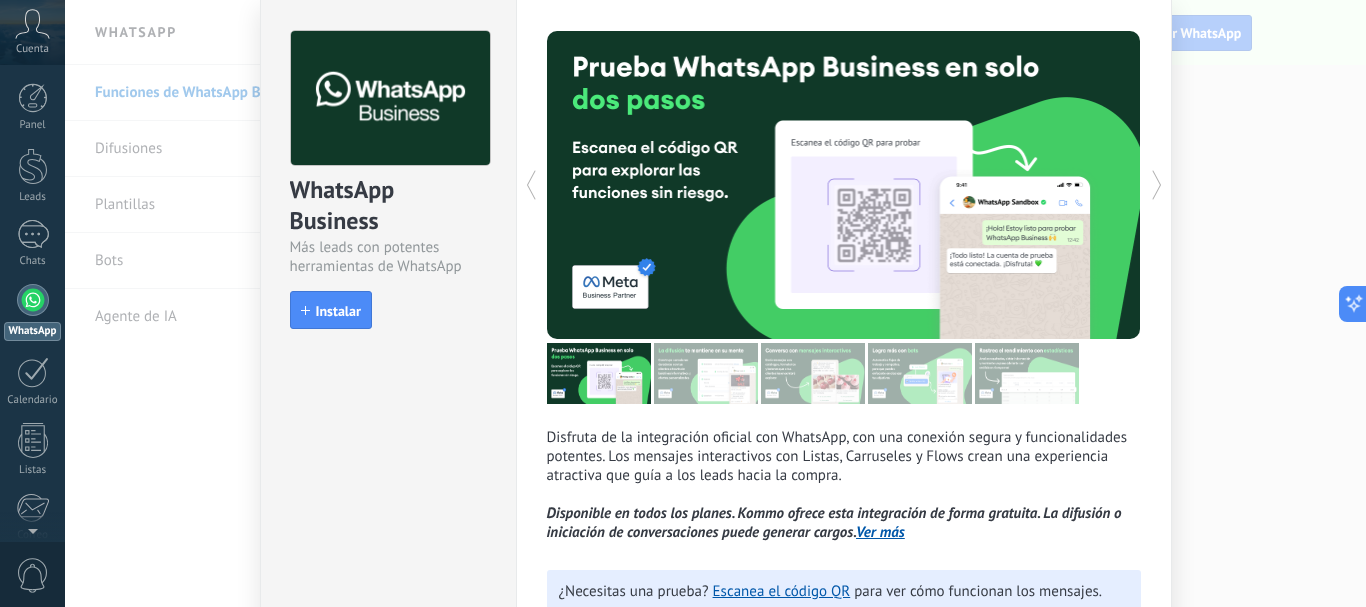 scroll, scrollTop: 0, scrollLeft: 0, axis: both 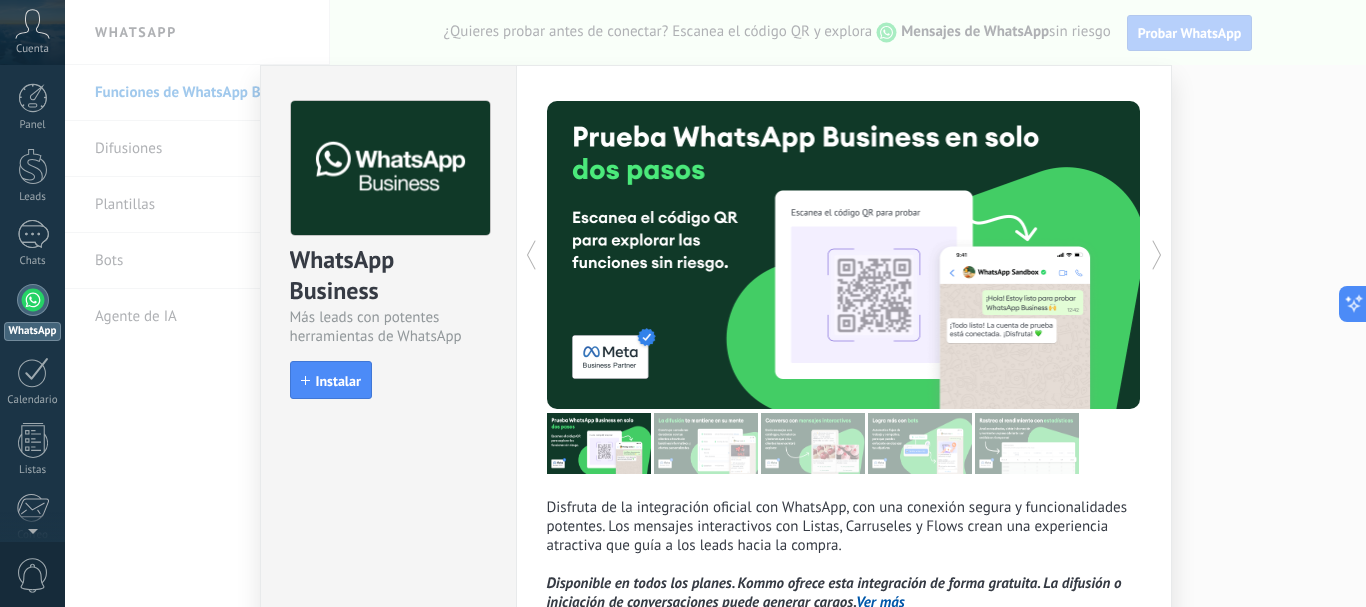 click 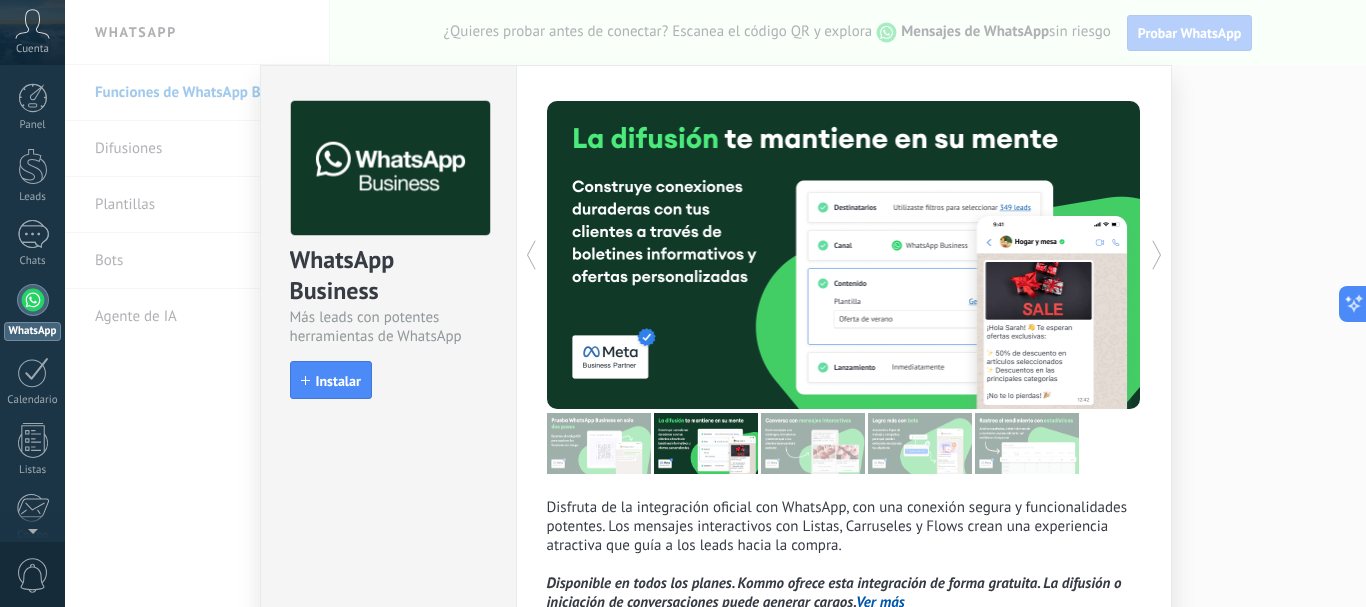 click 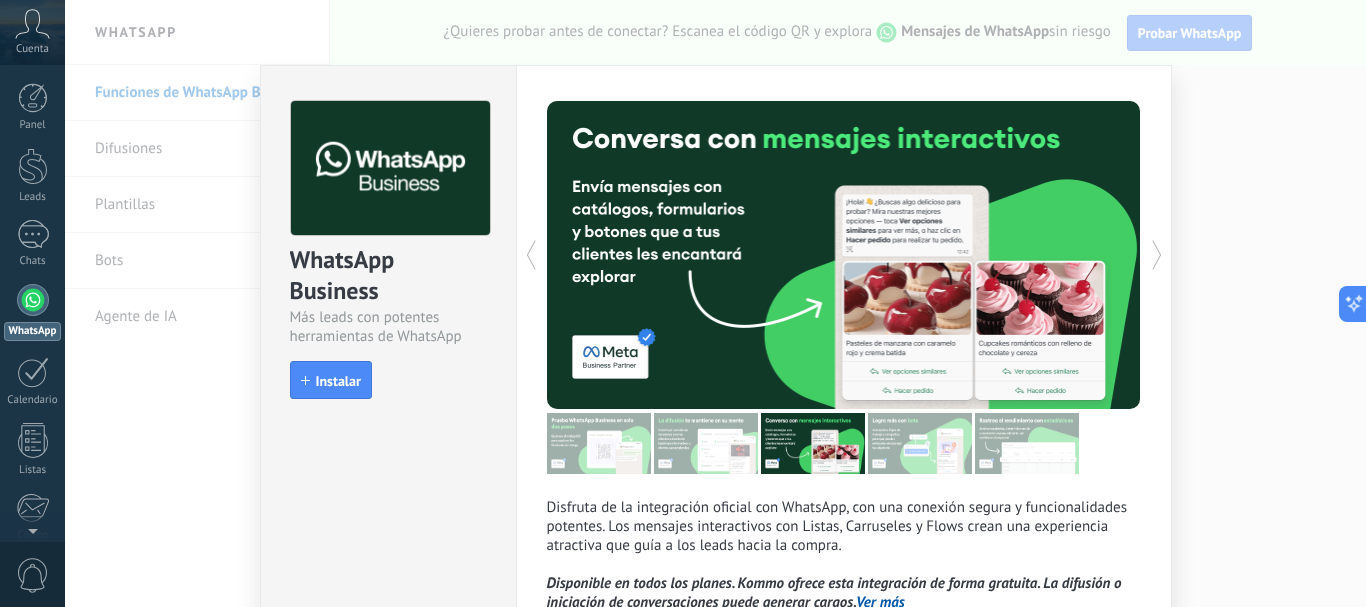 click 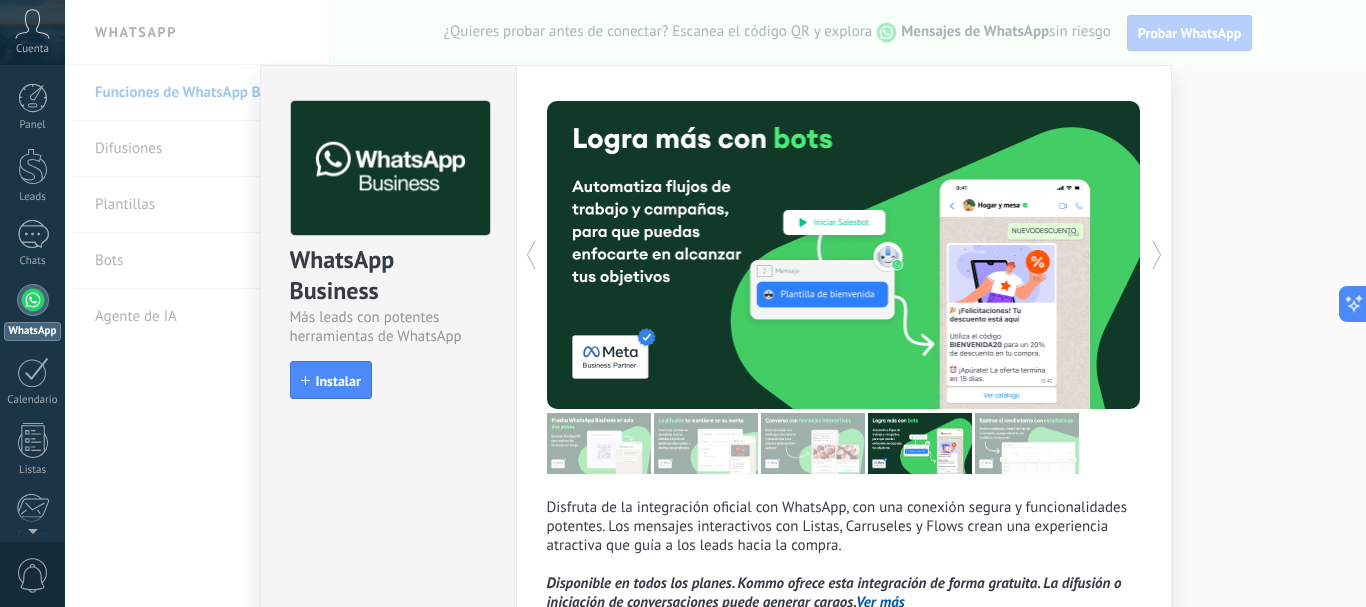 click 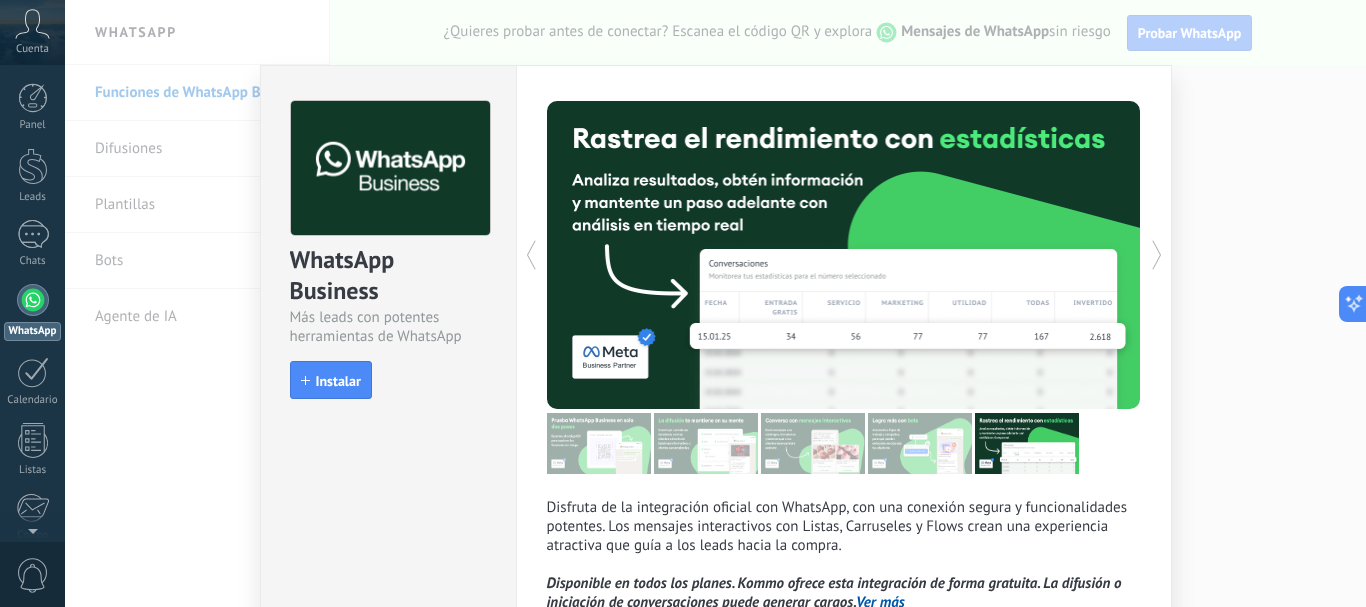 click 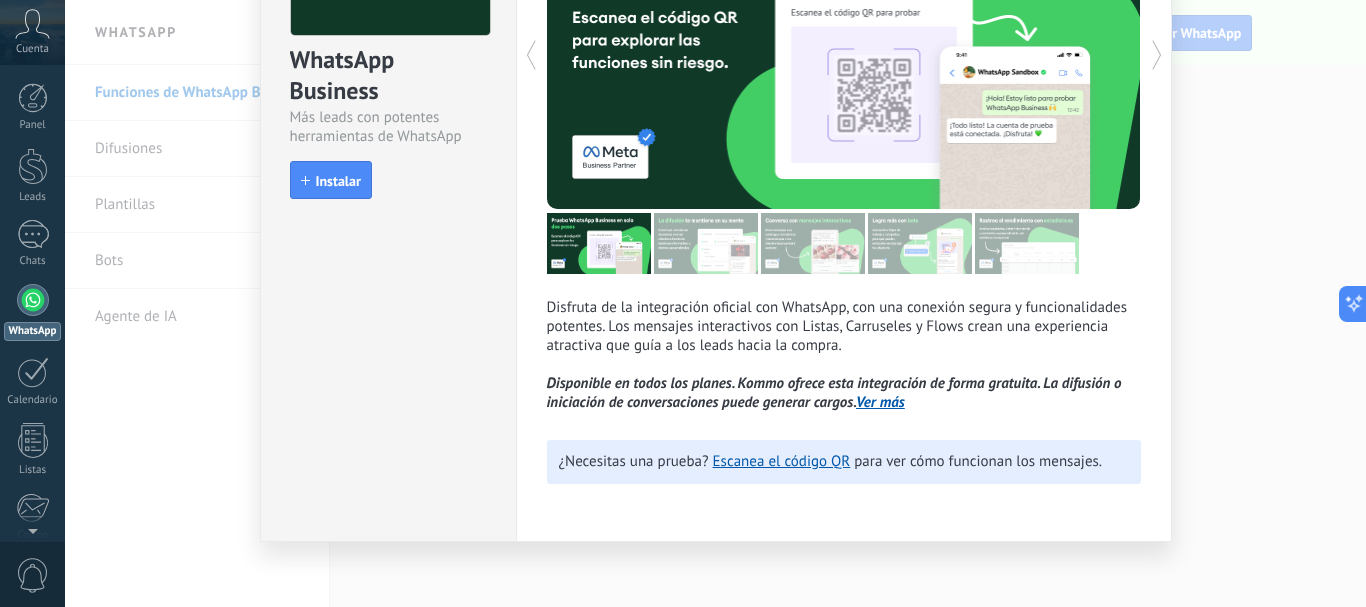 scroll, scrollTop: 210, scrollLeft: 0, axis: vertical 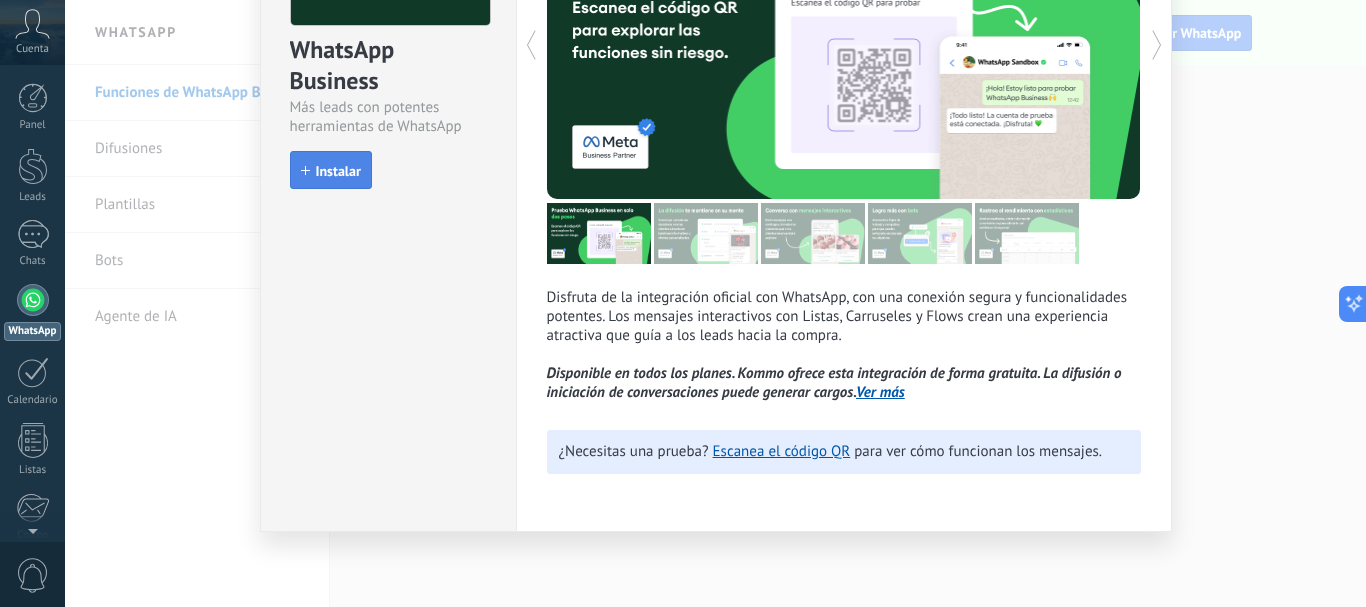 click on "Instalar" at bounding box center (331, 170) 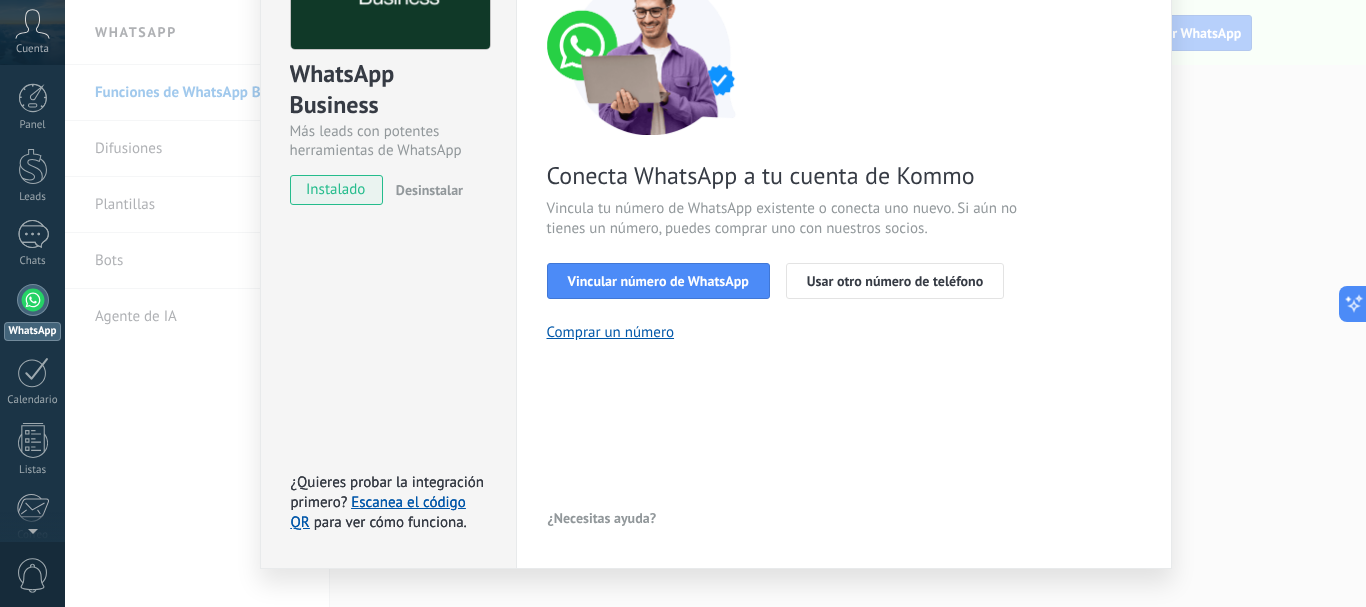 scroll, scrollTop: 223, scrollLeft: 0, axis: vertical 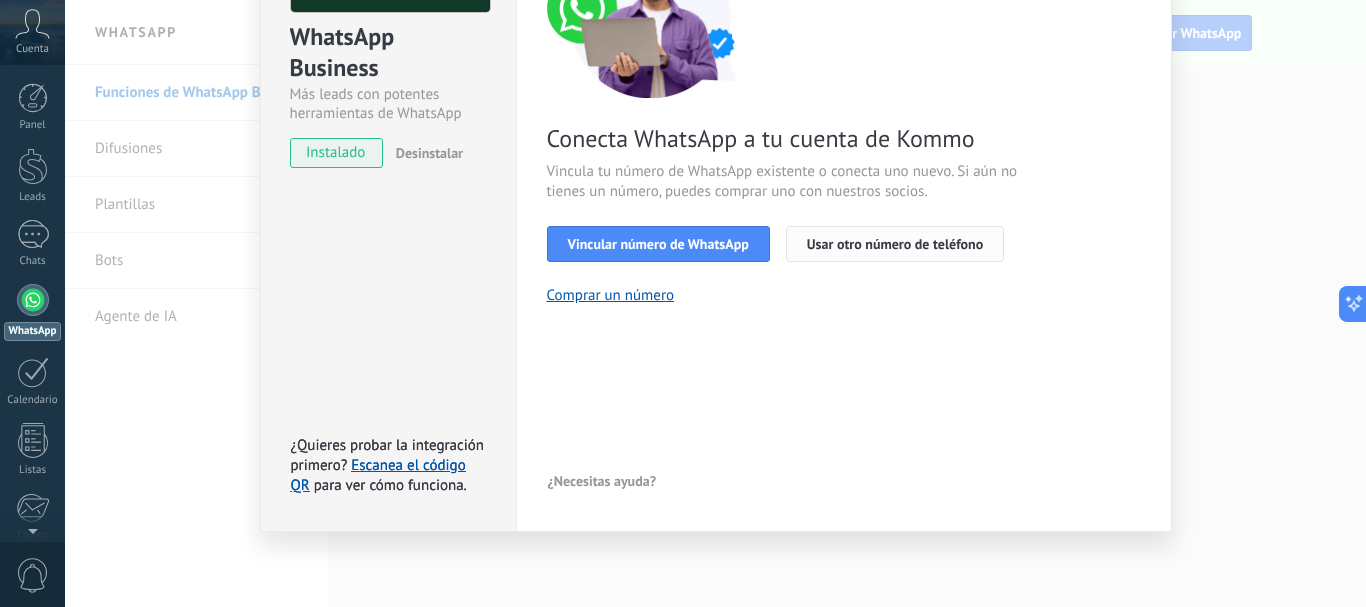 click on "Usar otro número de teléfono" at bounding box center (895, 244) 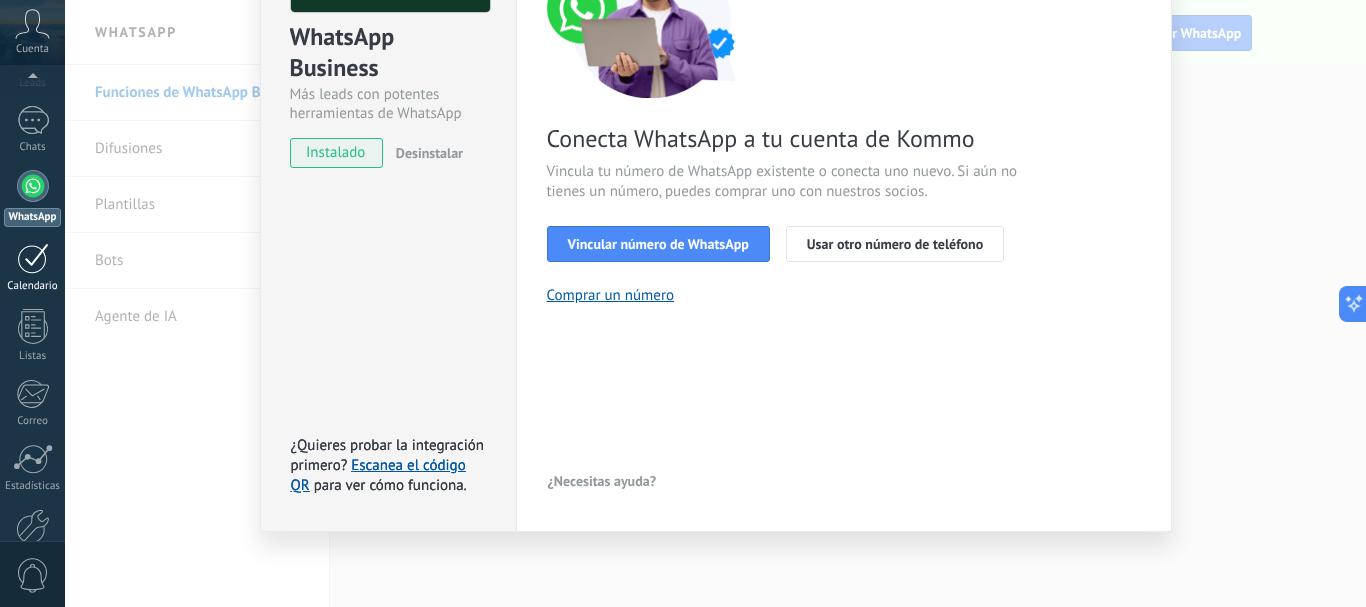 scroll, scrollTop: 225, scrollLeft: 0, axis: vertical 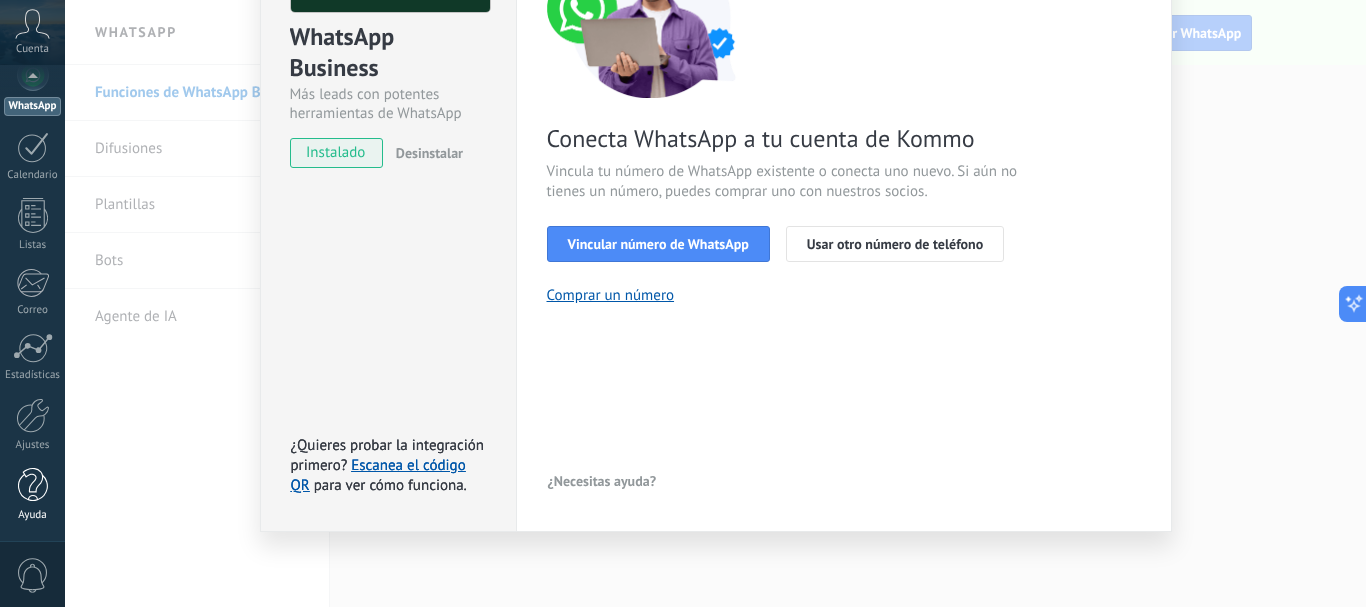 click on "Ayuda" at bounding box center (32, 495) 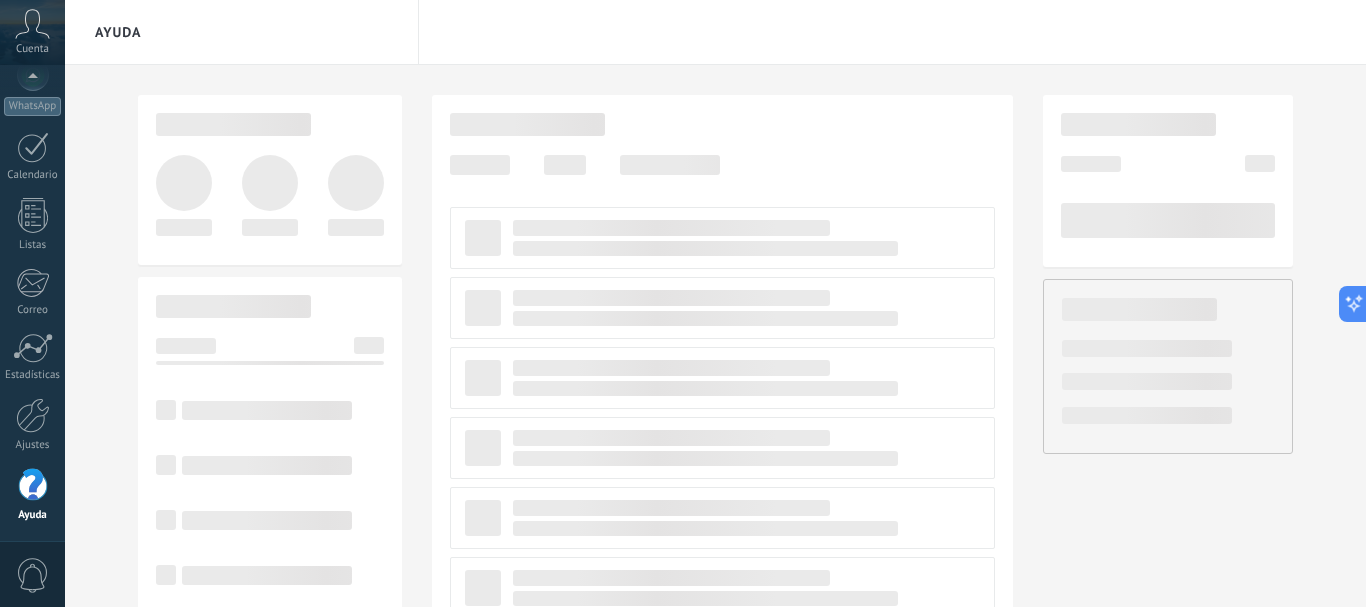 scroll, scrollTop: 0, scrollLeft: 0, axis: both 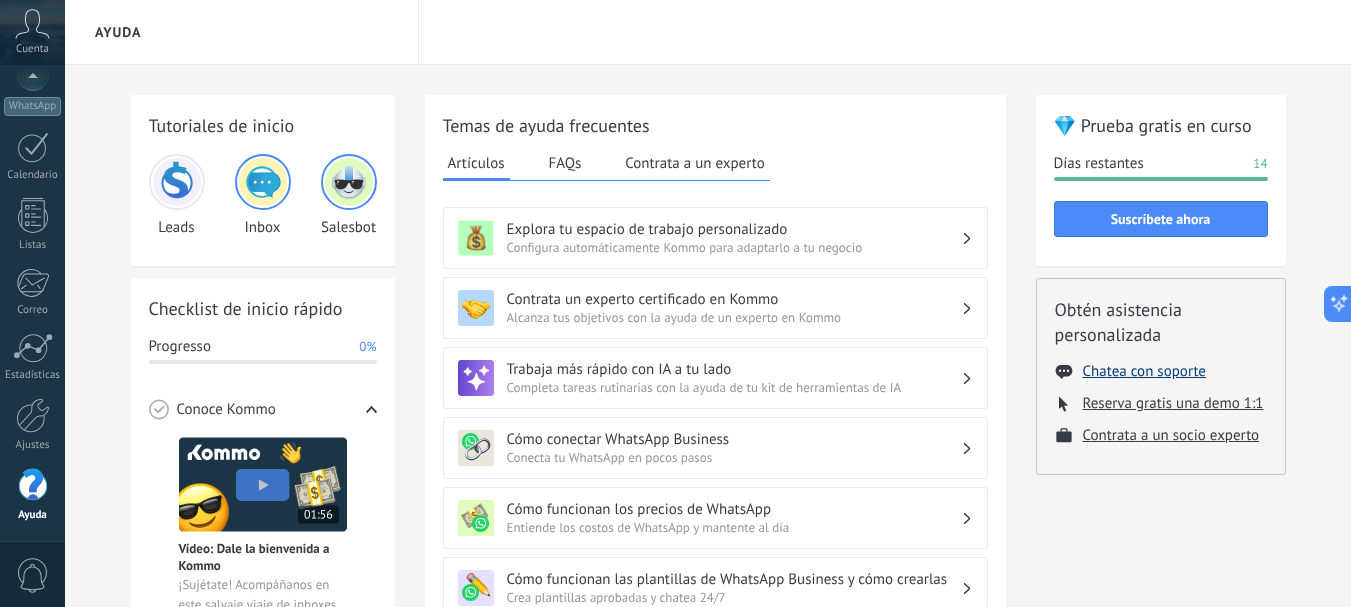 click on "Chatea con soporte" at bounding box center [1144, 371] 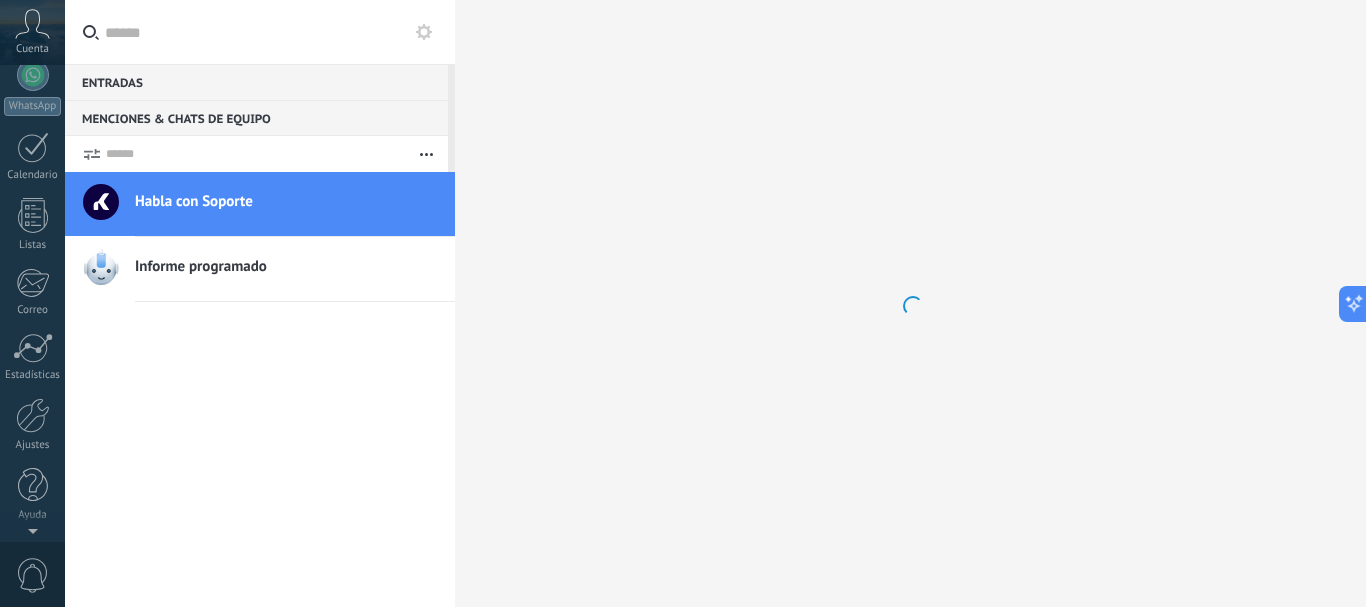 scroll, scrollTop: 0, scrollLeft: 0, axis: both 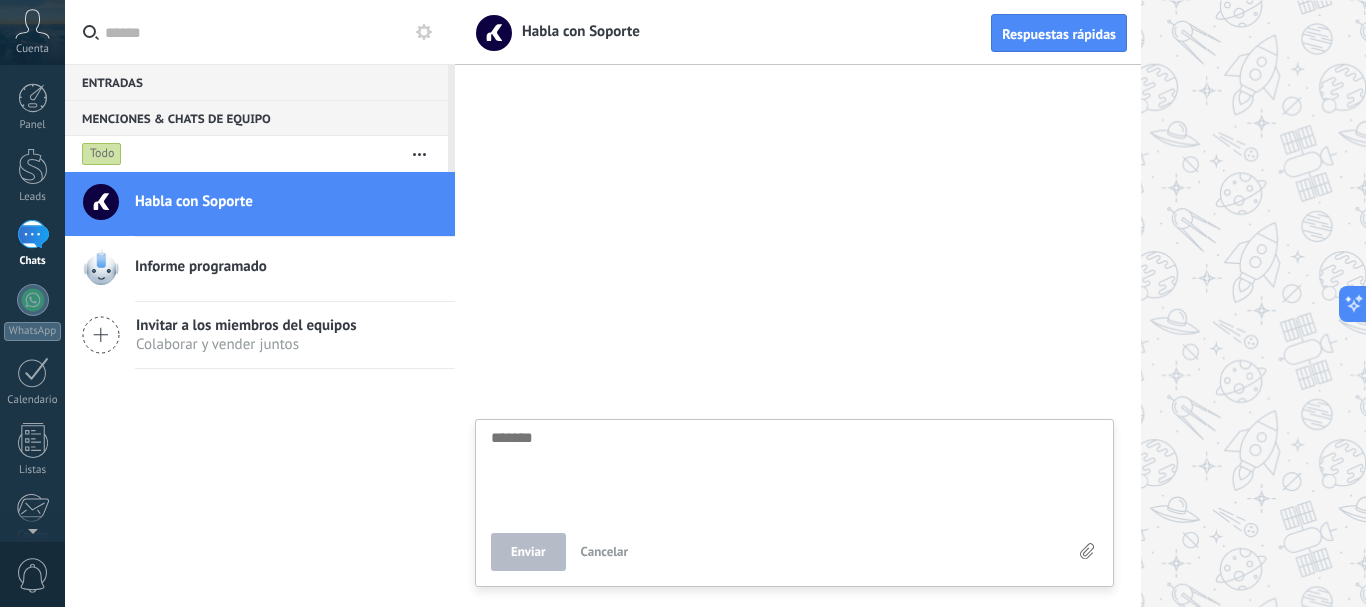 click at bounding box center (794, 471) 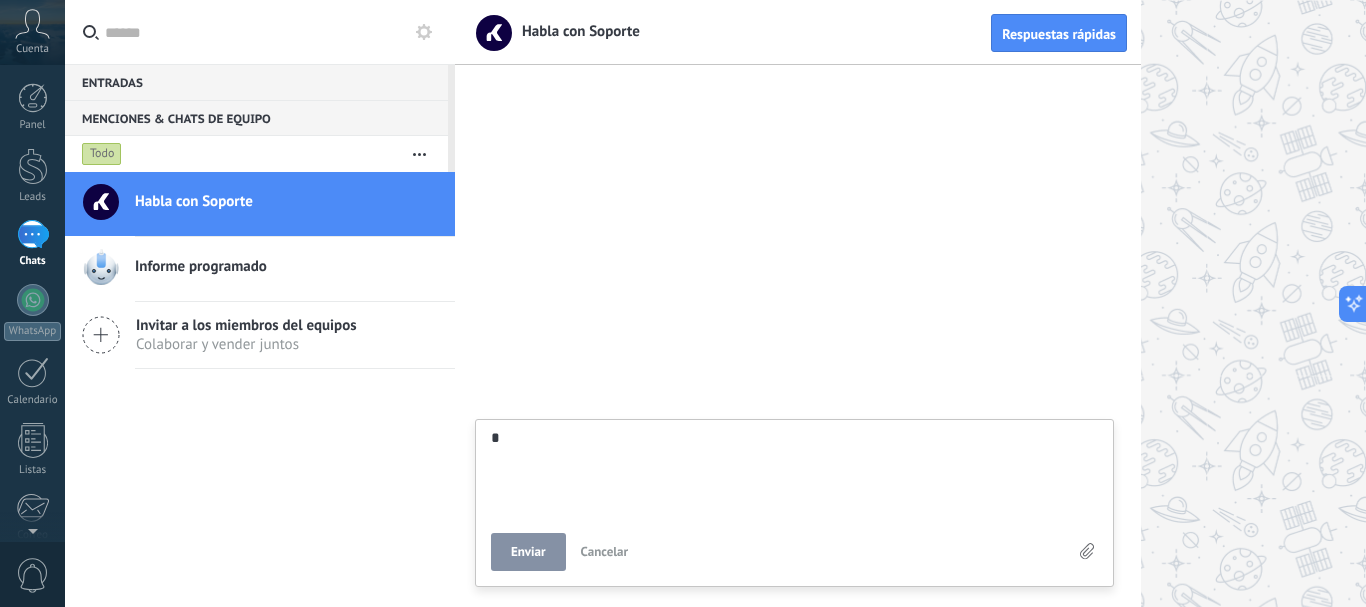 scroll, scrollTop: 19, scrollLeft: 0, axis: vertical 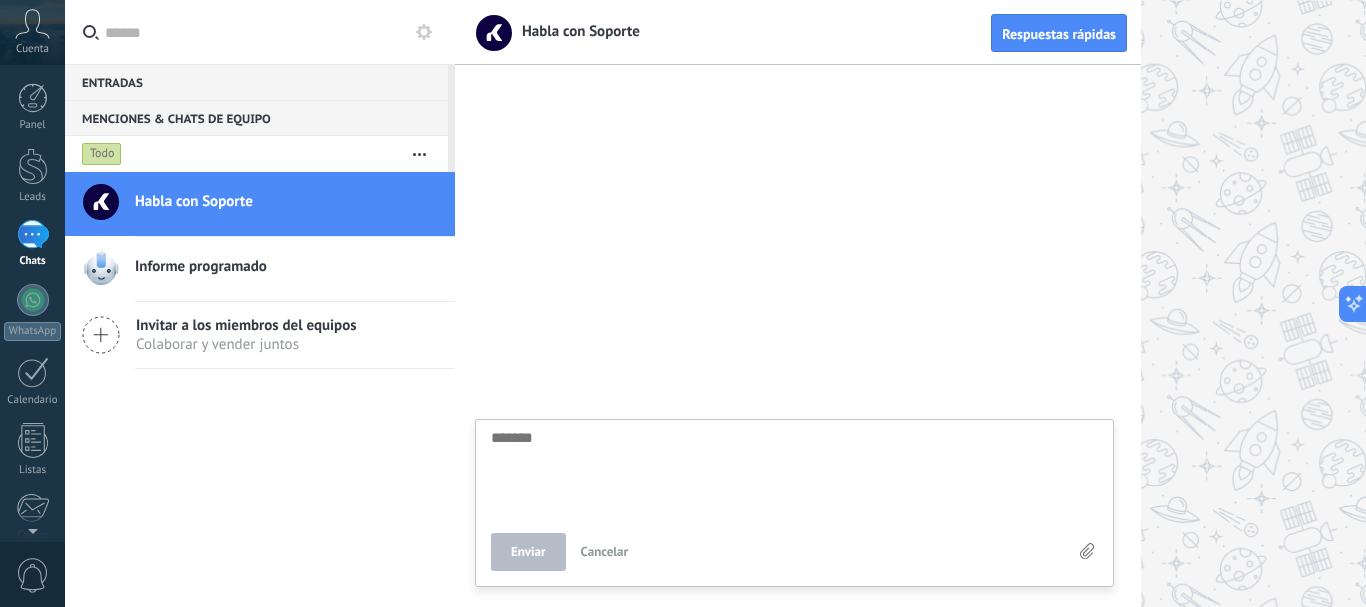 type on "*" 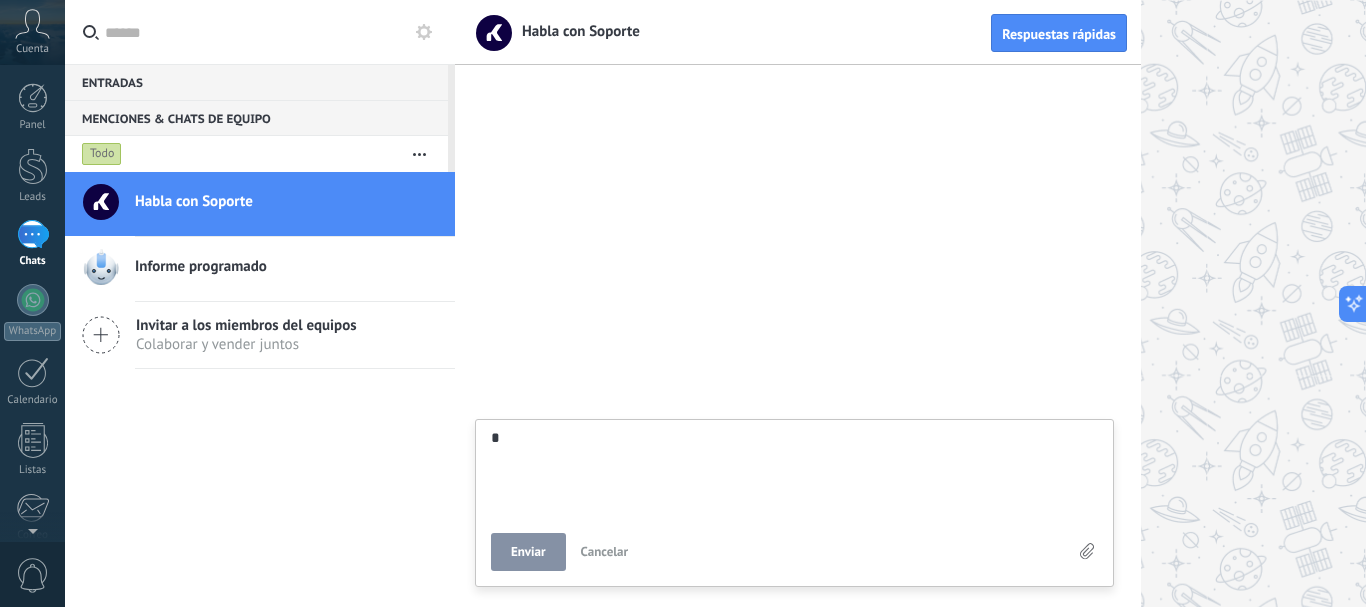 type on "**" 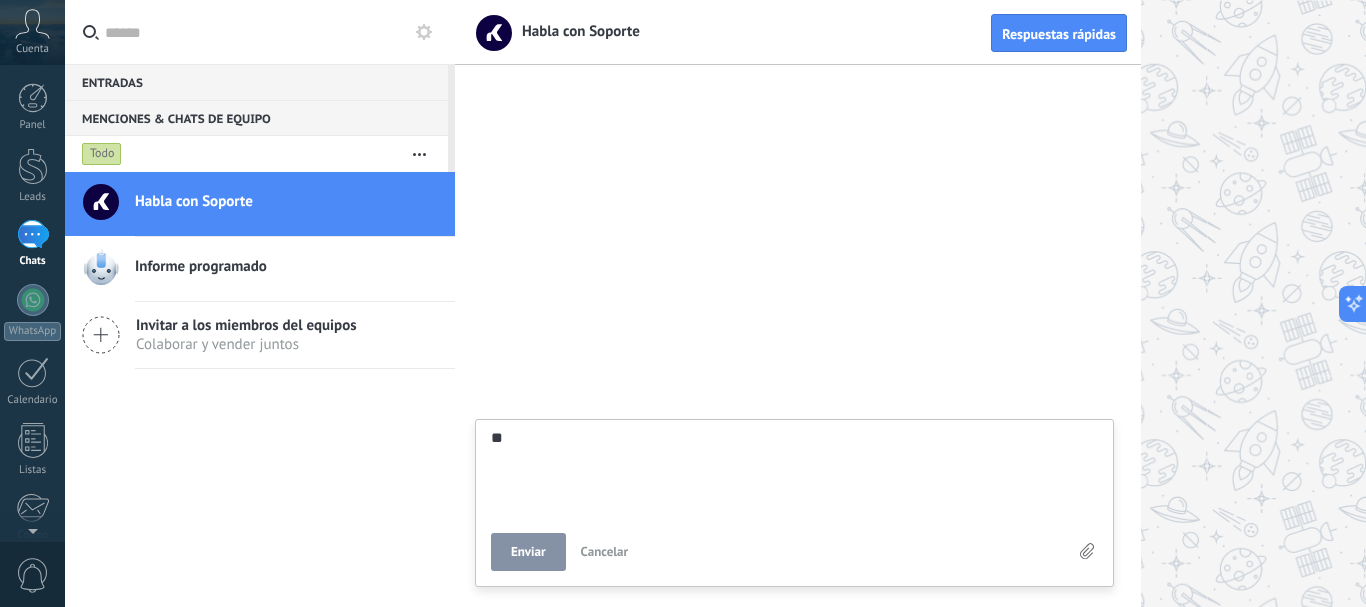 type on "***" 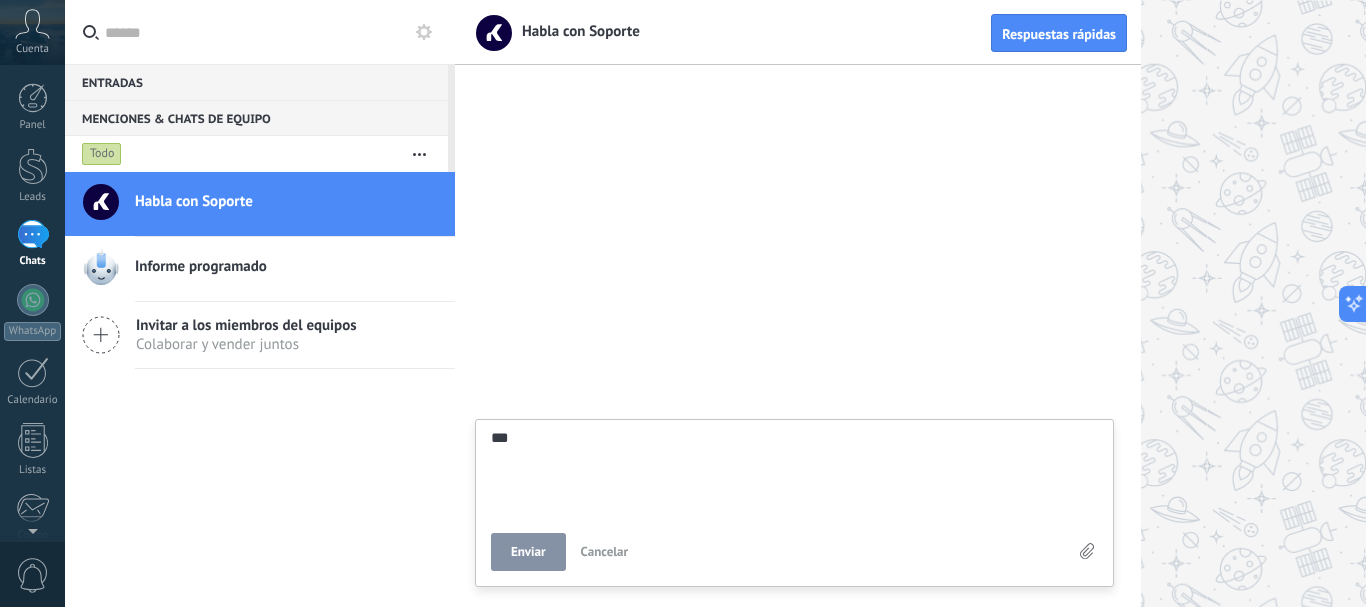 type on "****" 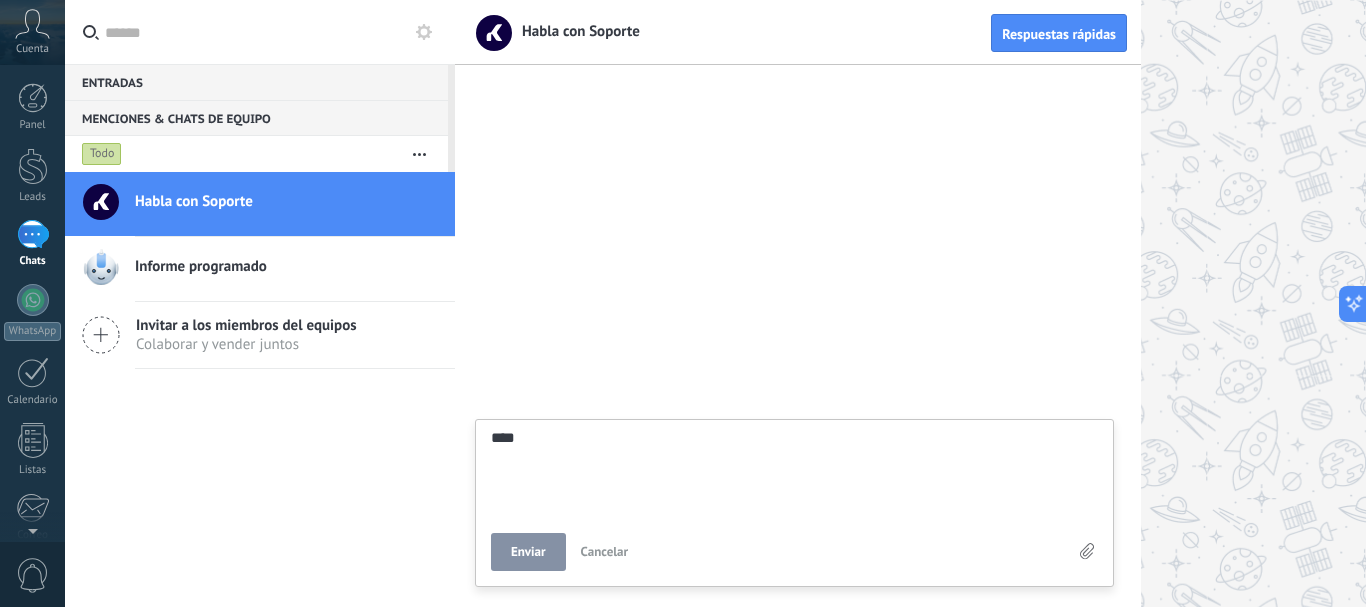 type on "*****" 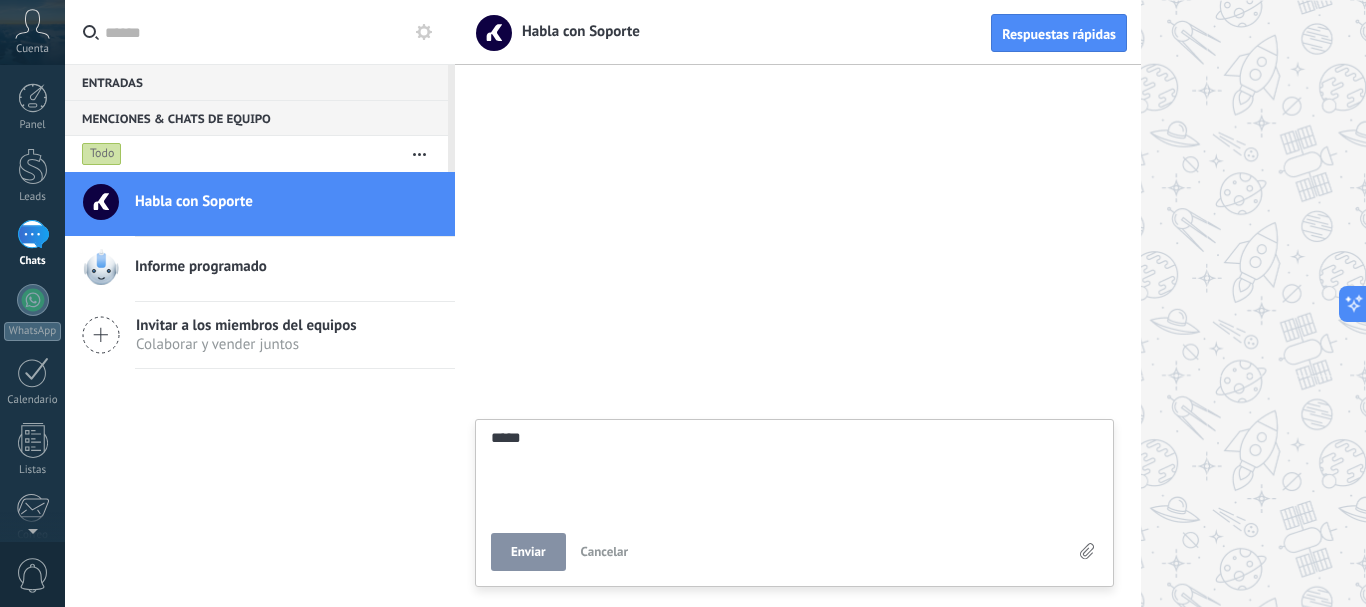 type on "******" 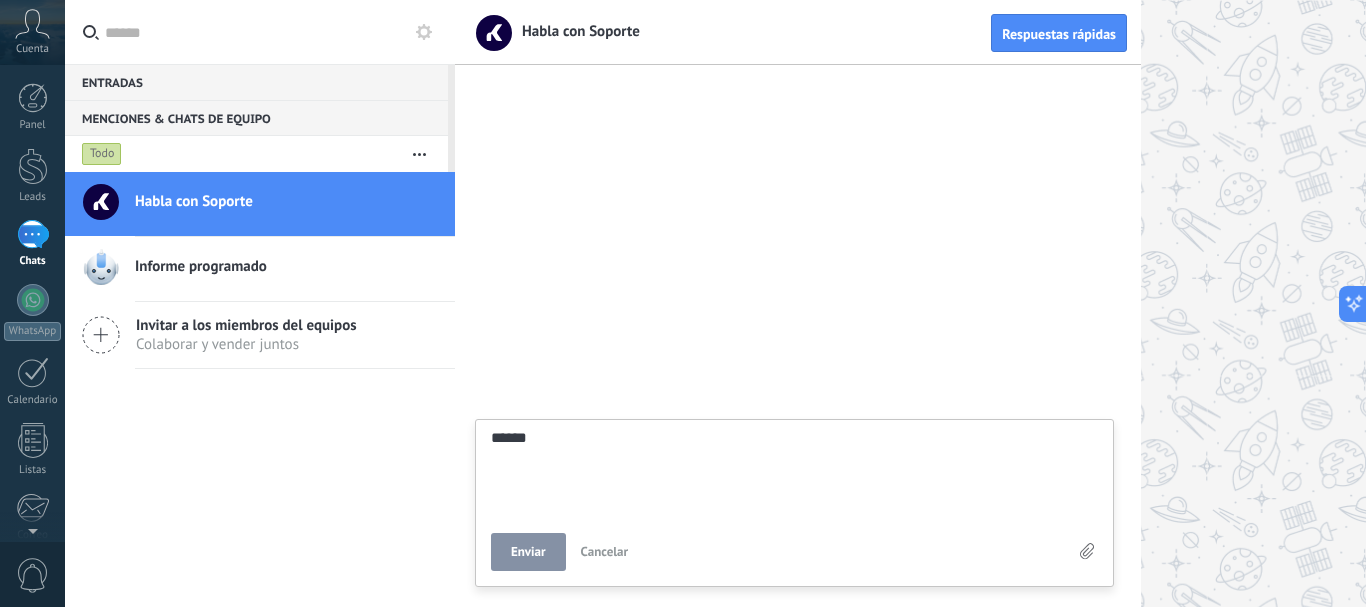 type on "******" 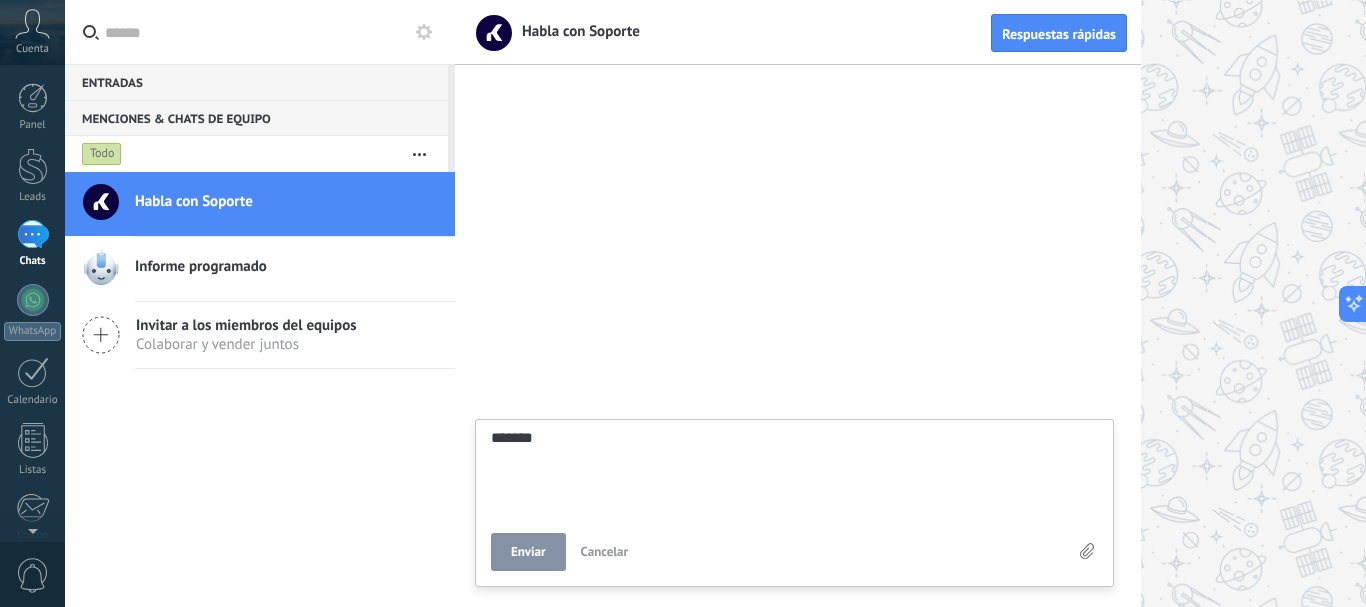 type on "********" 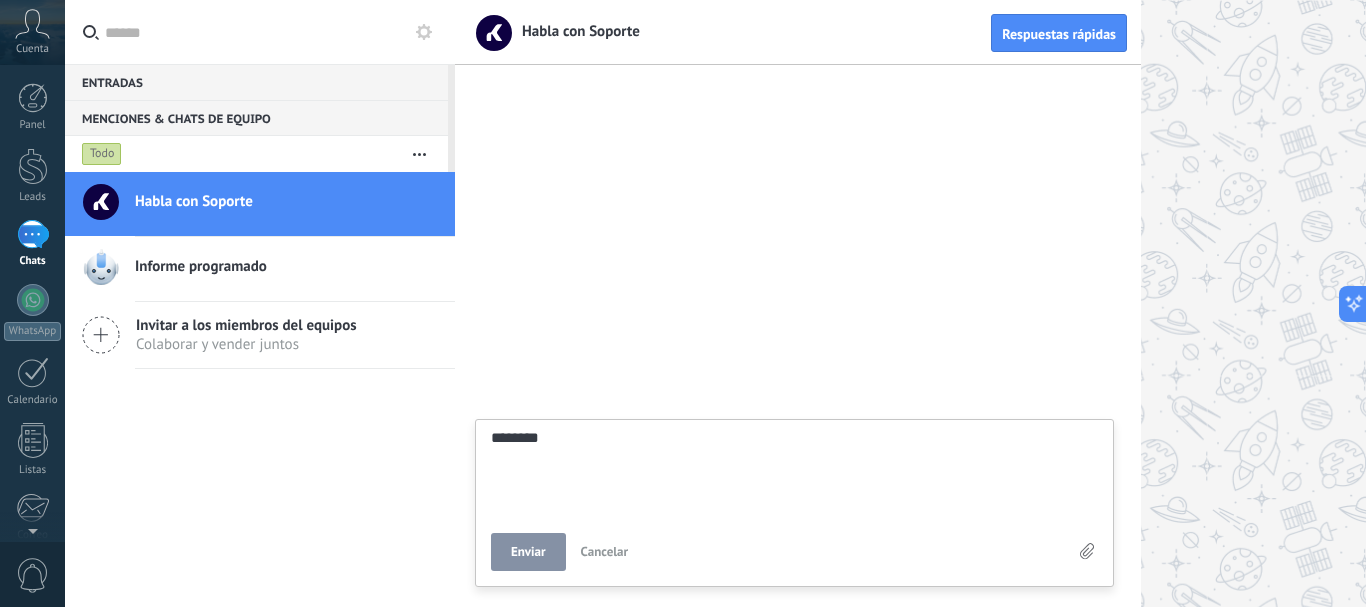 type on "*********" 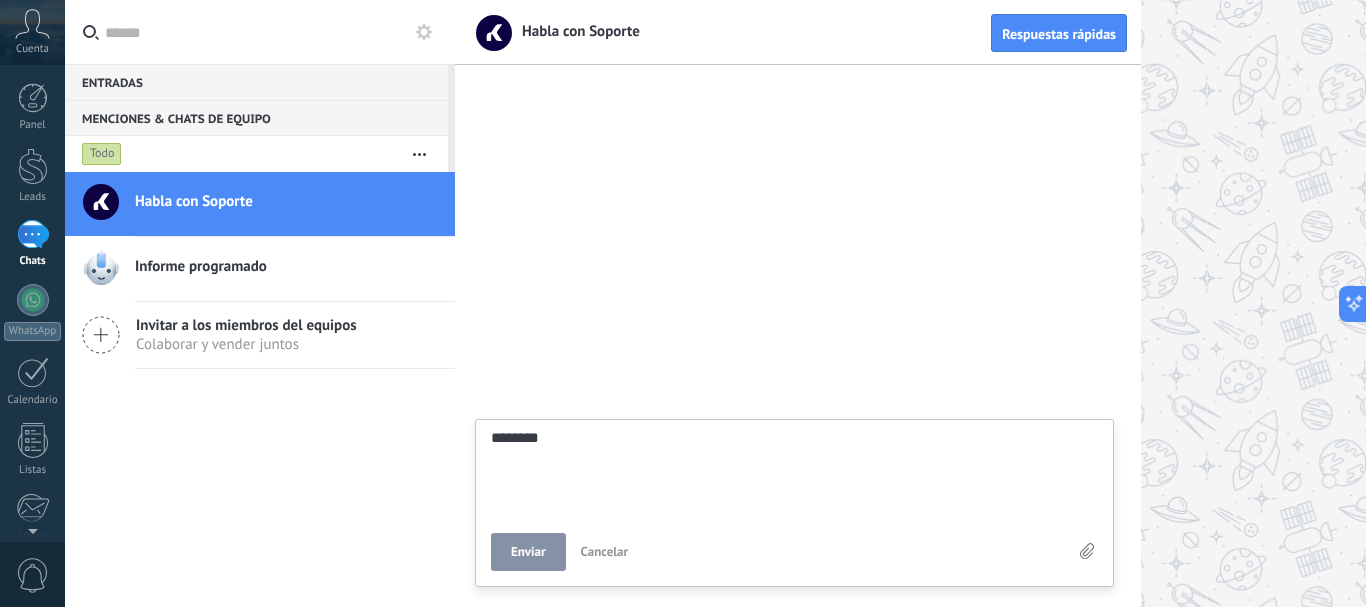 type on "*********" 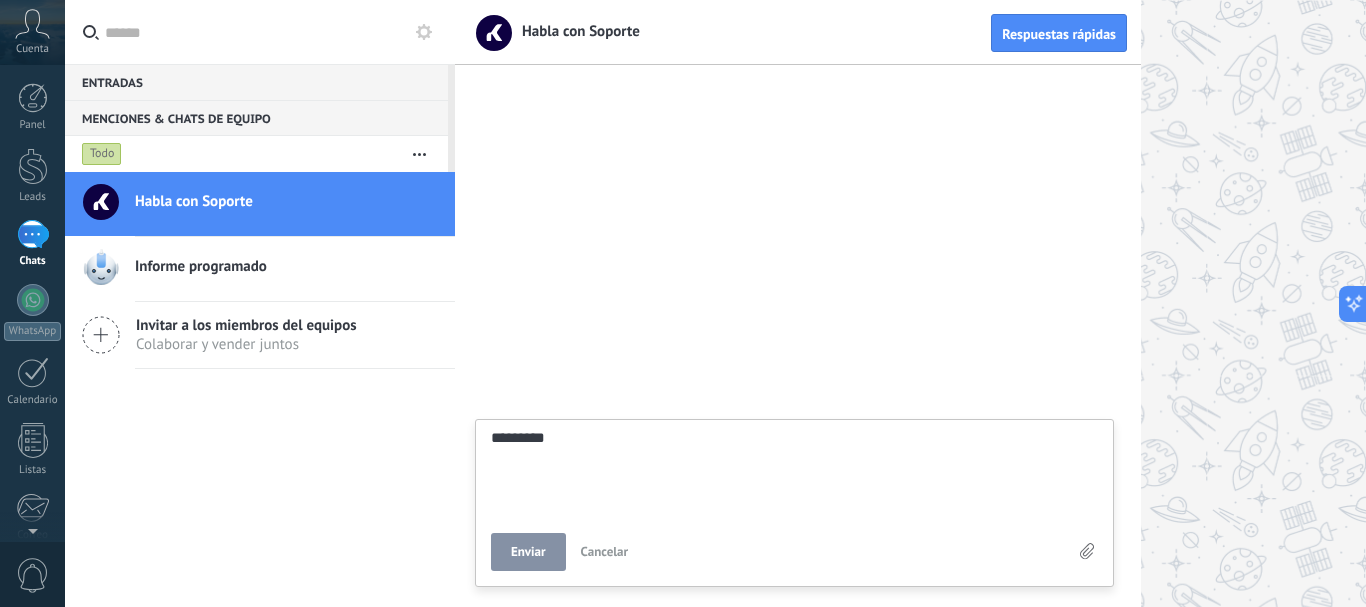 type on "**********" 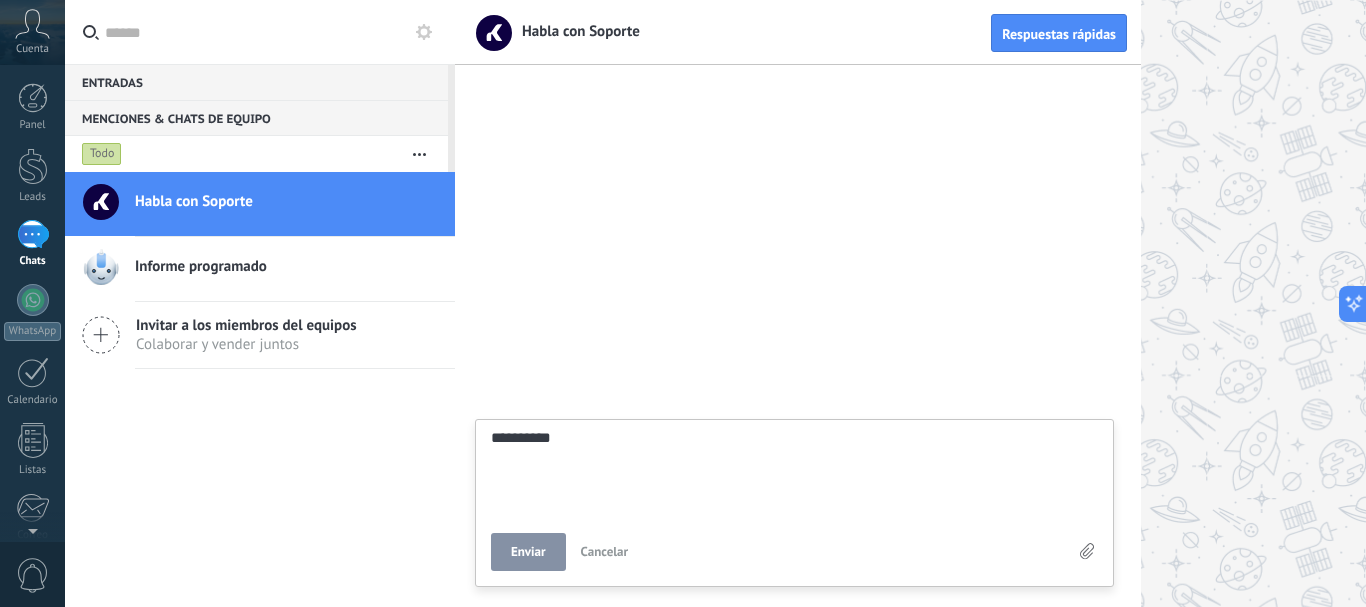 type on "**********" 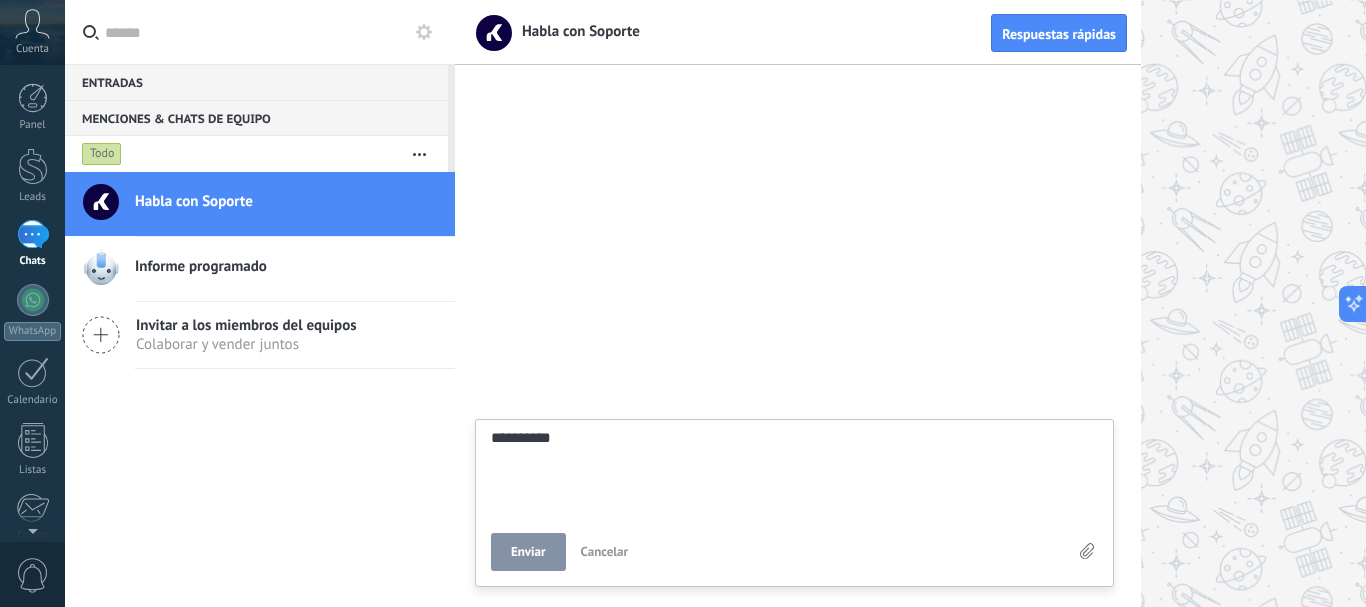 type on "**********" 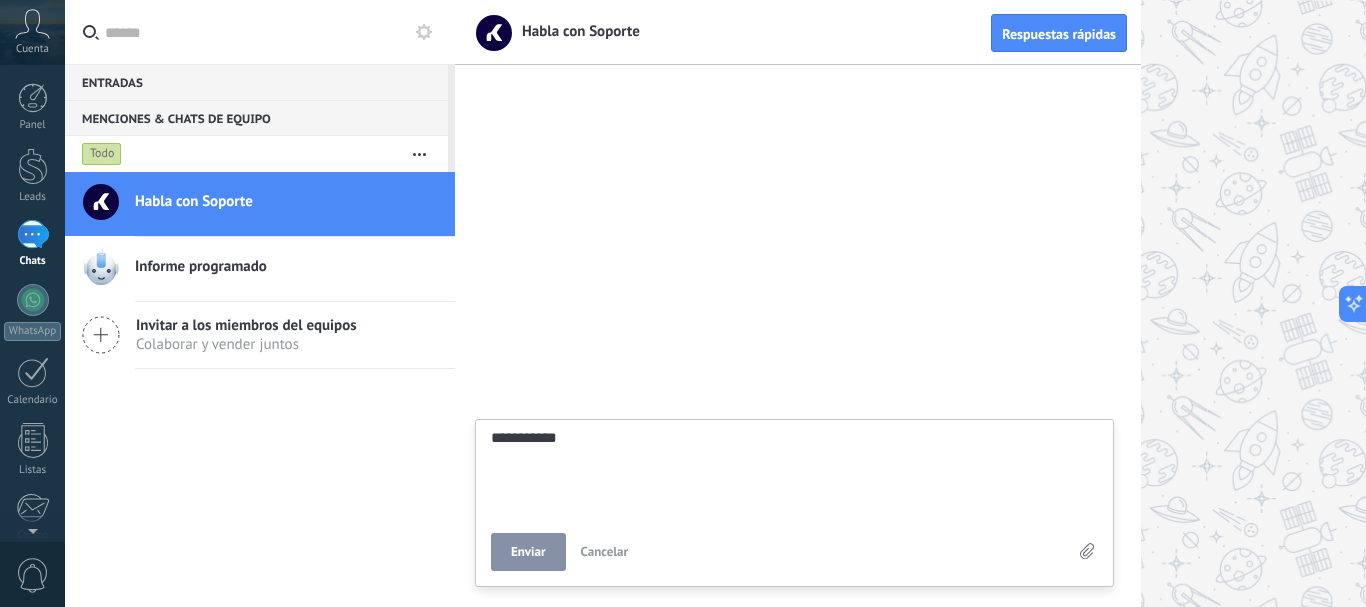 type on "**********" 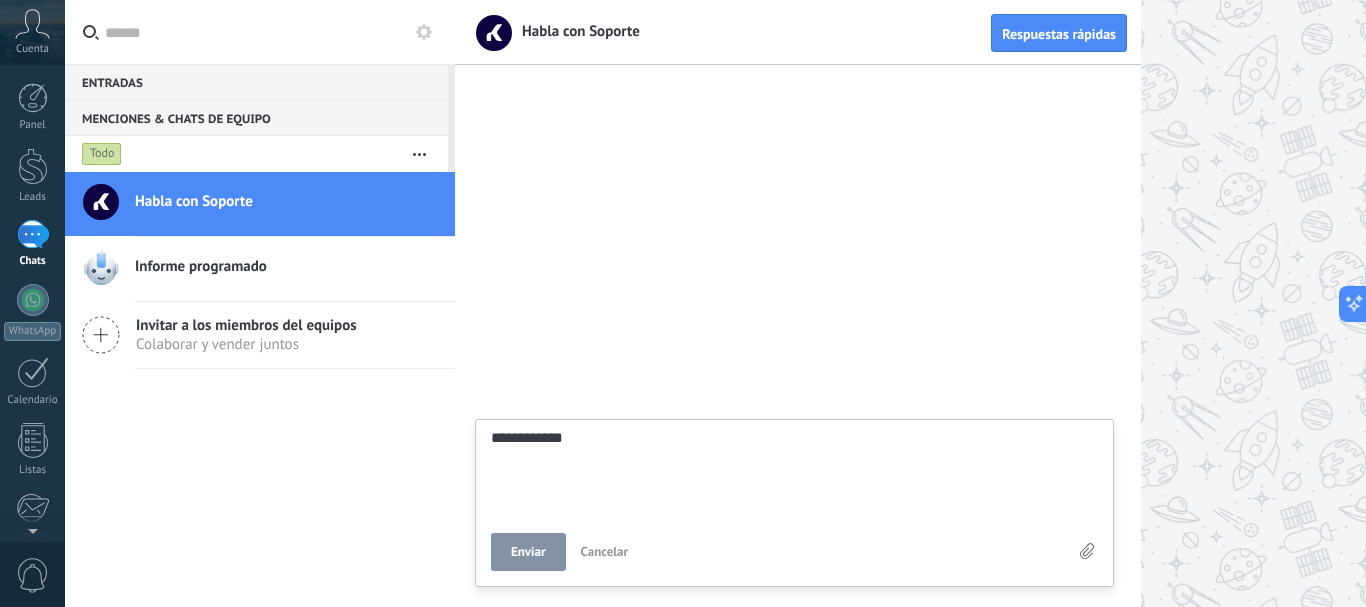 type on "**********" 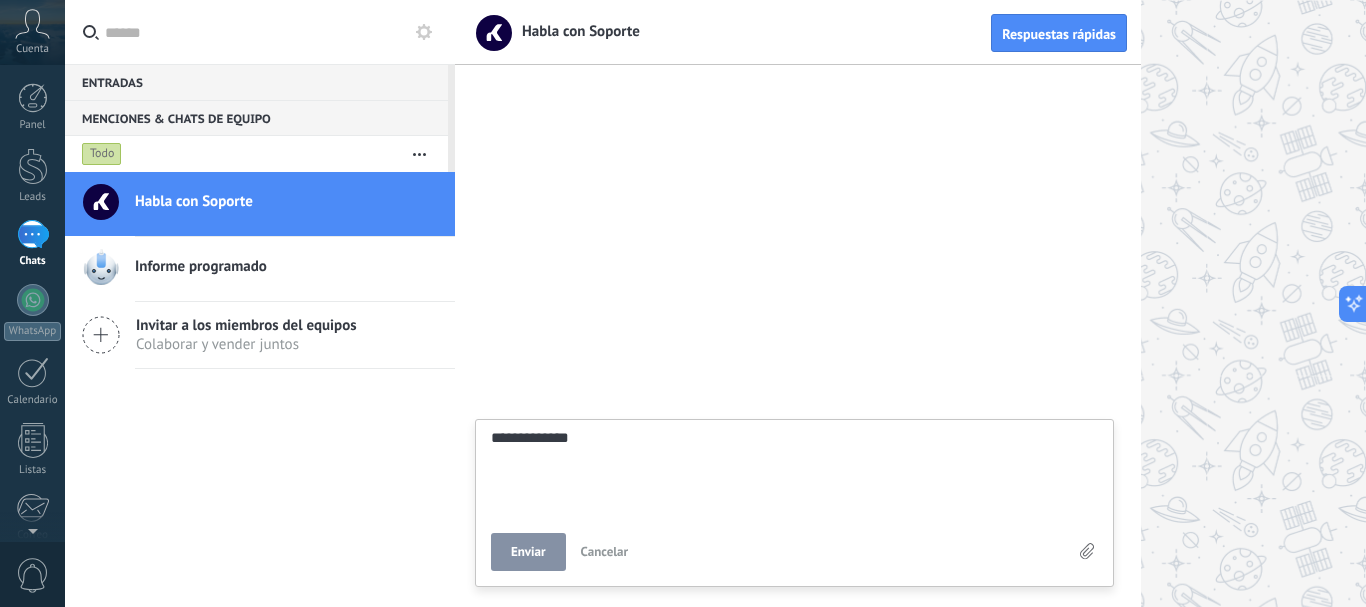 scroll, scrollTop: 19, scrollLeft: 0, axis: vertical 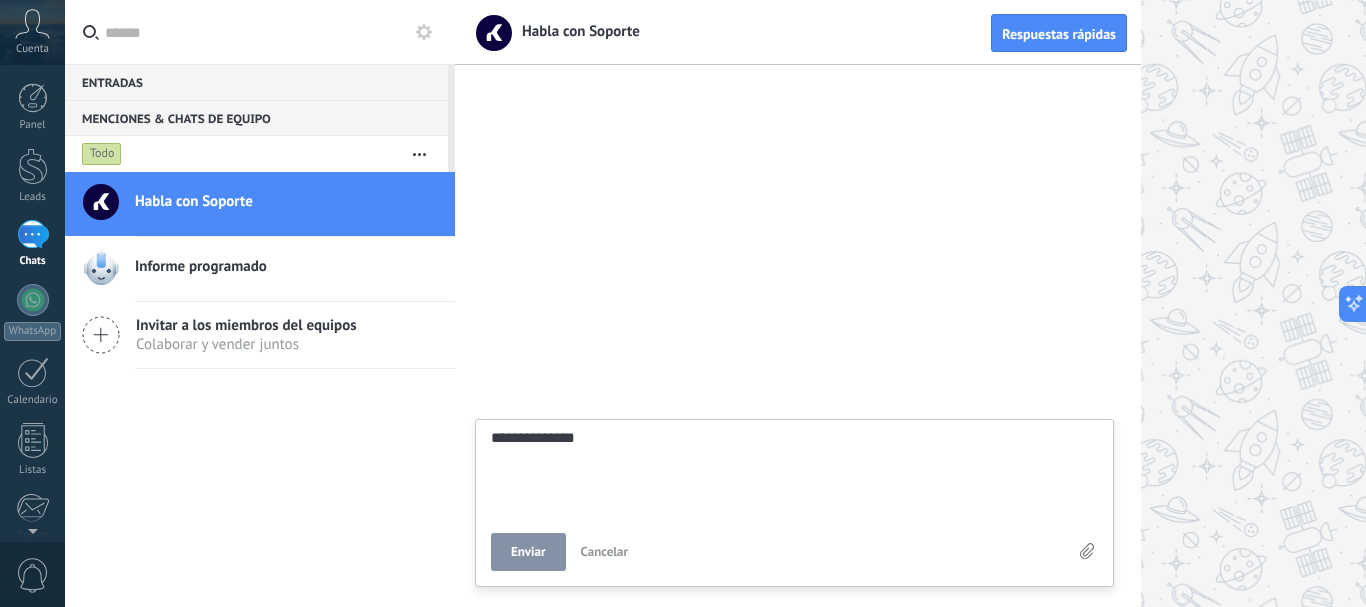 type on "**********" 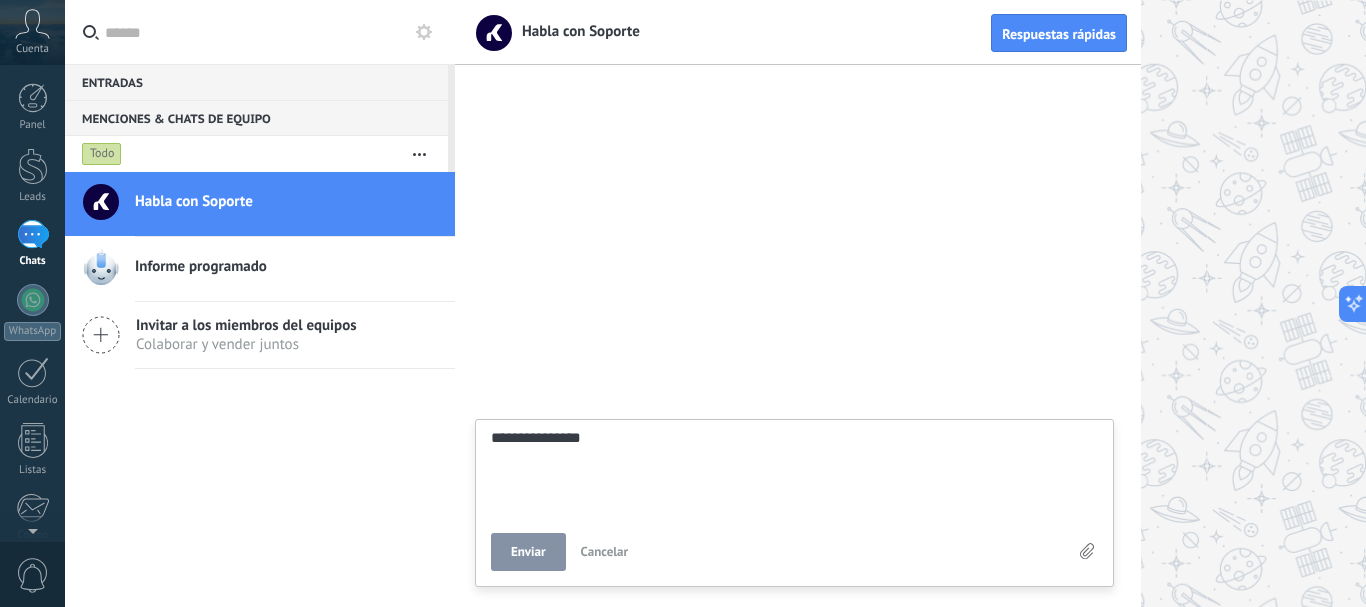 scroll, scrollTop: 38, scrollLeft: 0, axis: vertical 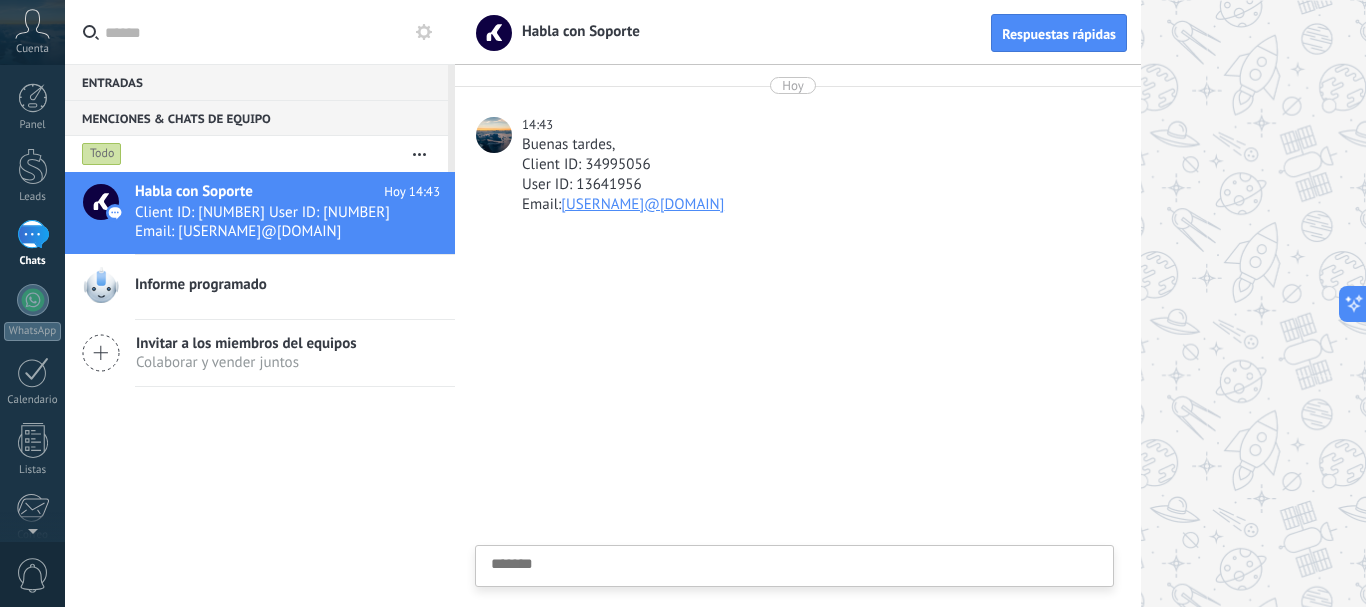 type on "*" 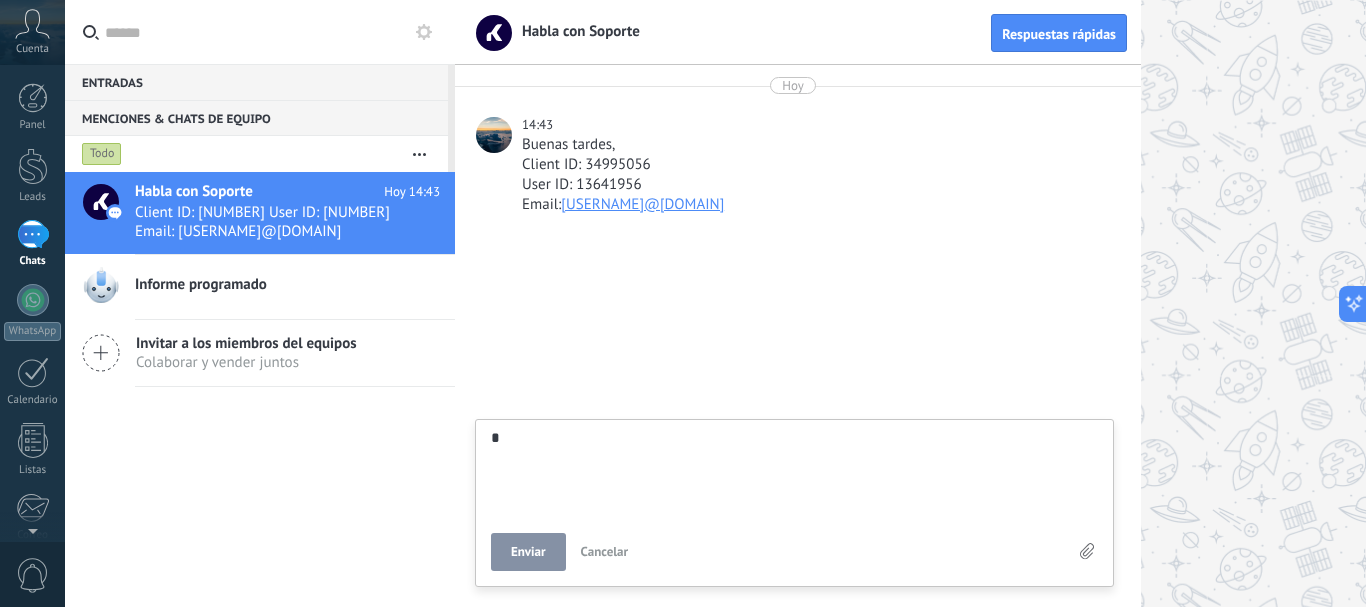 type on "**" 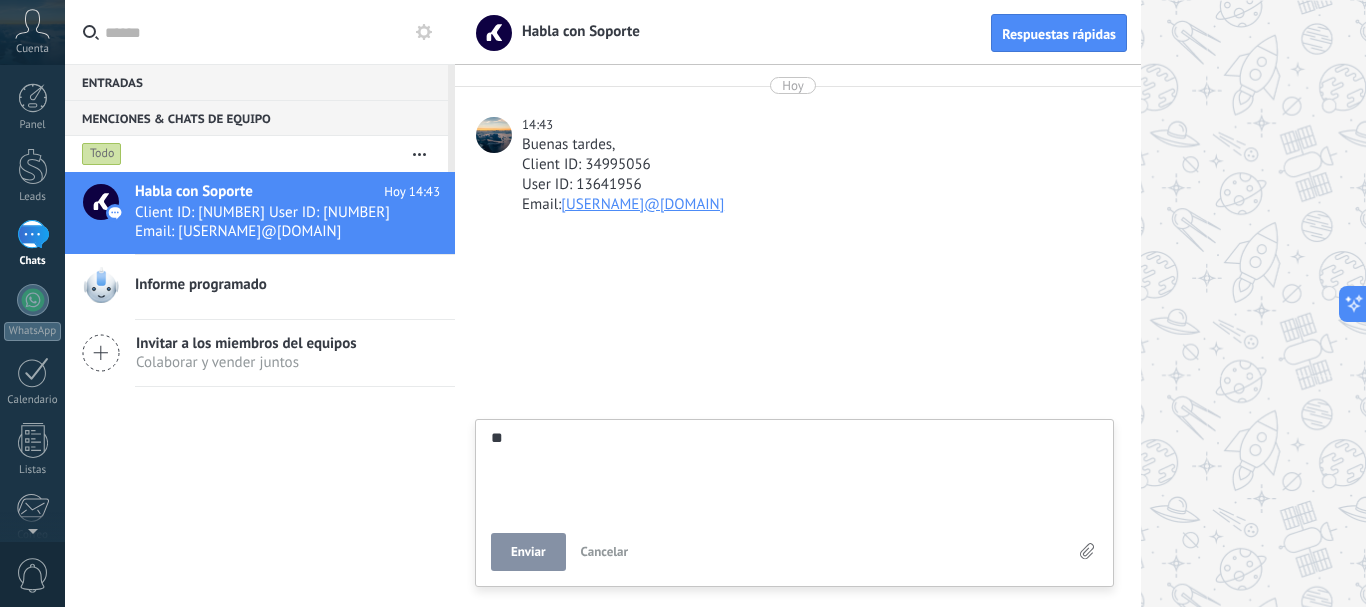 type on "***" 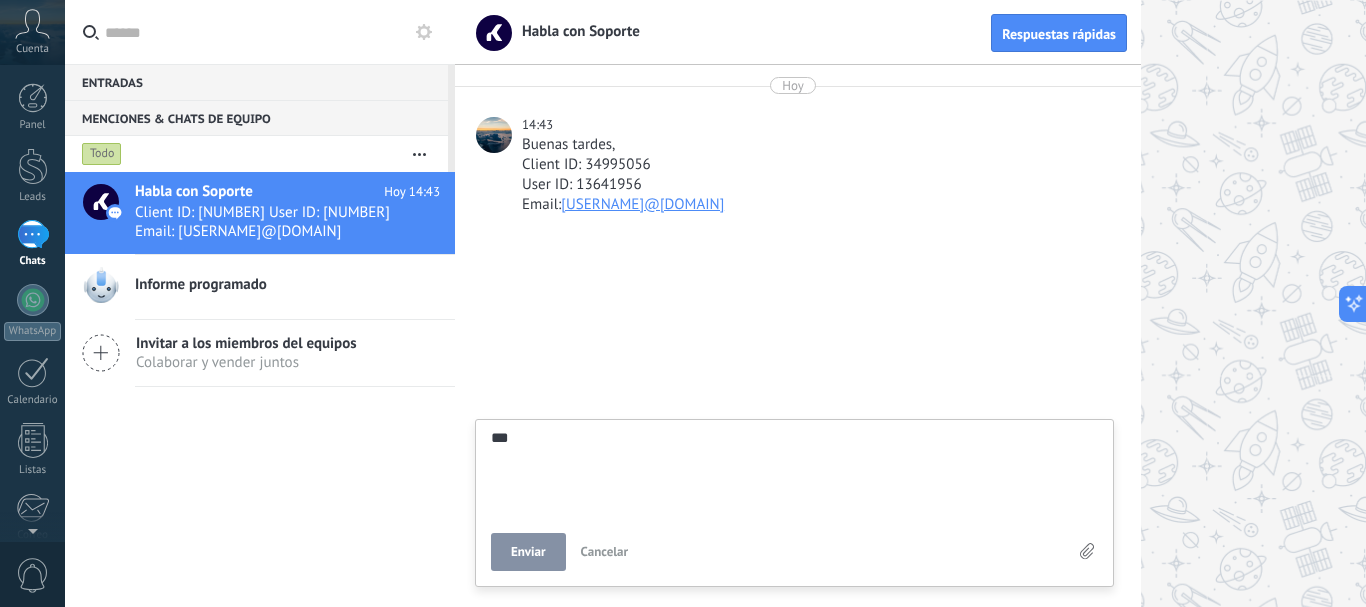 type on "***" 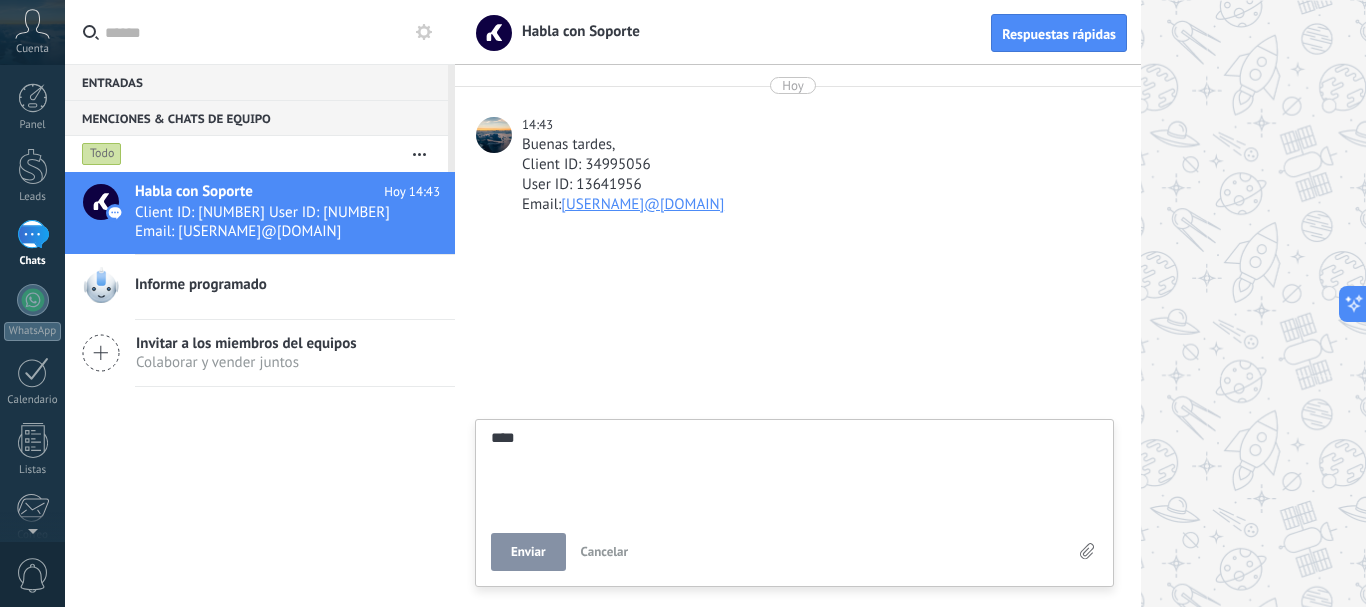 scroll, scrollTop: 19, scrollLeft: 0, axis: vertical 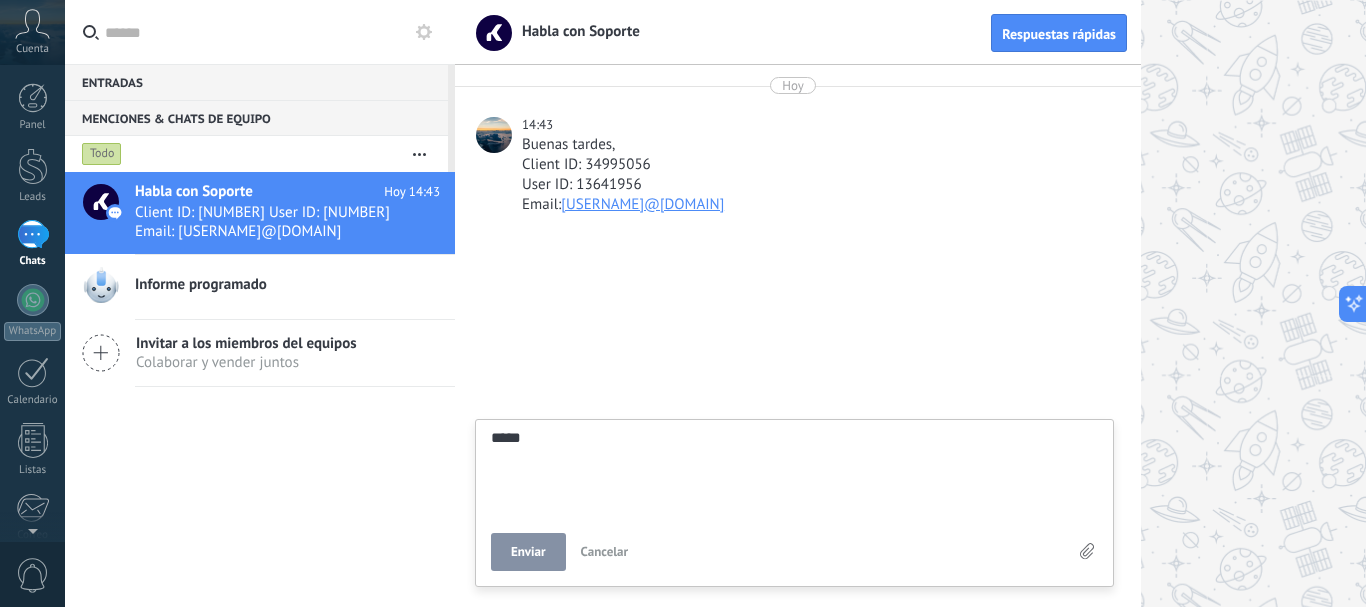 type on "******" 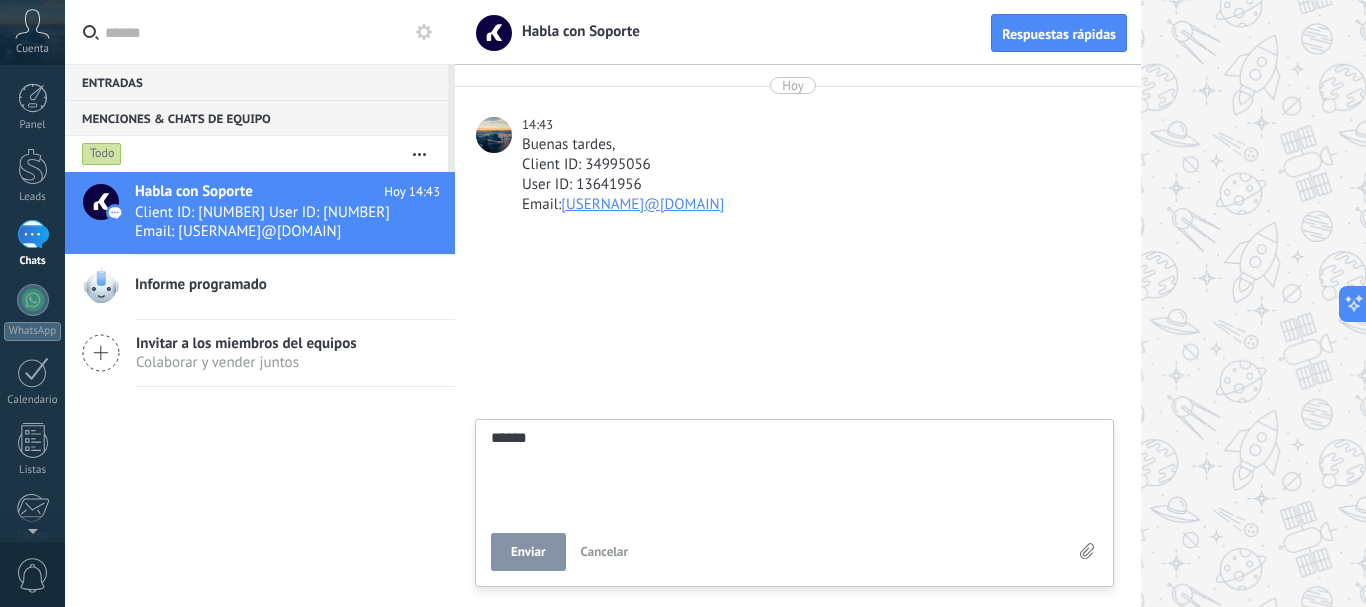 type on "*******" 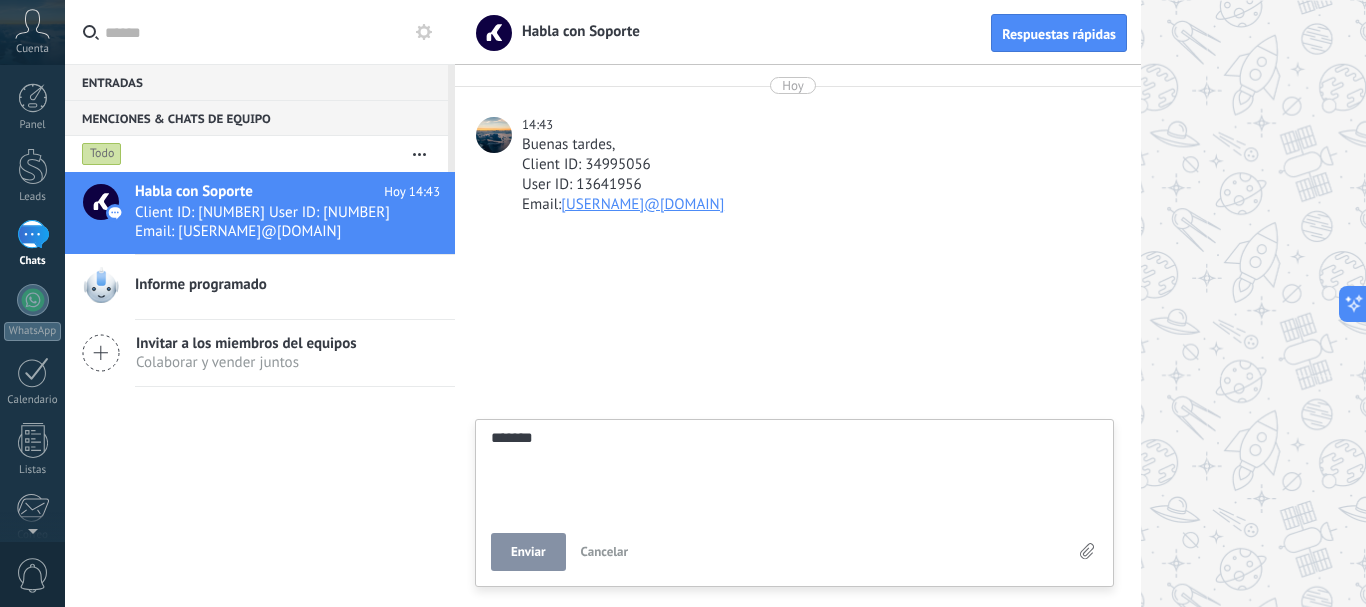 type on "********" 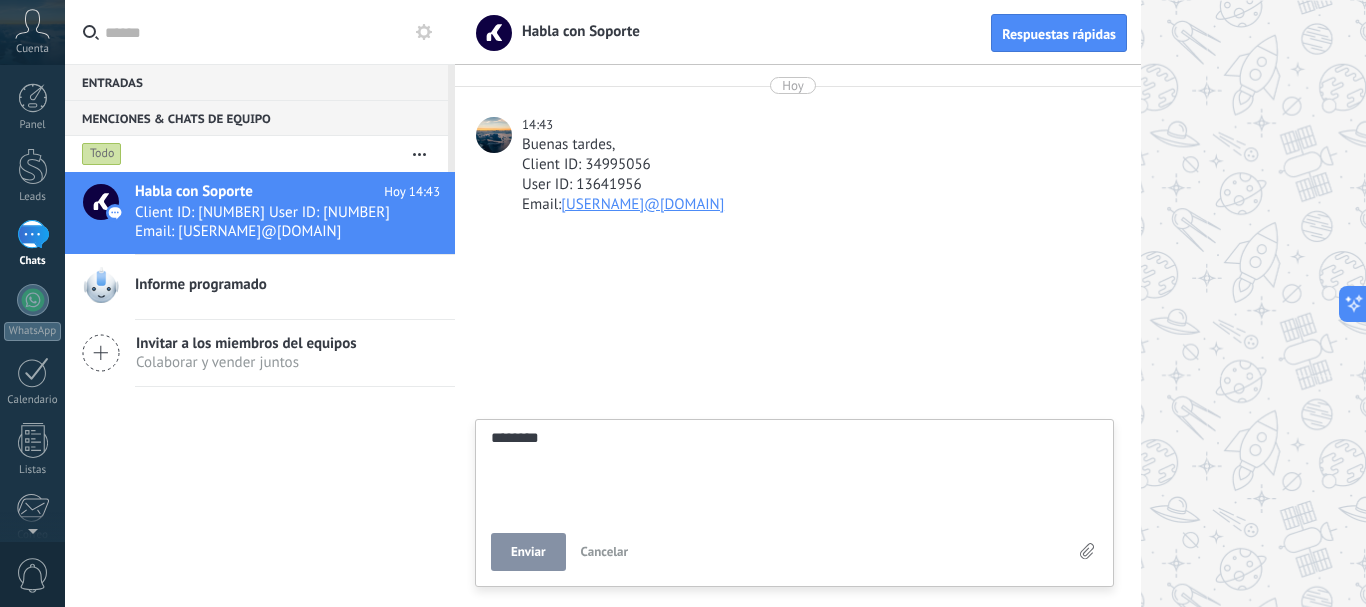 type on "*********" 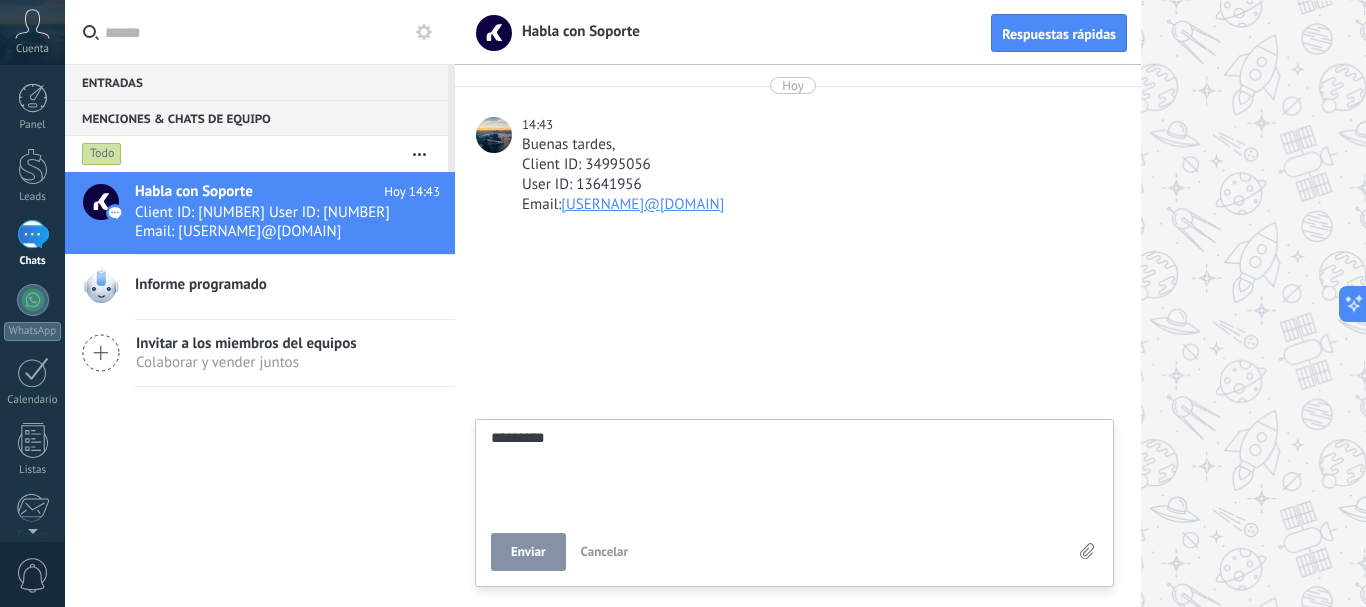 type on "********" 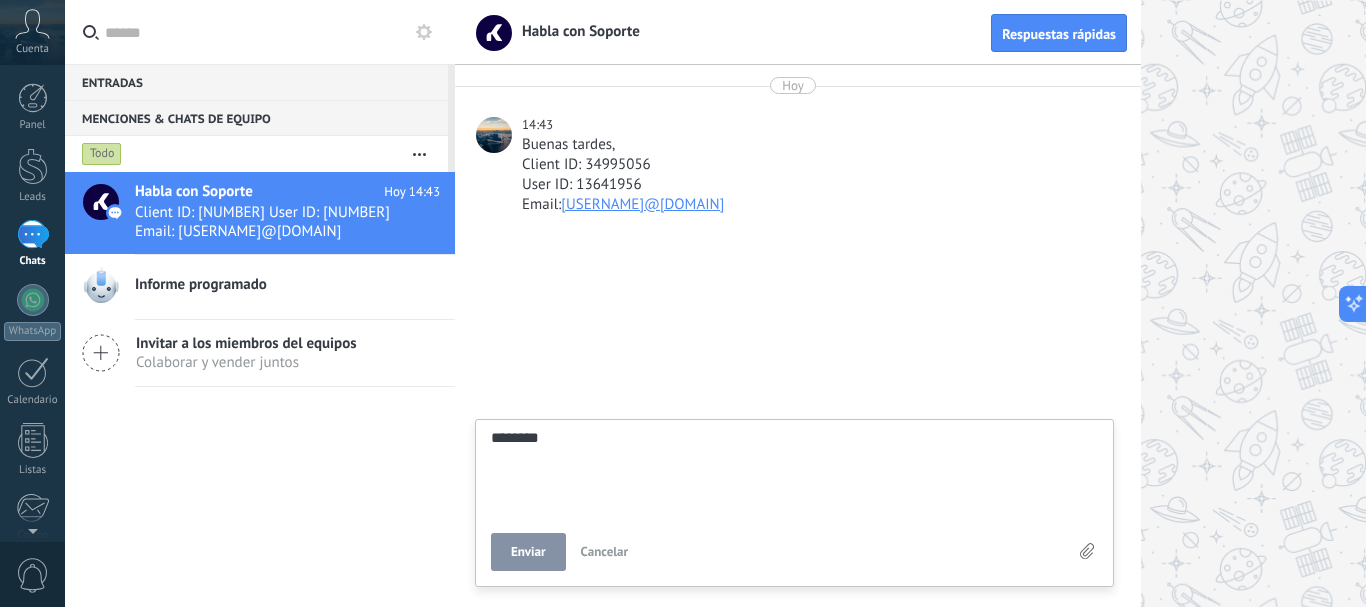 type on "*********" 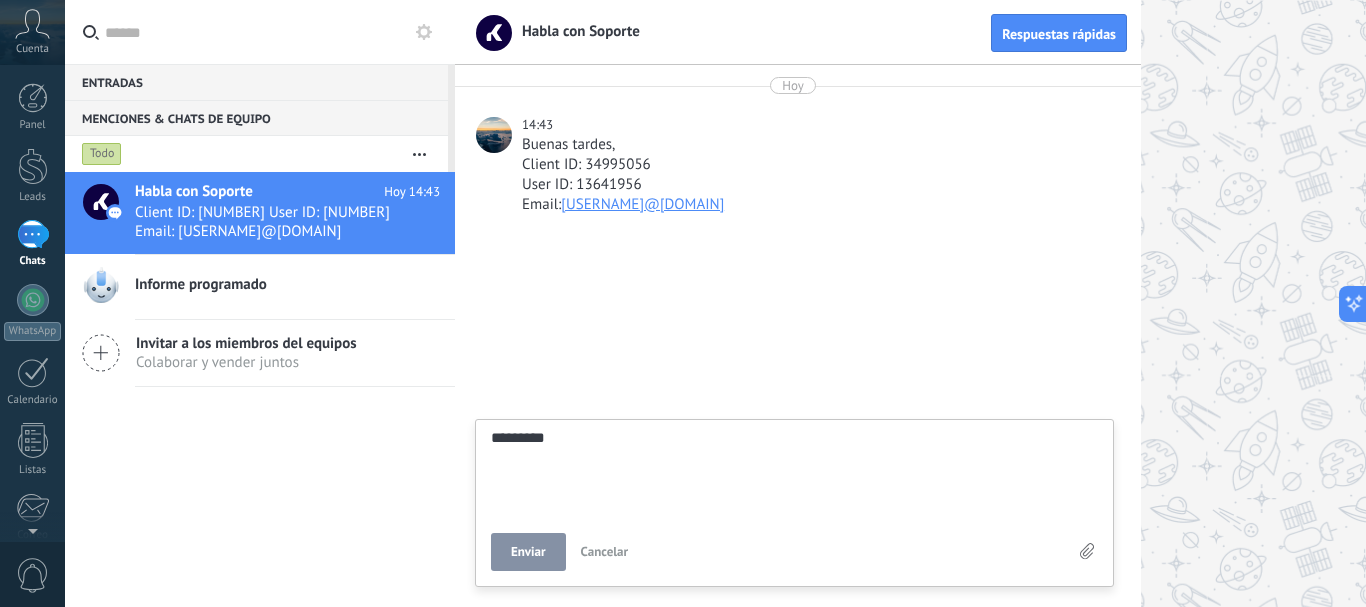 type on "*********" 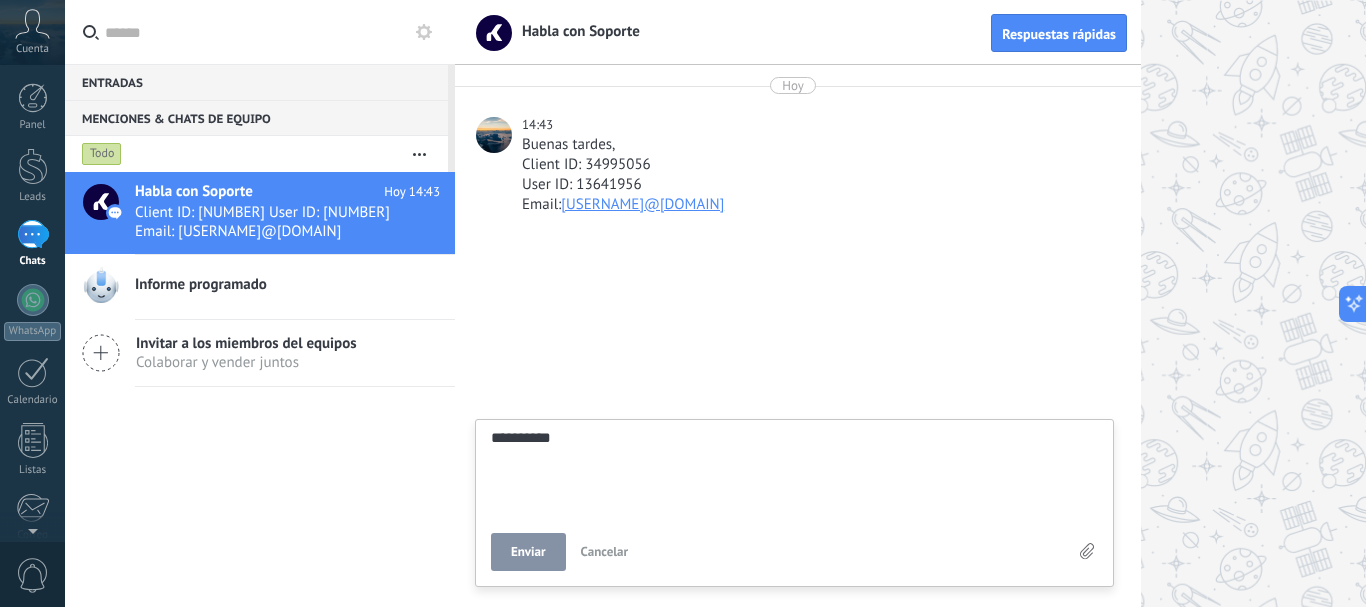 type on "**********" 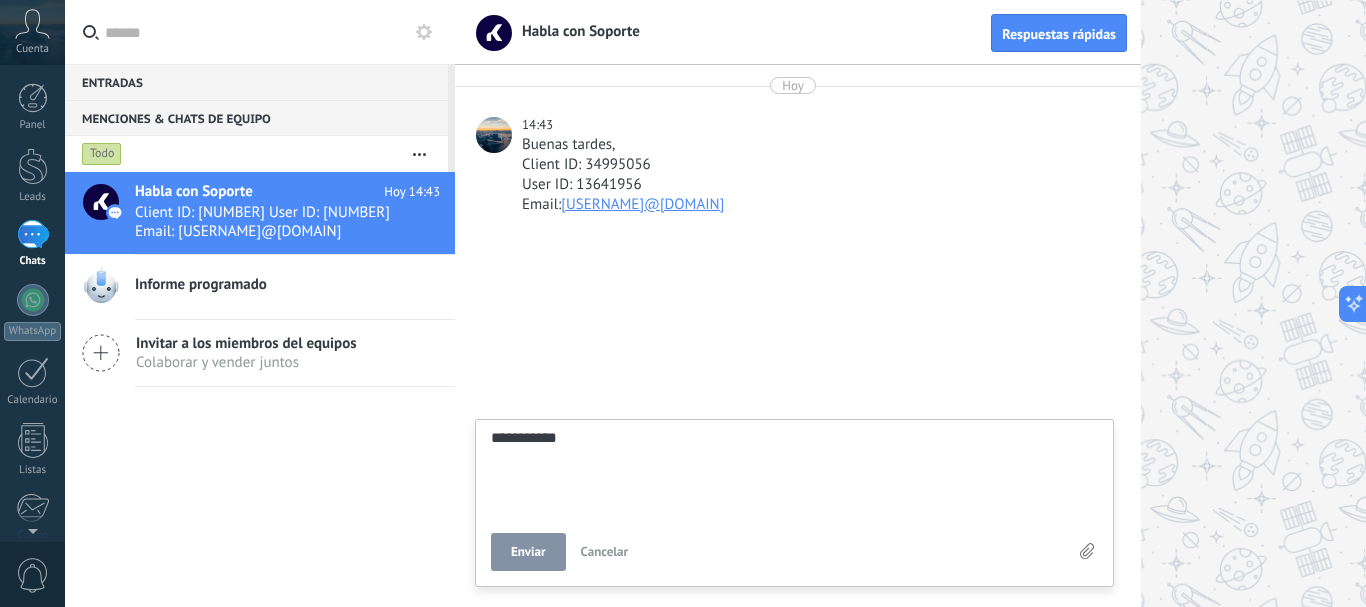 type on "**********" 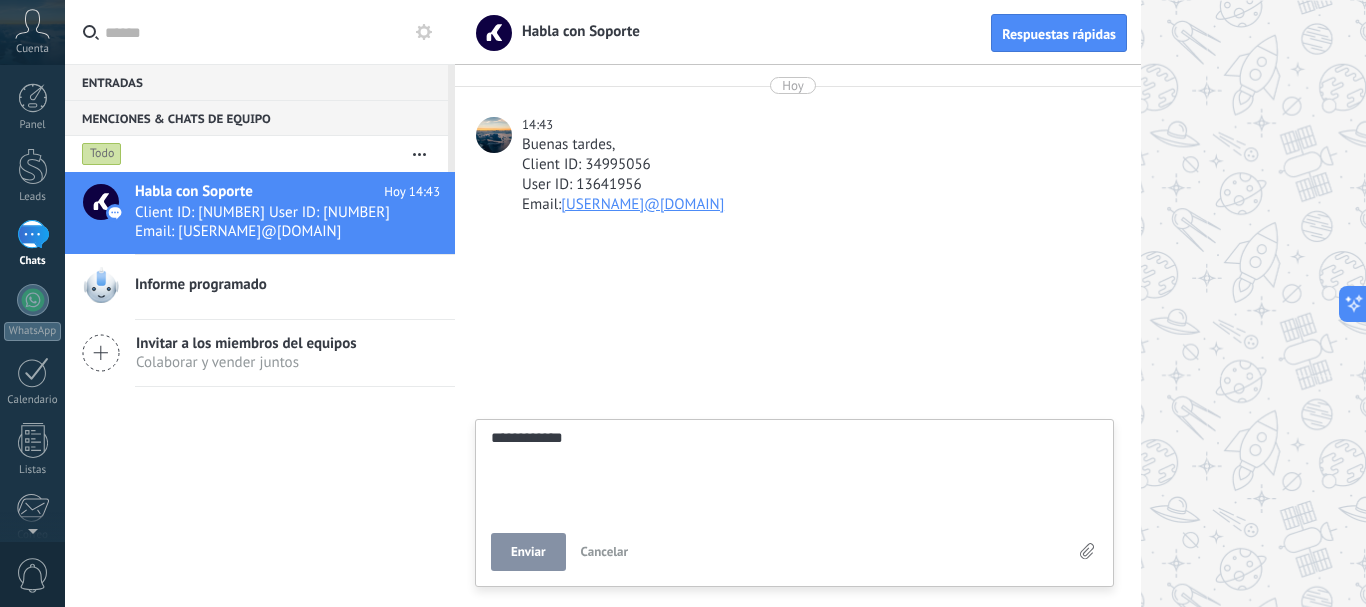 type on "**********" 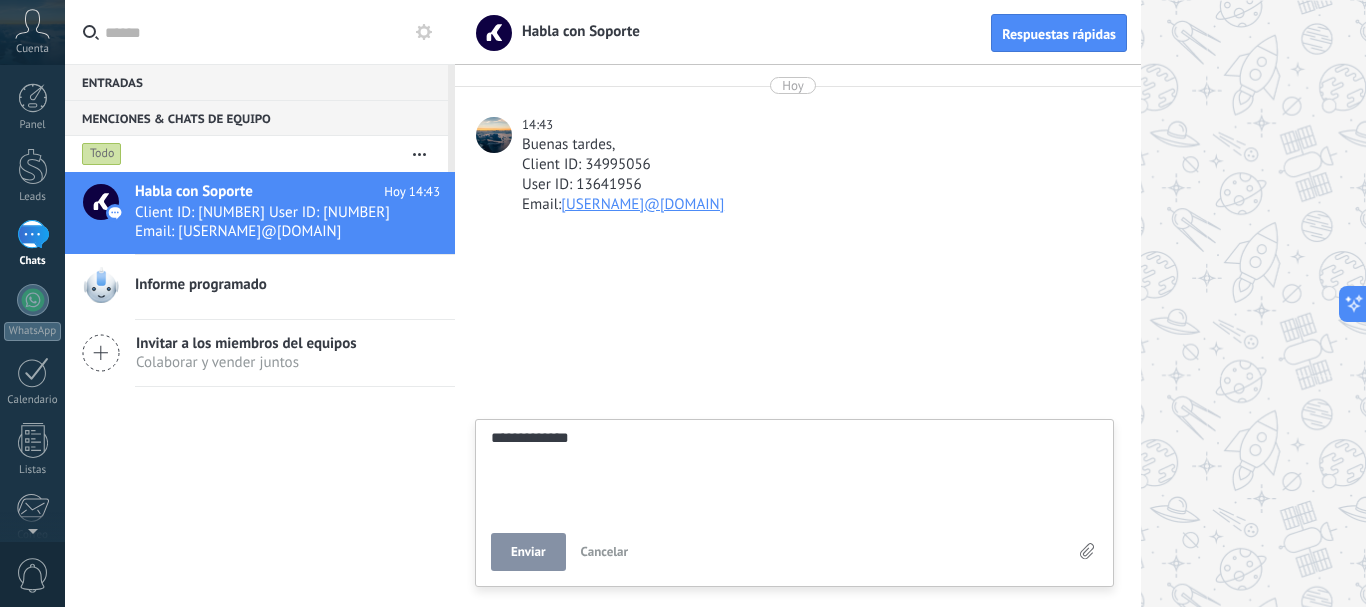 type on "**********" 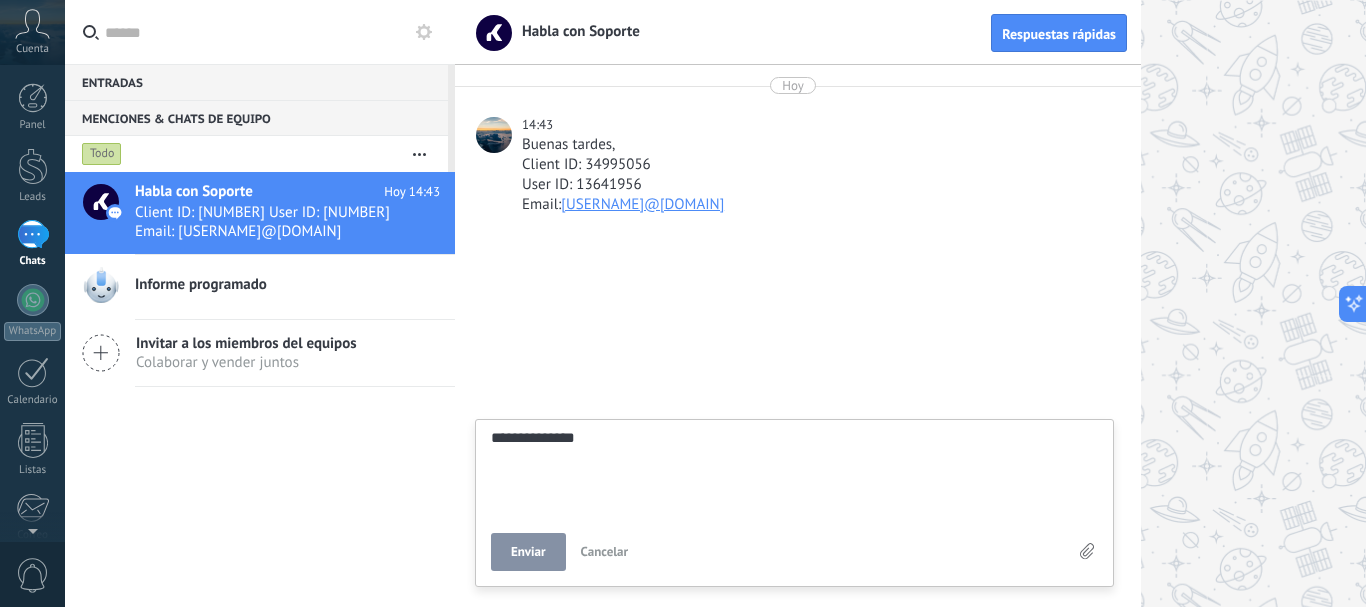 type on "**********" 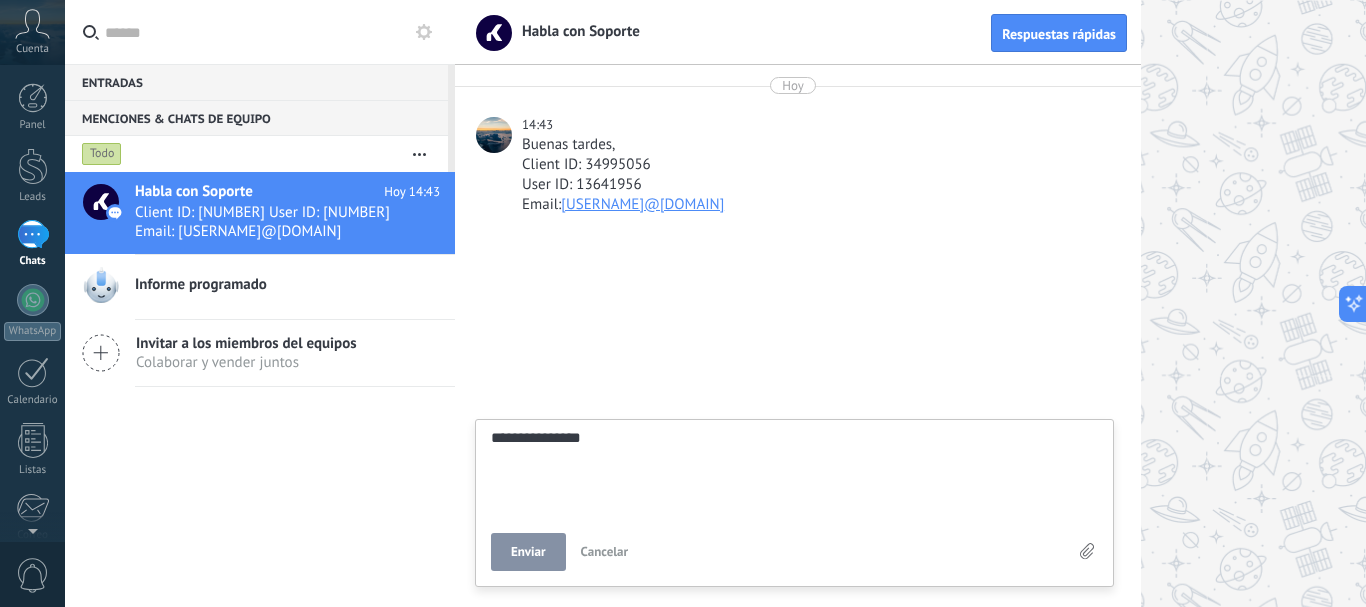 type on "**********" 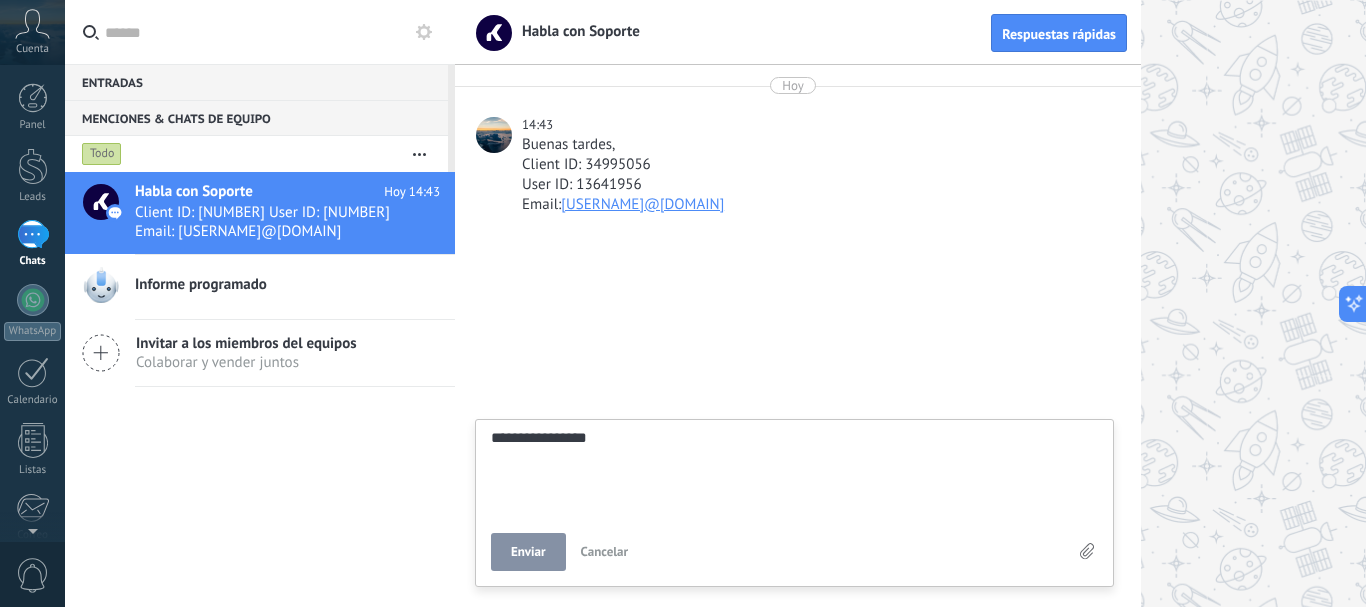 type on "**********" 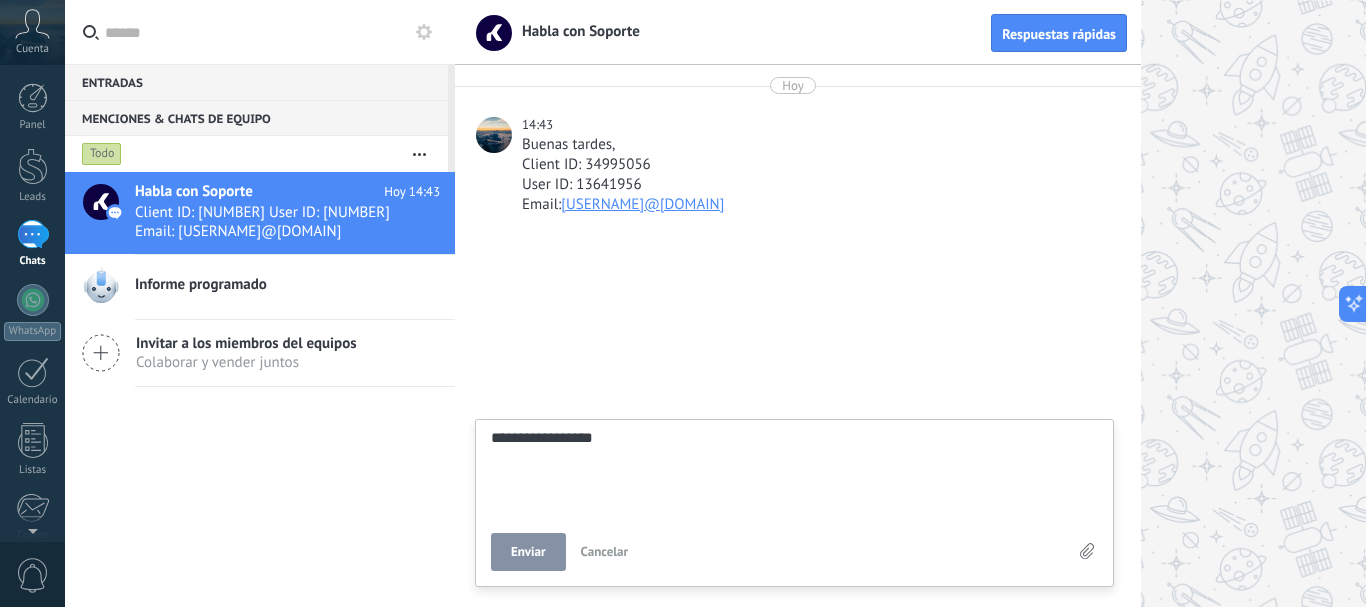 type on "**********" 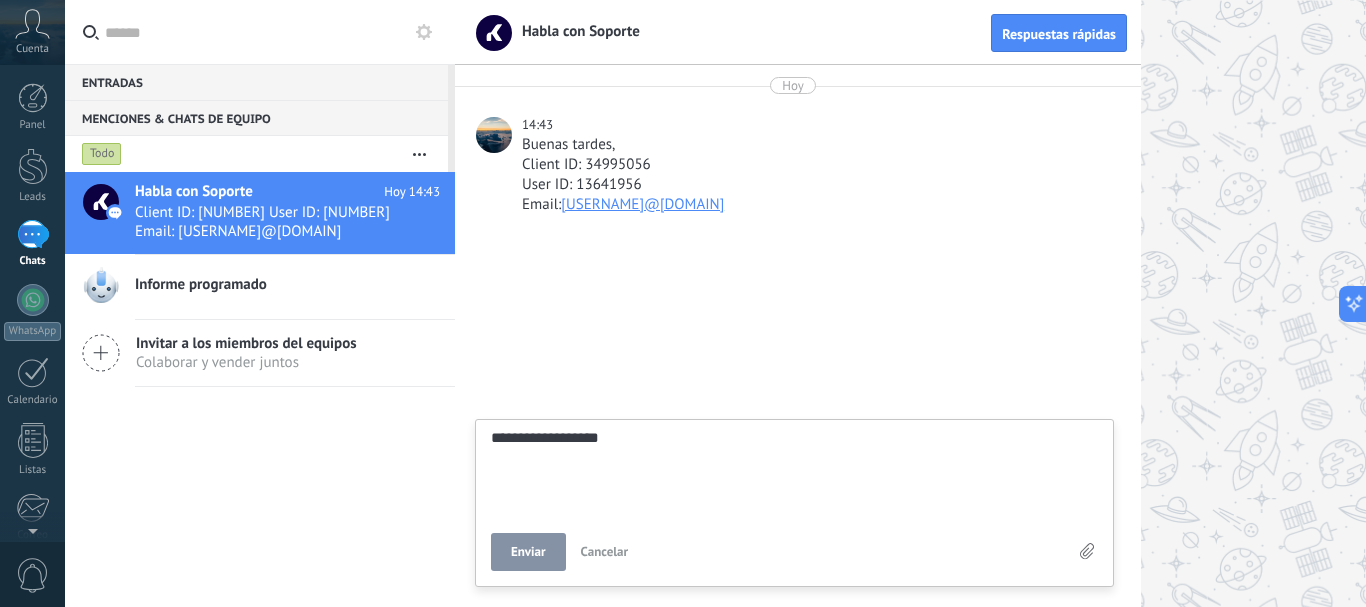 type on "**********" 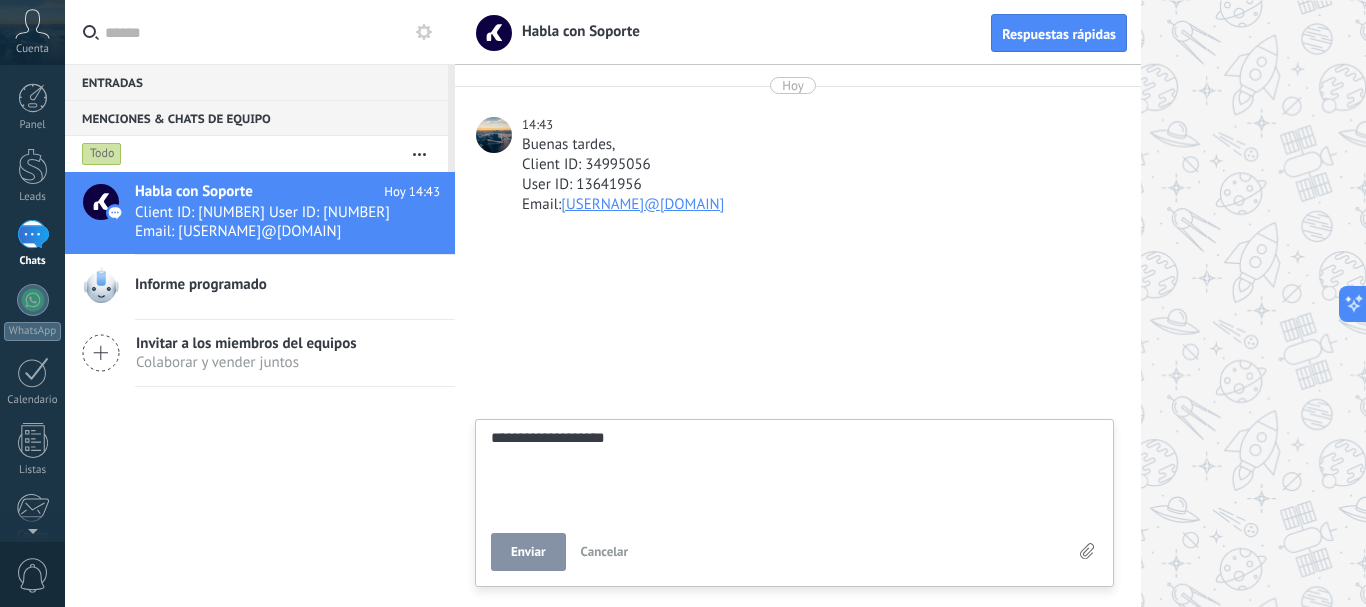 type on "**********" 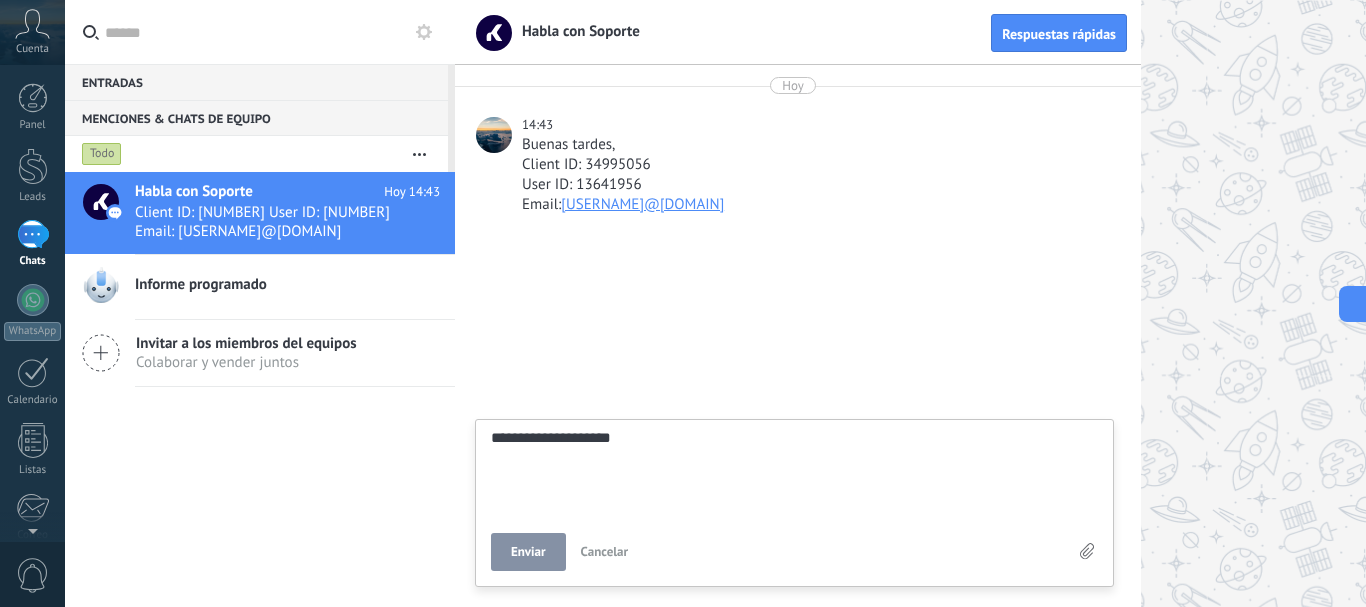 type on "**********" 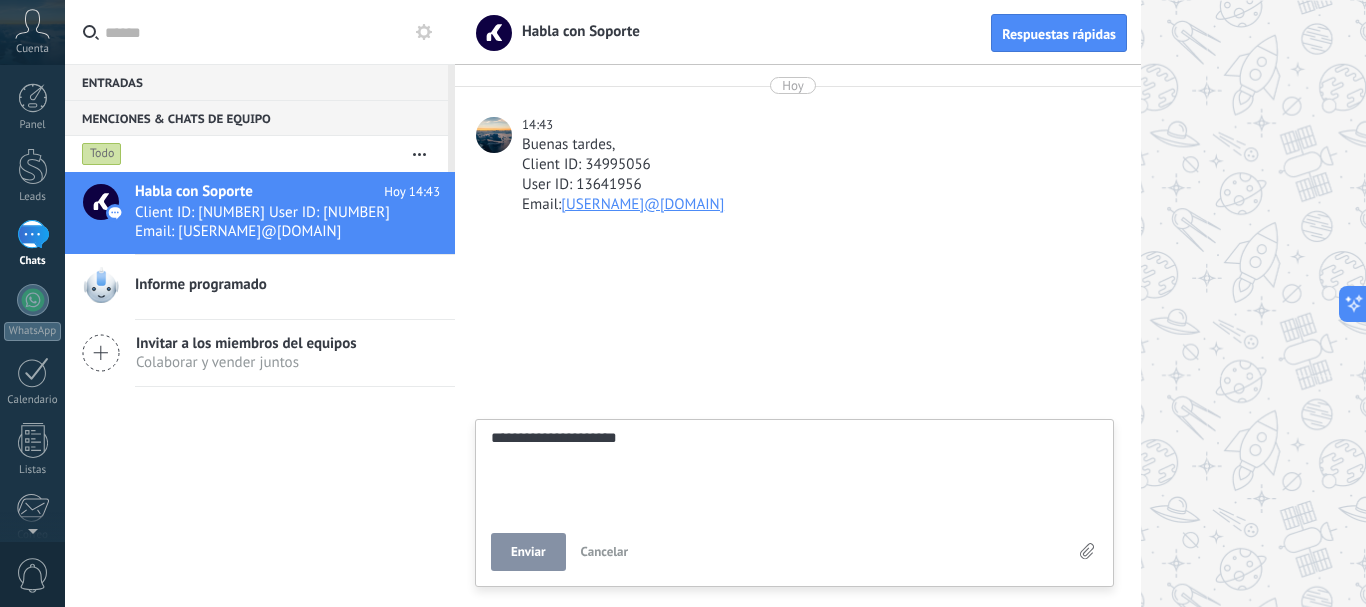 type on "**********" 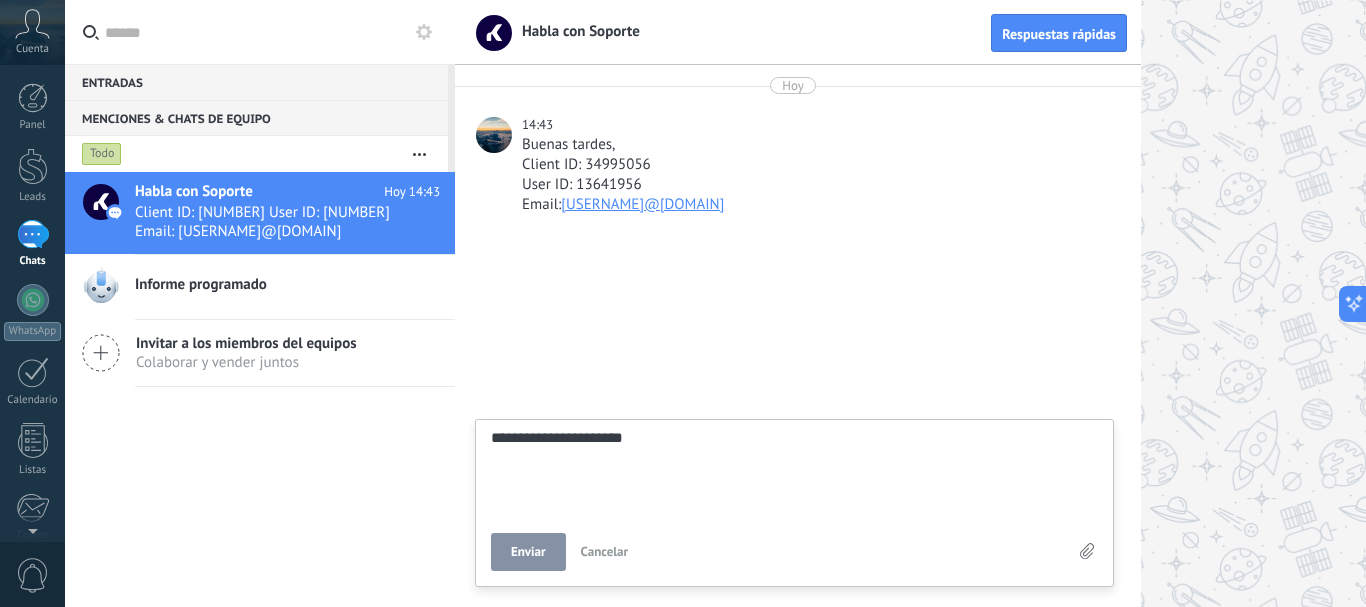 type on "**********" 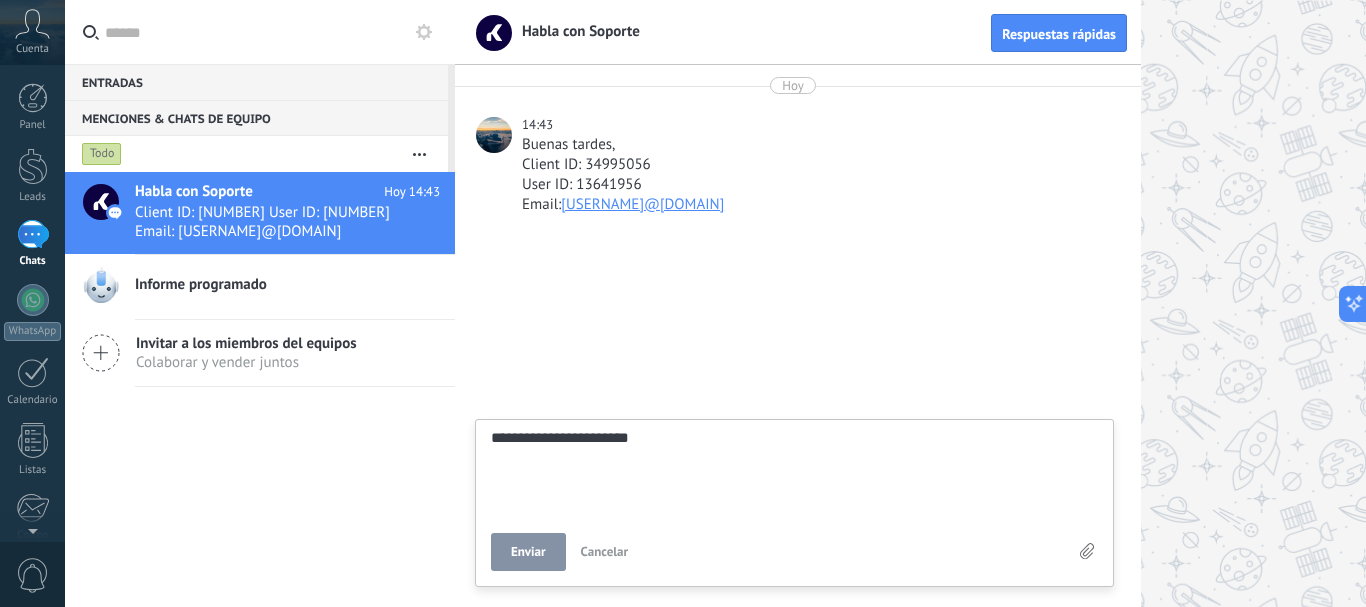type on "**********" 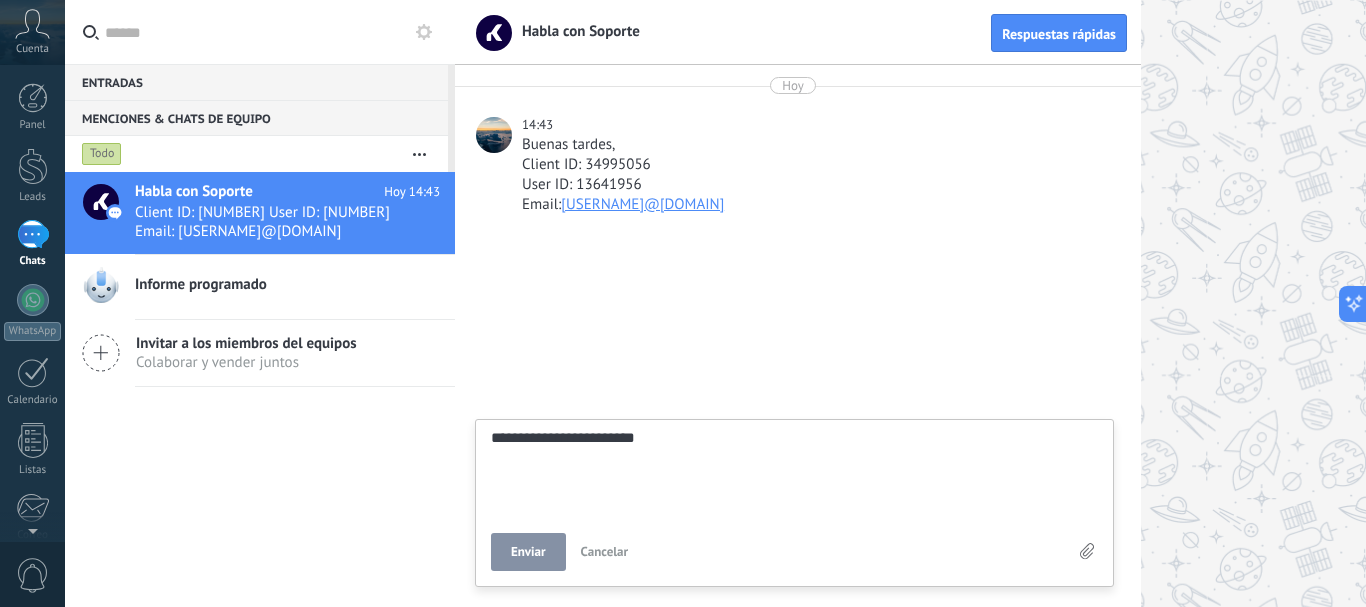 type on "**********" 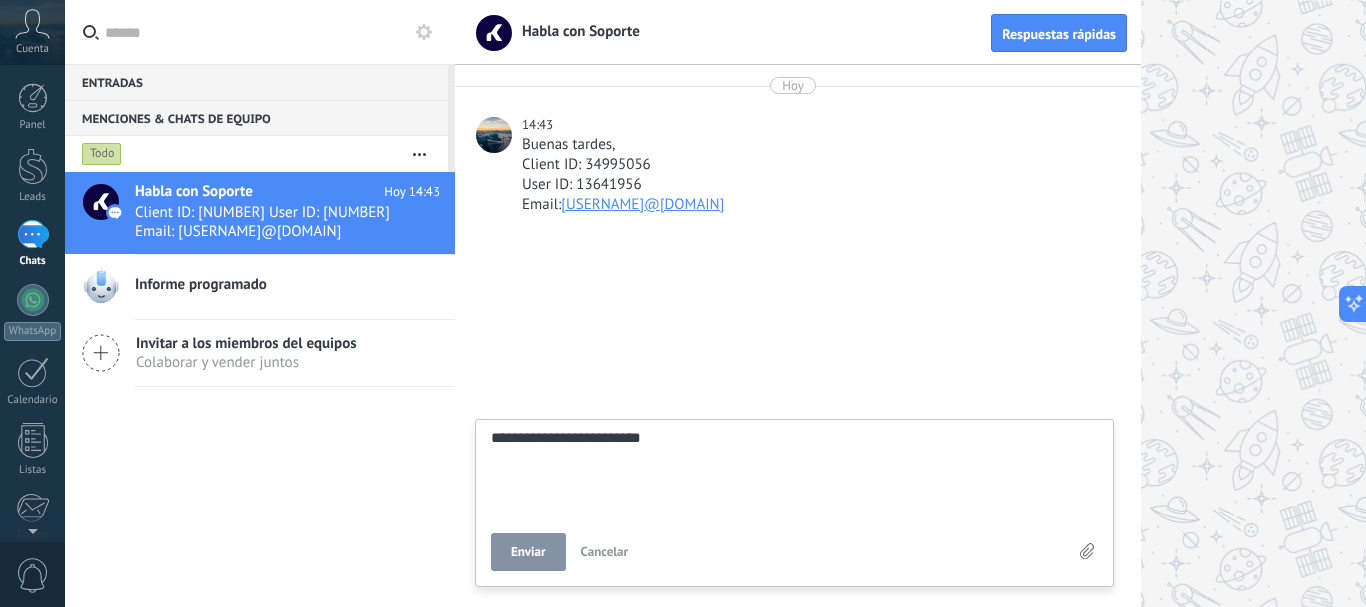 type on "**********" 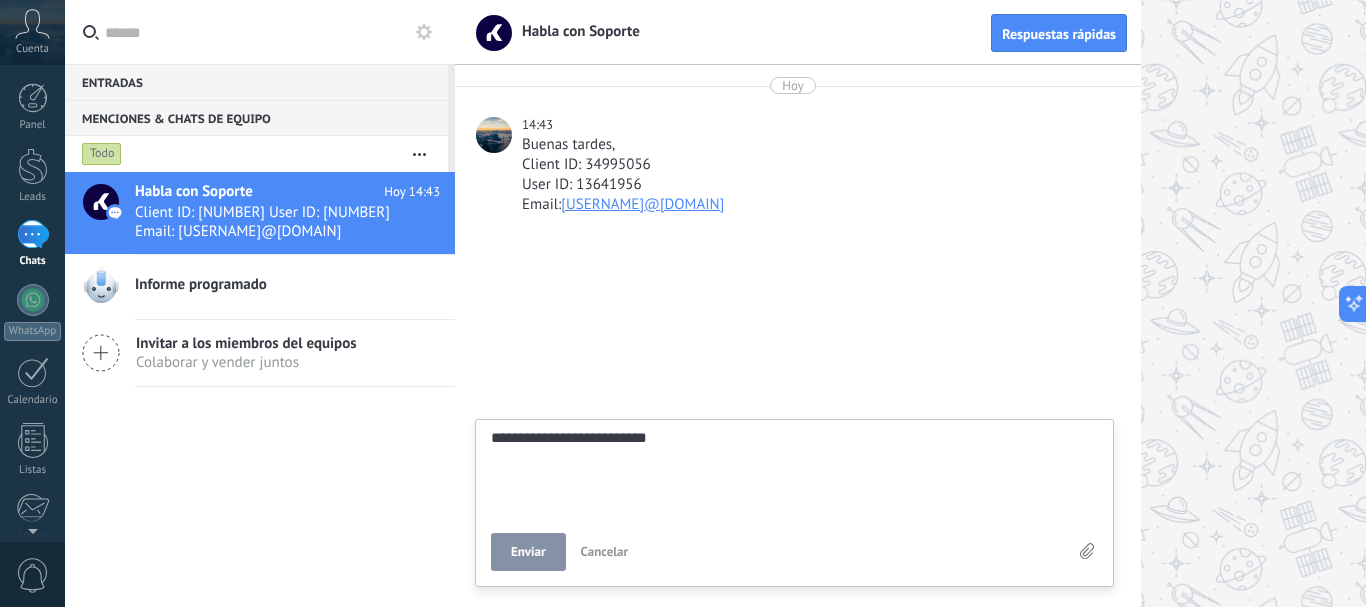type on "**********" 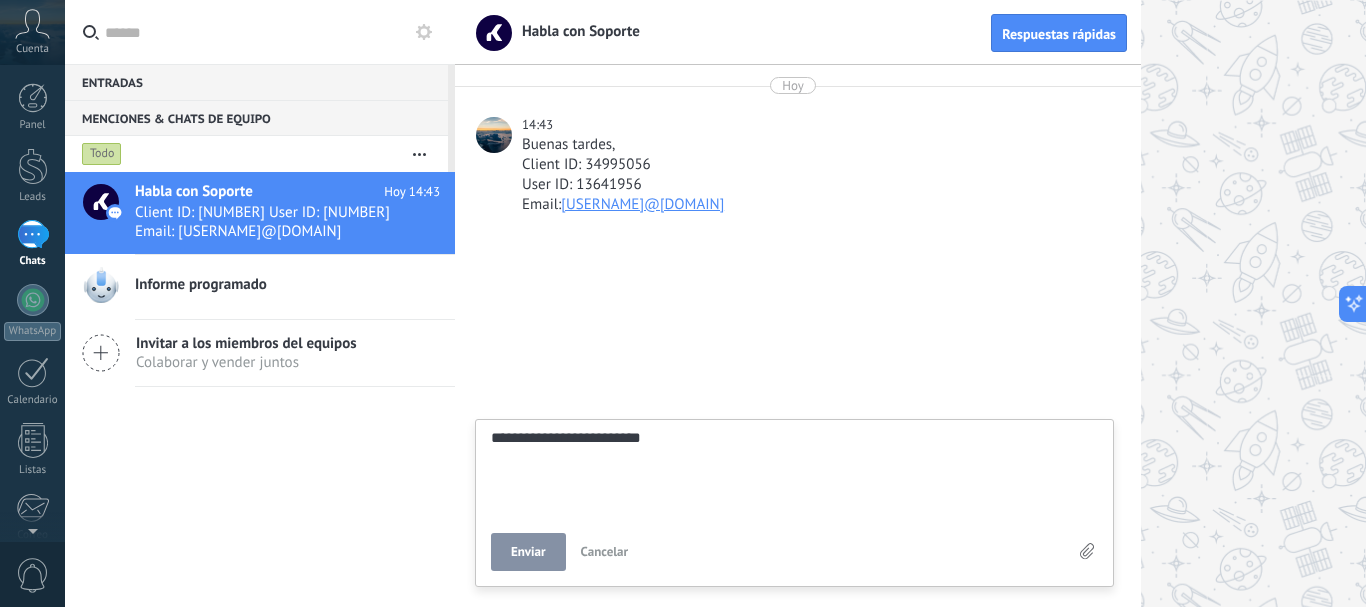 type on "**********" 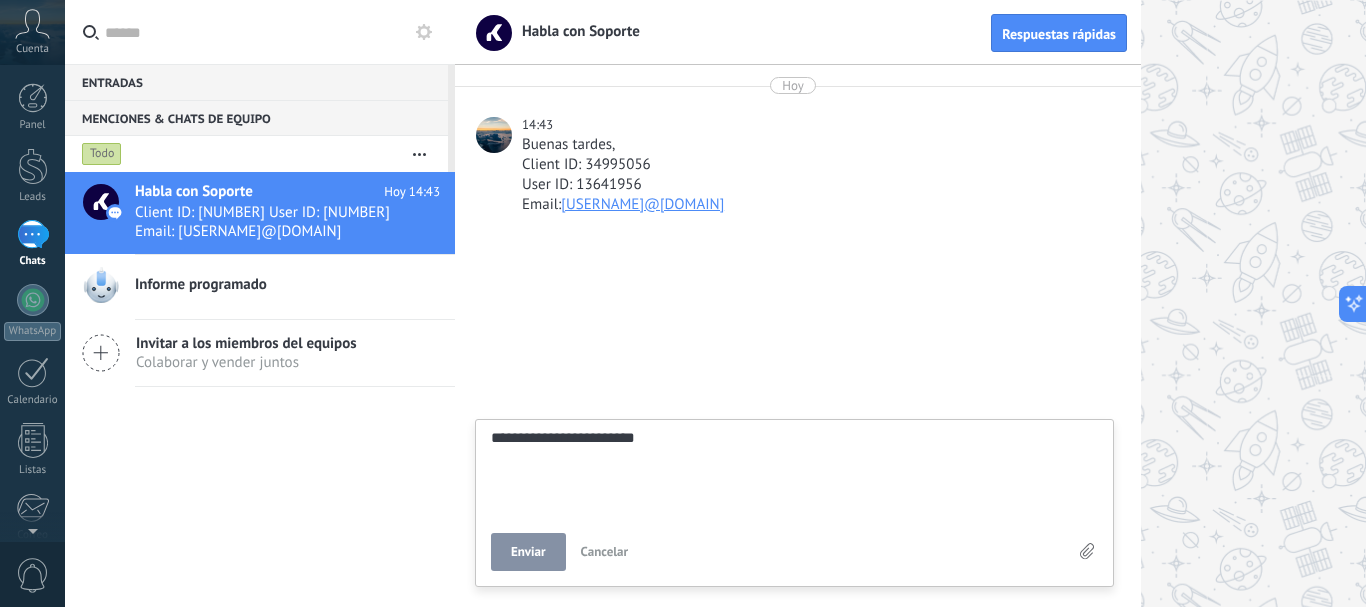 type on "**********" 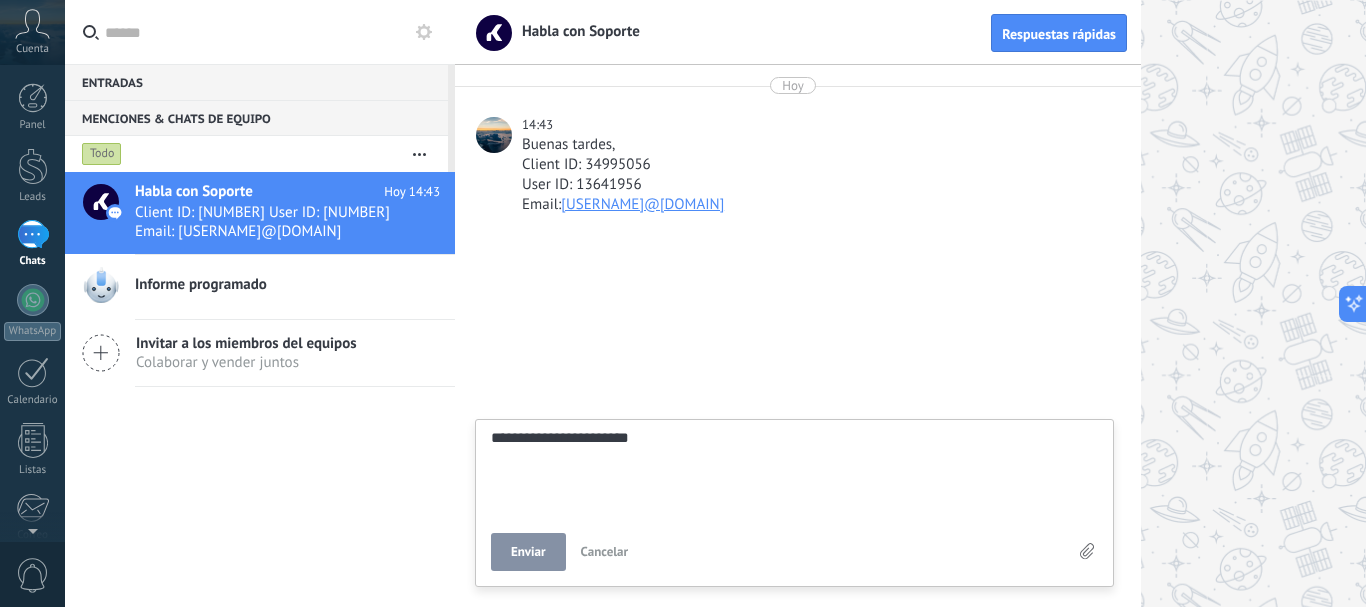 type on "**********" 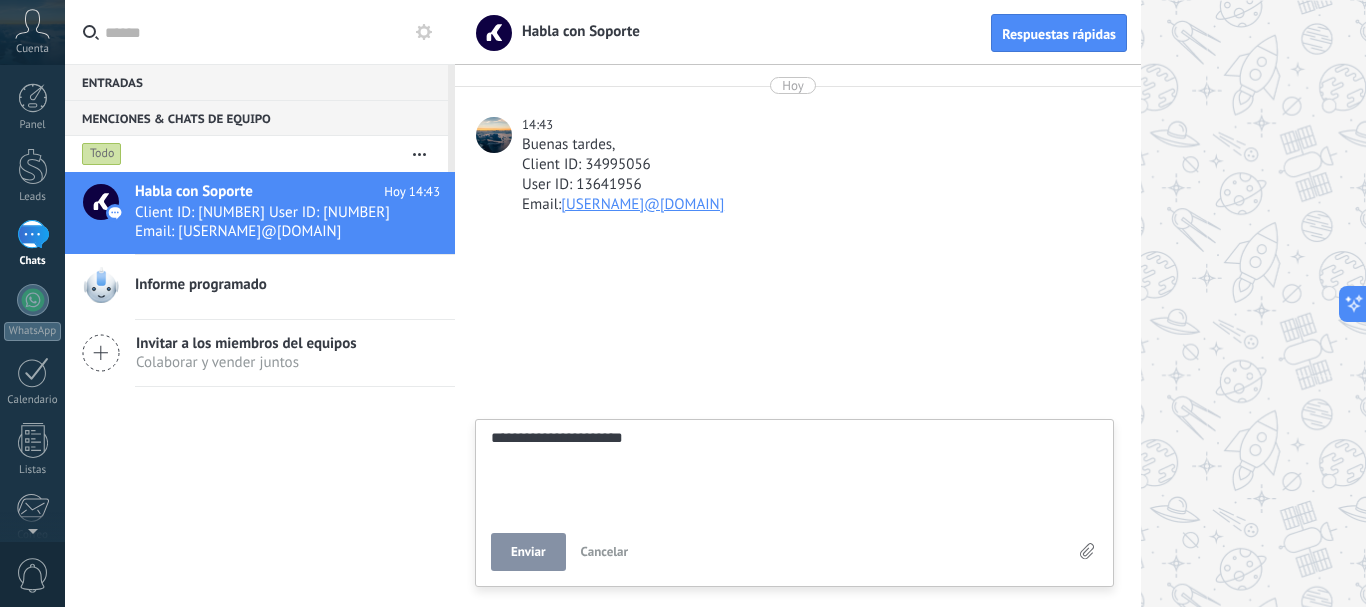 scroll, scrollTop: 19, scrollLeft: 0, axis: vertical 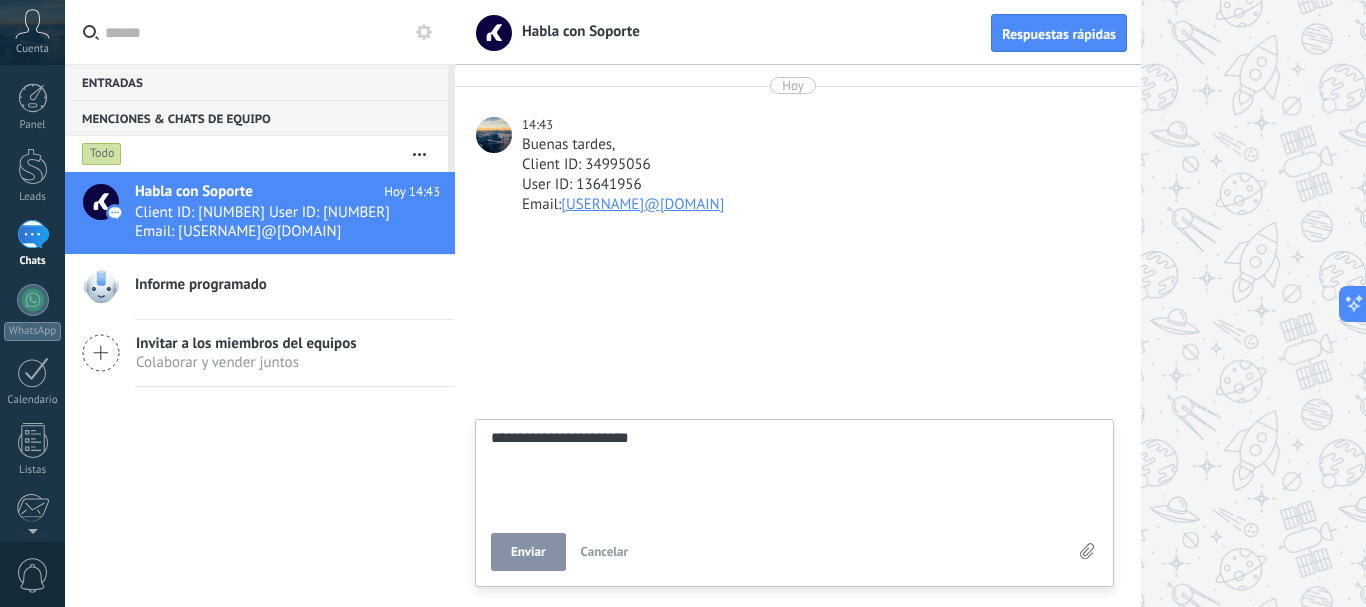 type on "**********" 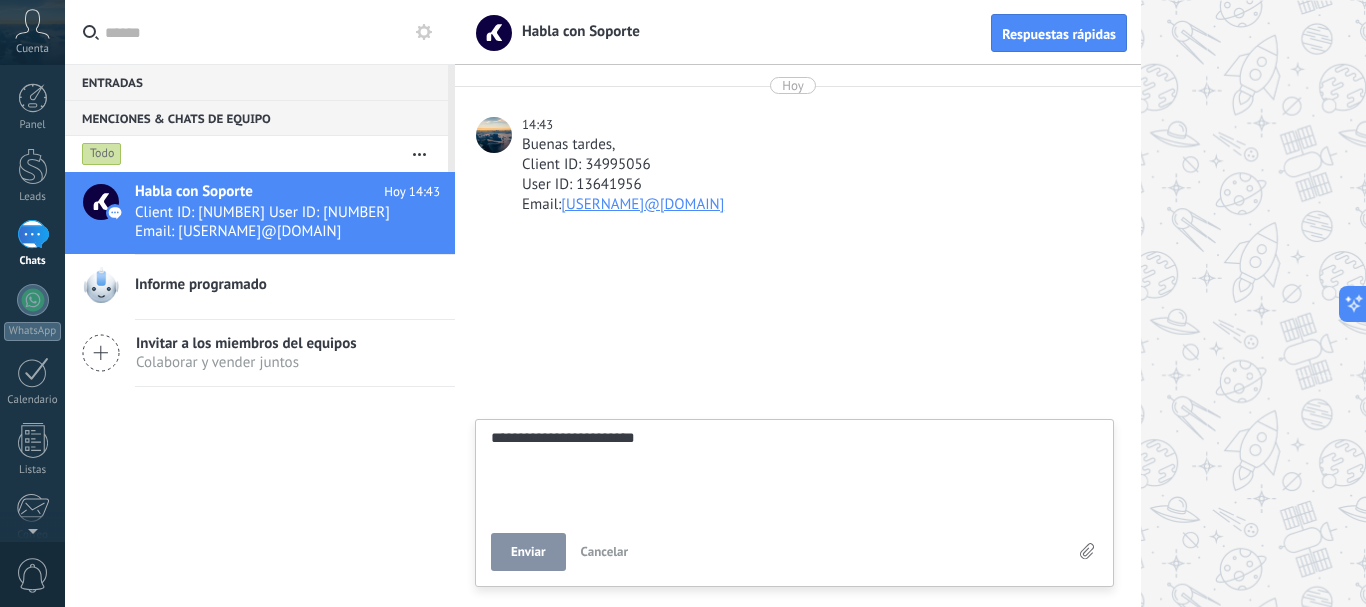 type on "**********" 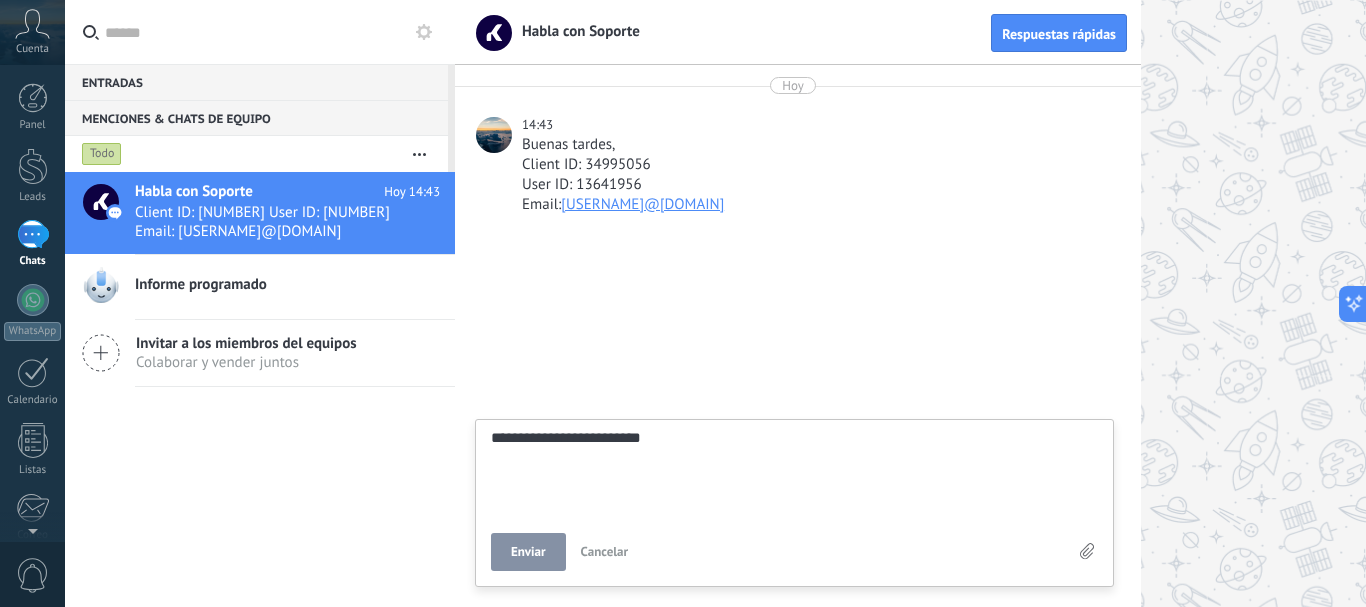 type on "**********" 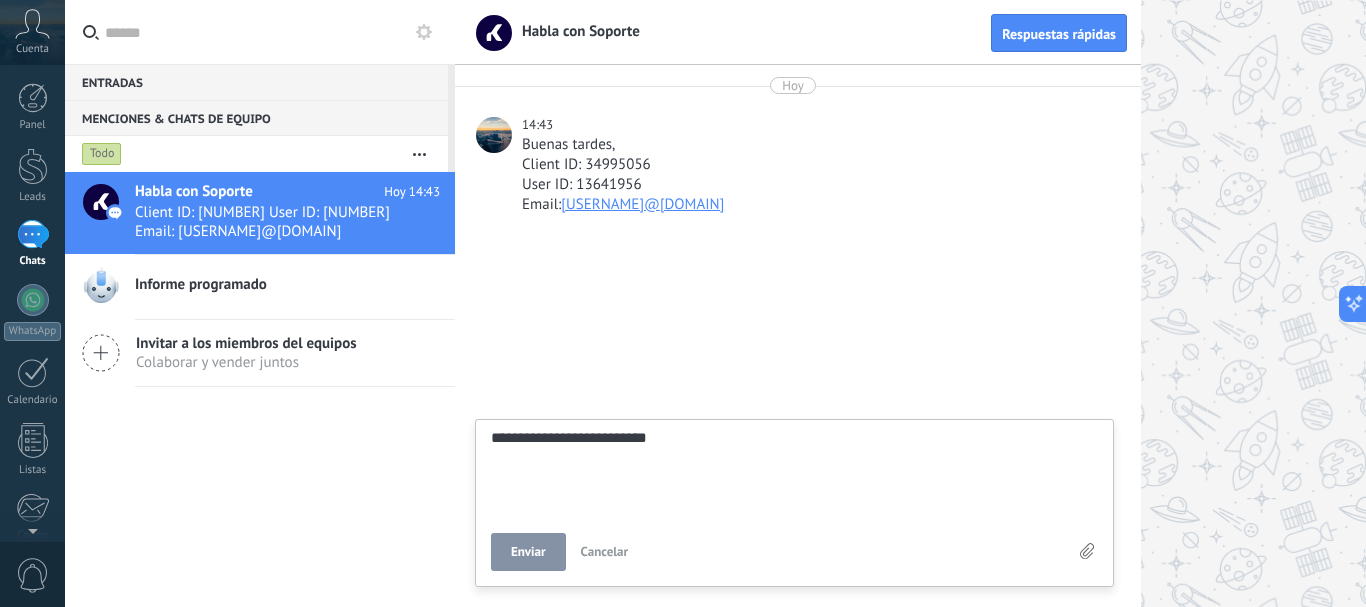 type on "**********" 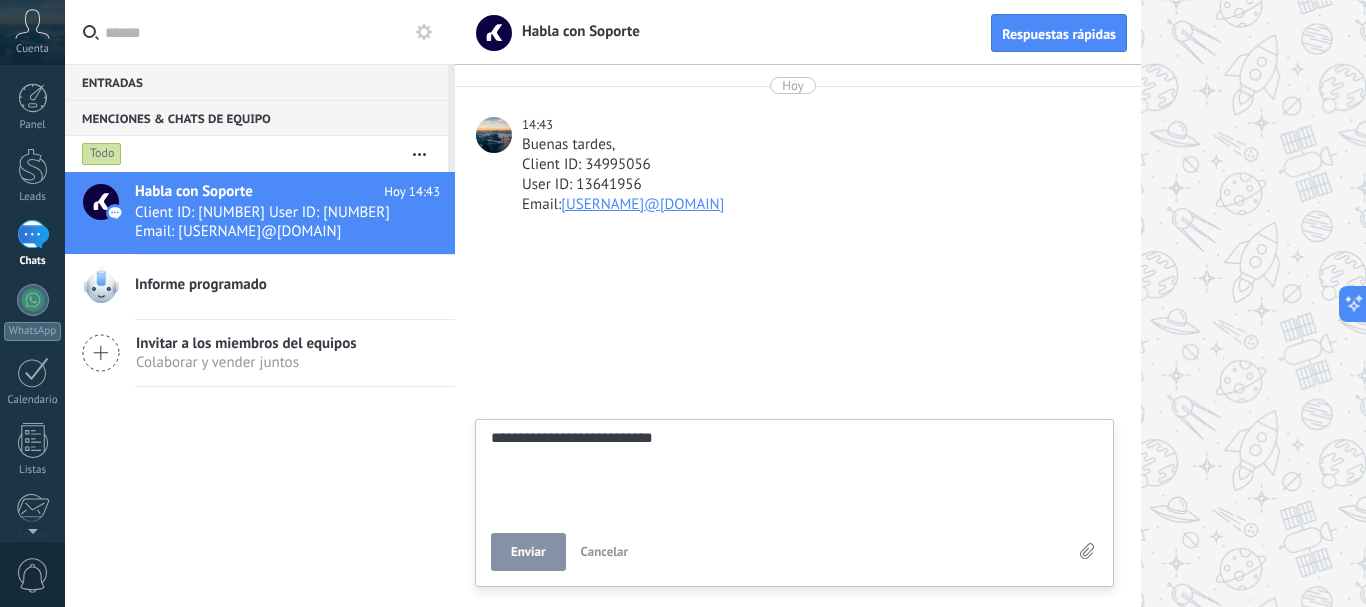 type on "**********" 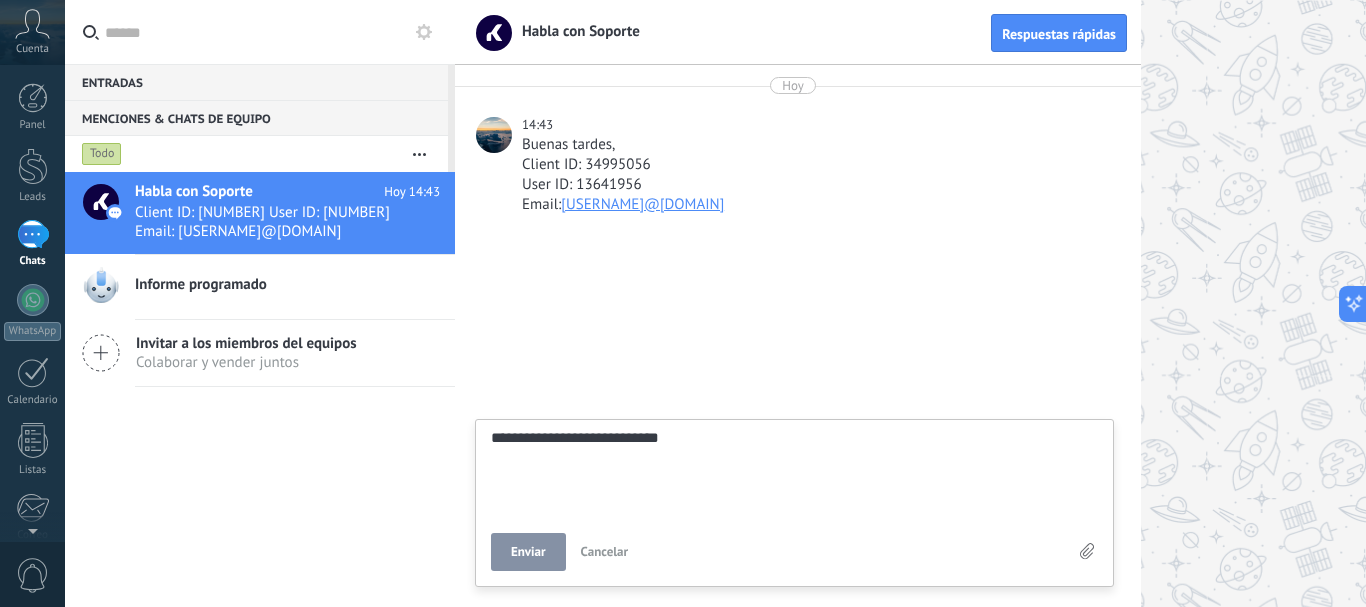 type on "**********" 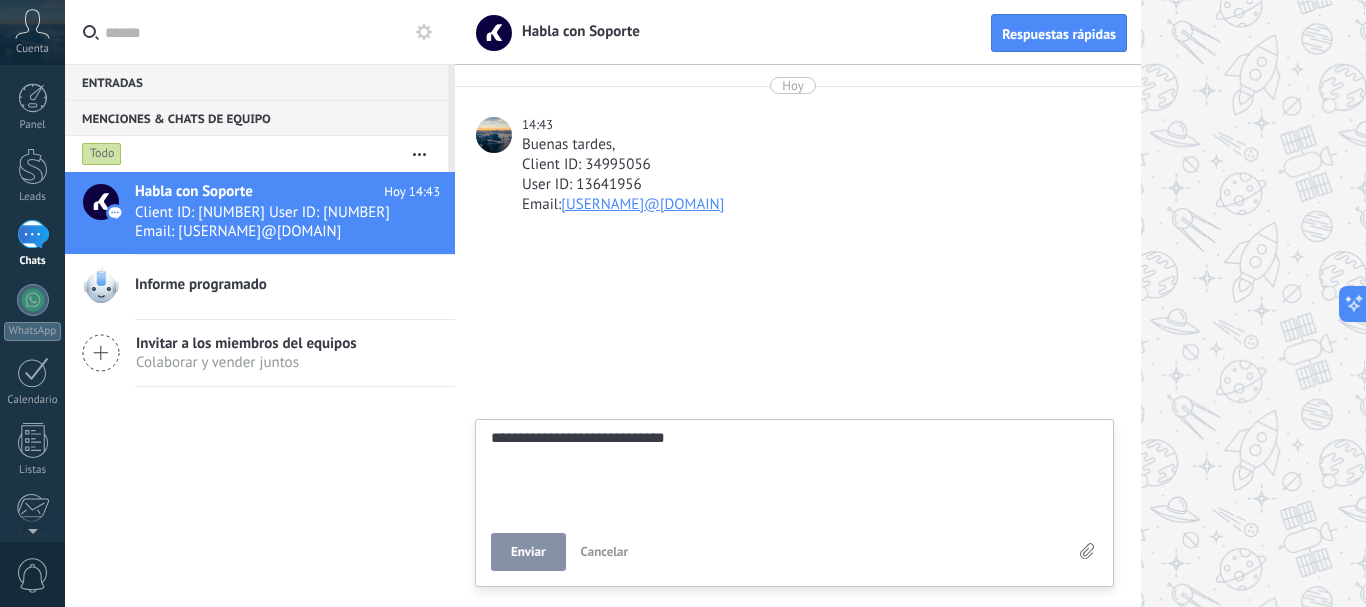 type on "**********" 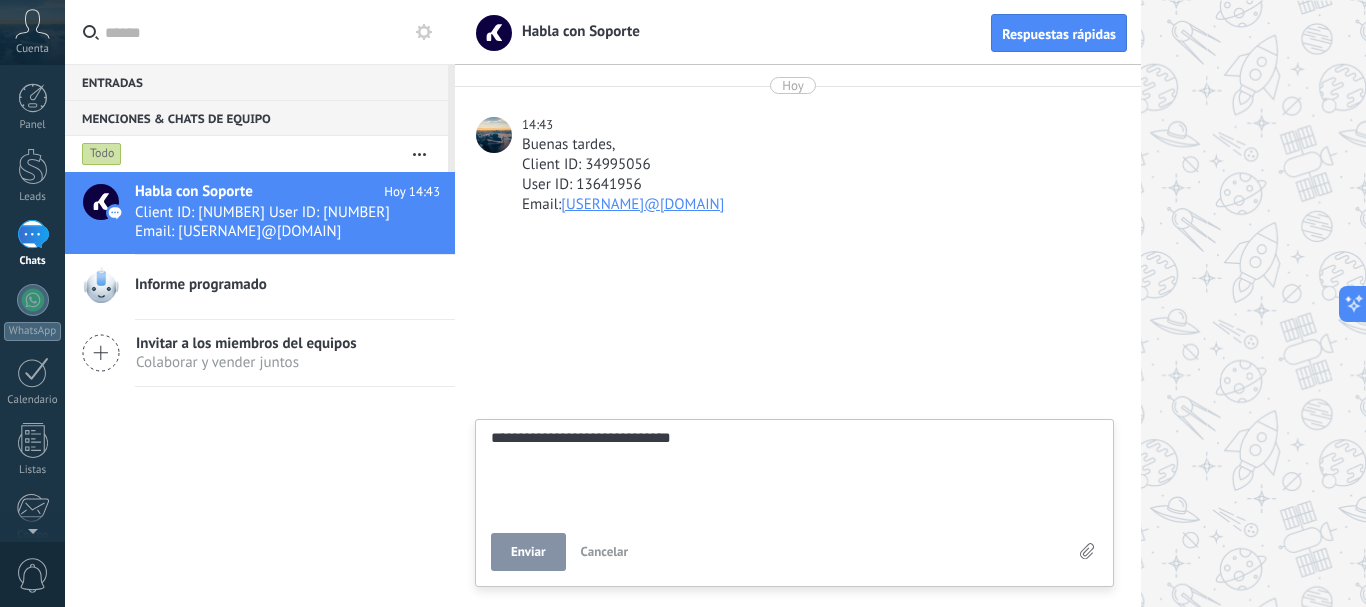 type on "**********" 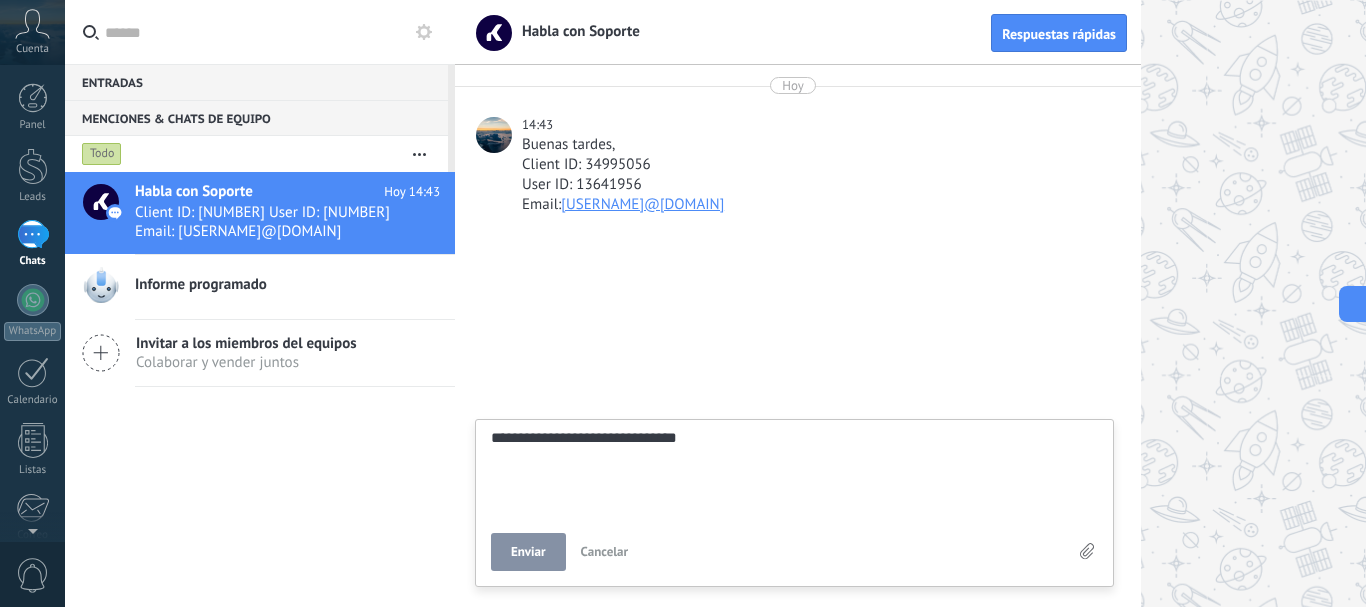 type on "**********" 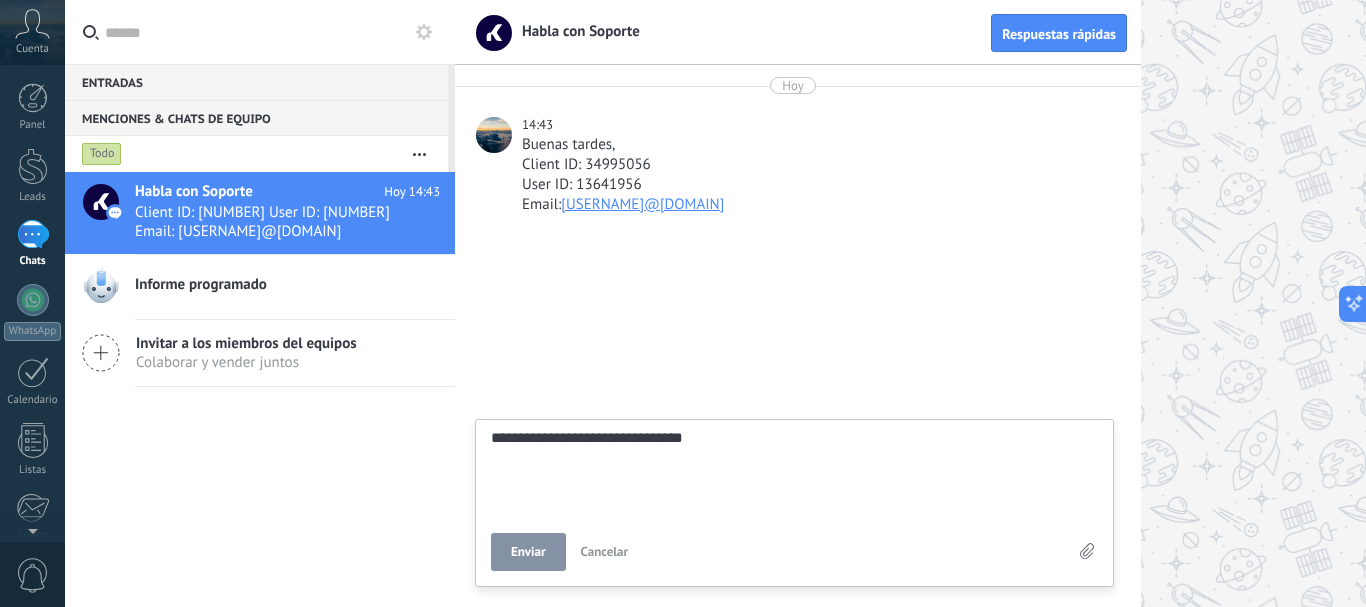 type on "**********" 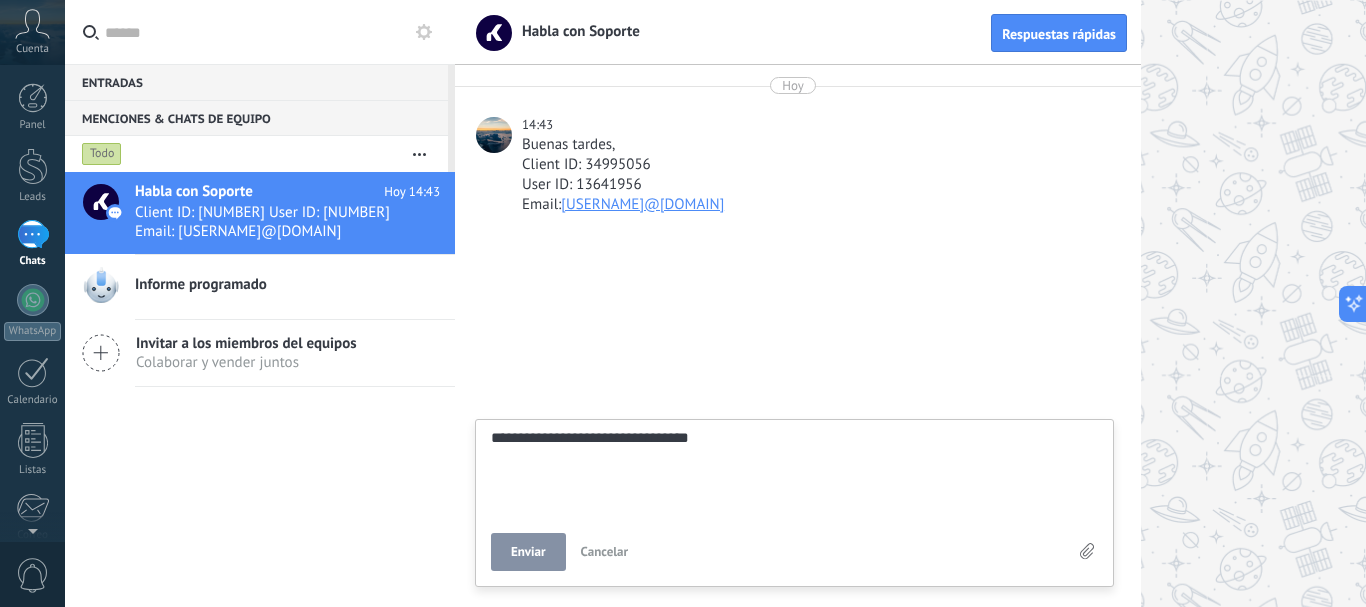 type on "**********" 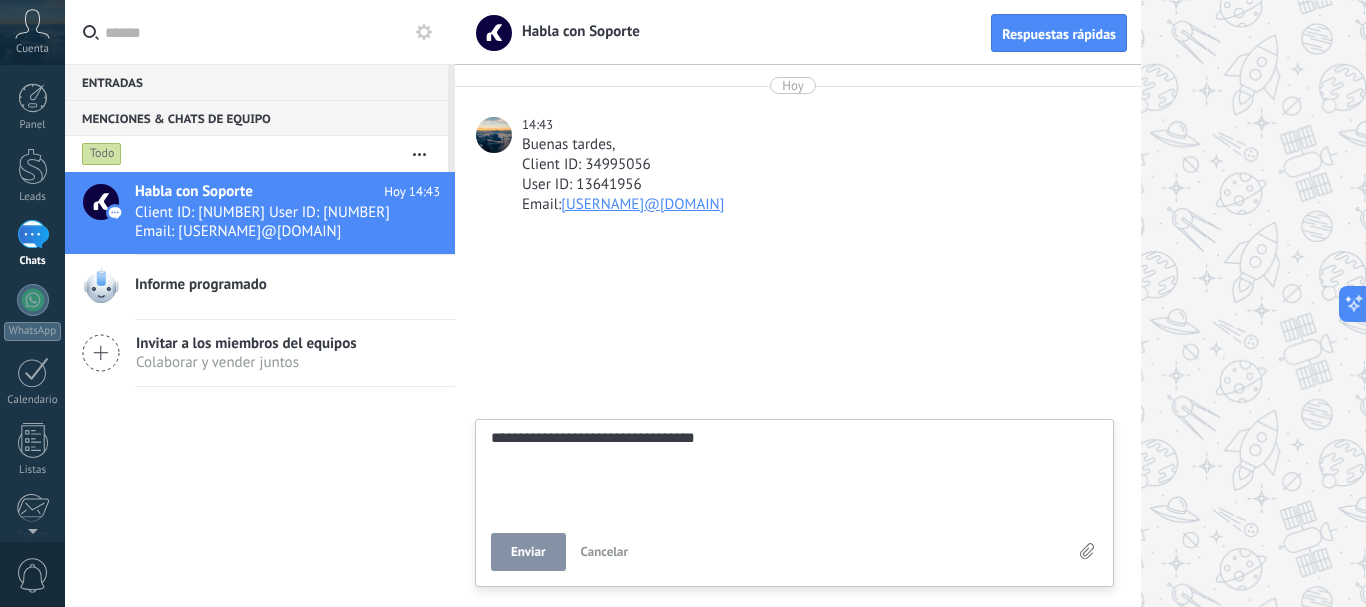 type on "**********" 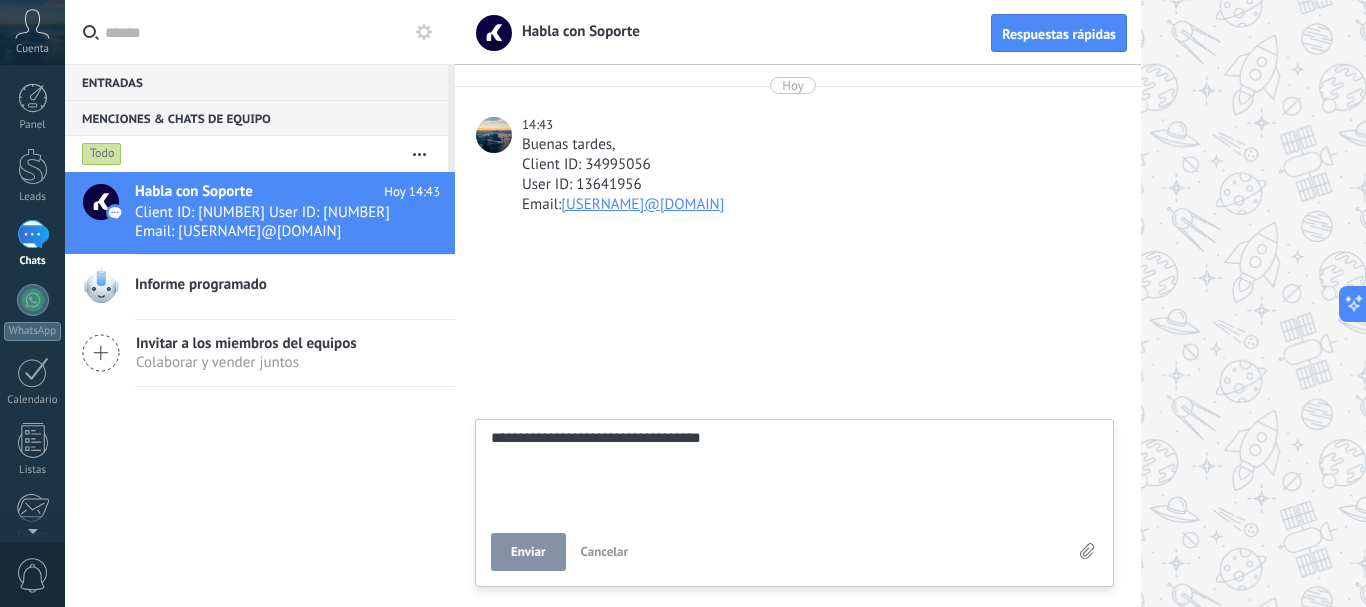 type on "**********" 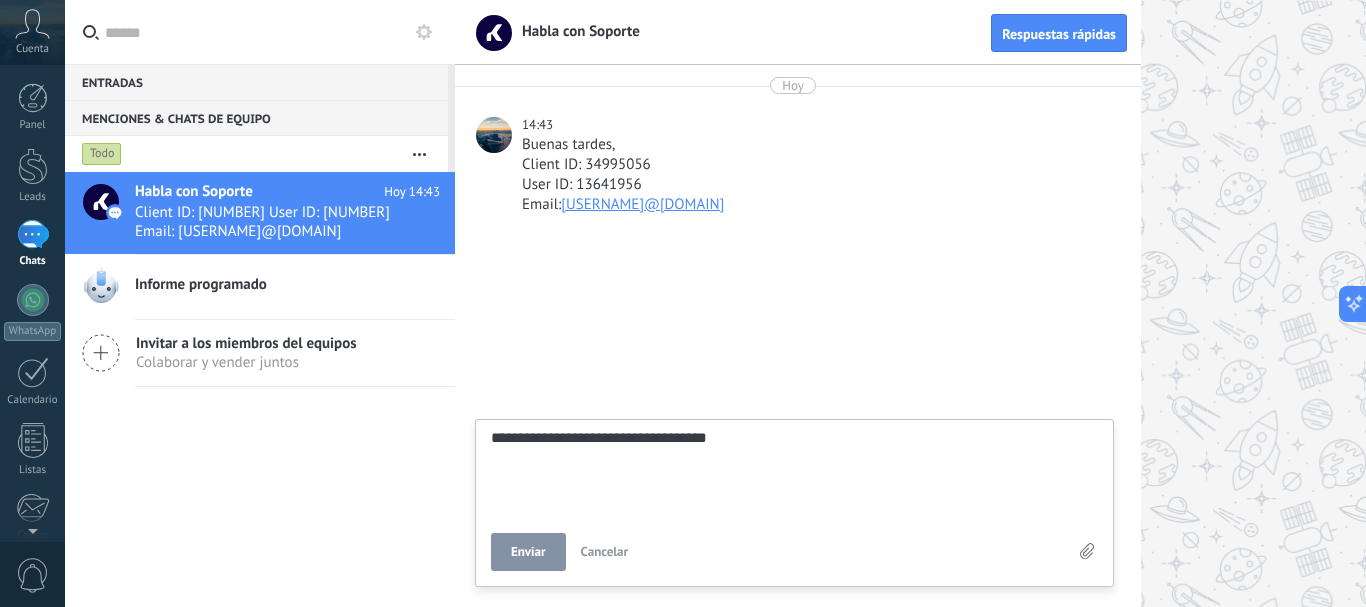 type on "**********" 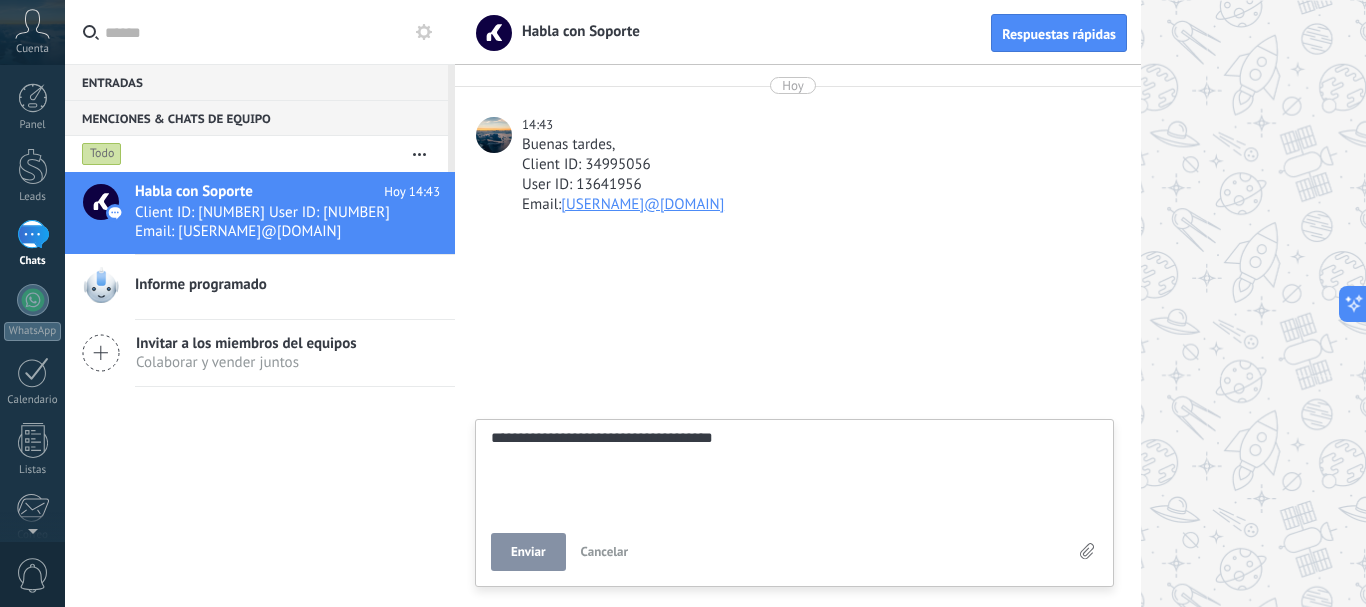type on "**********" 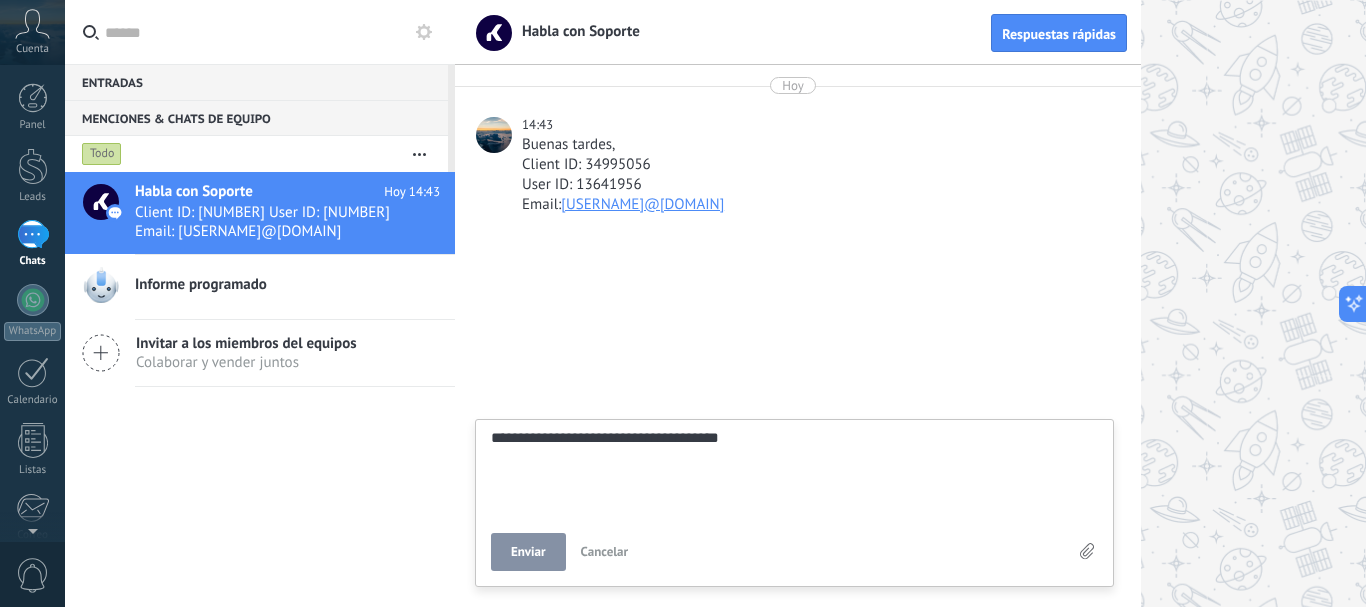 type on "**********" 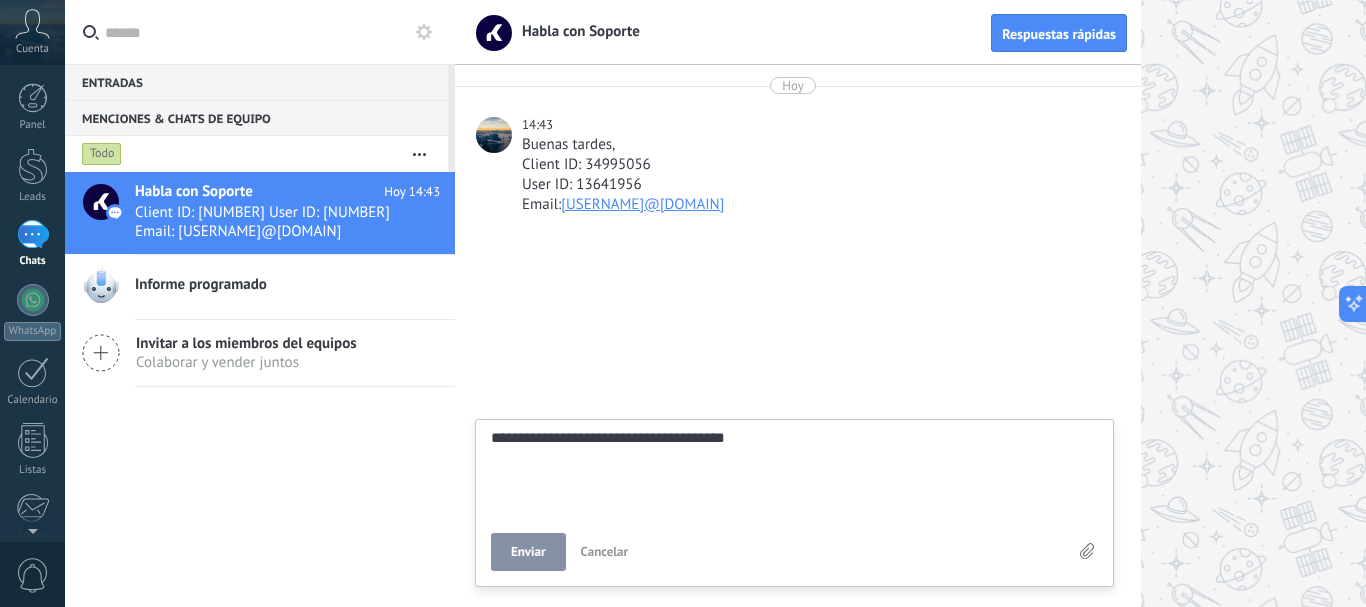 type on "**********" 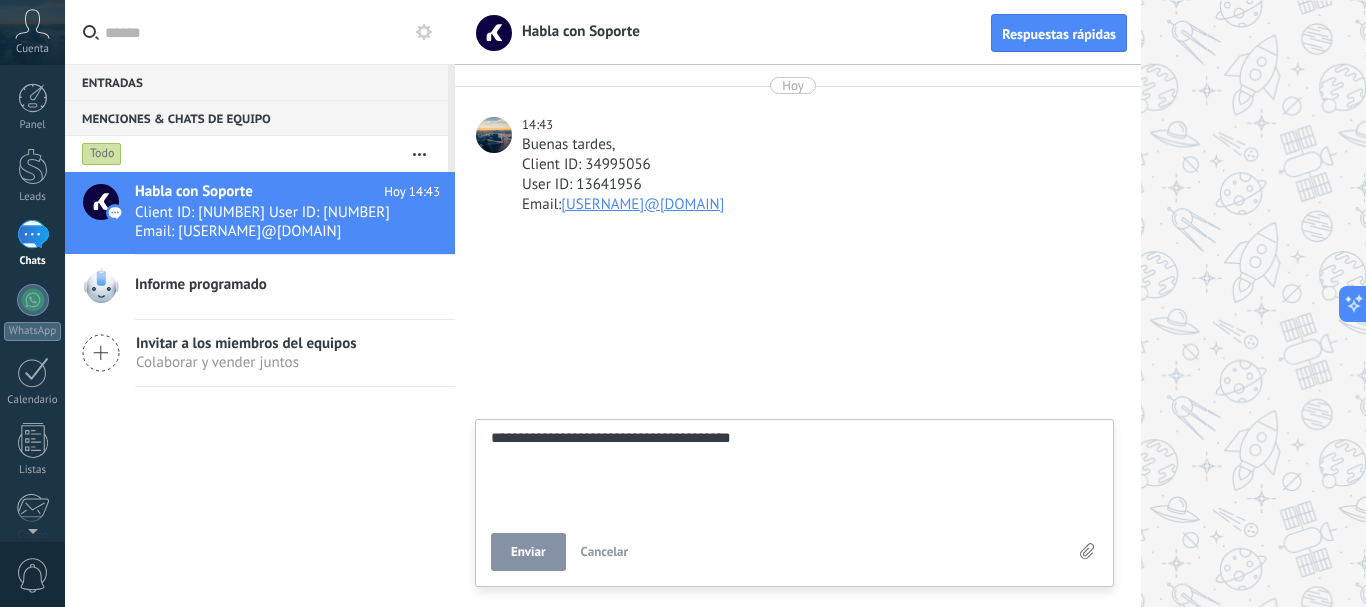 type on "**********" 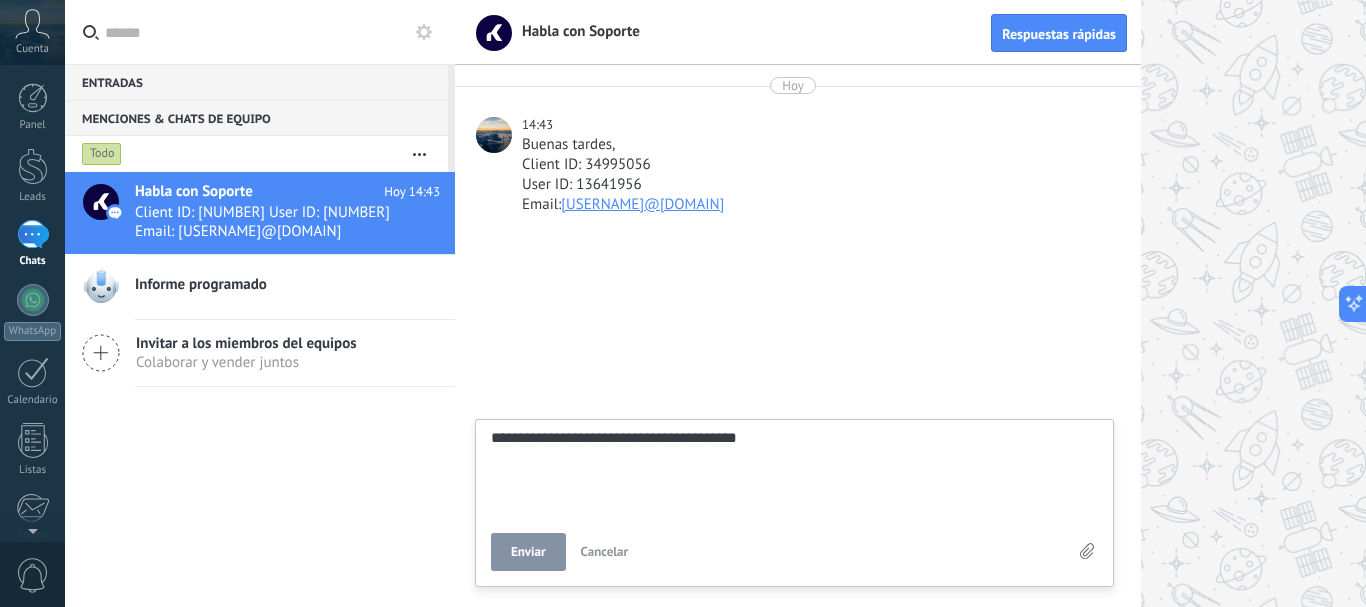 type on "**********" 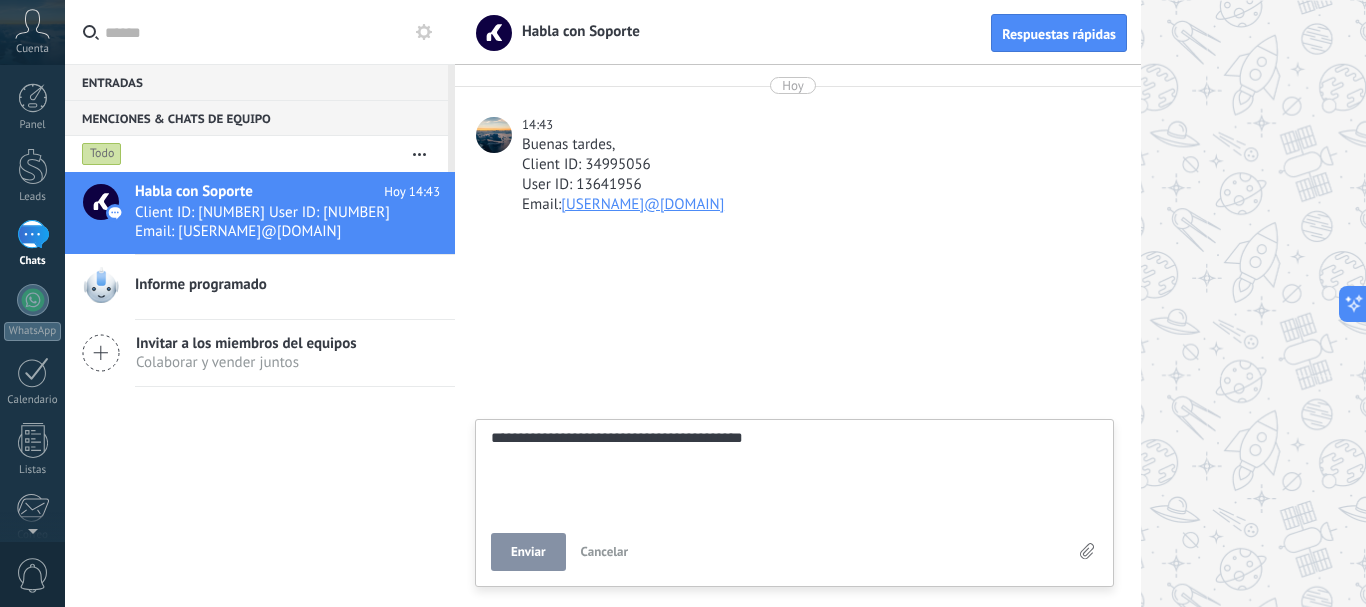type on "**********" 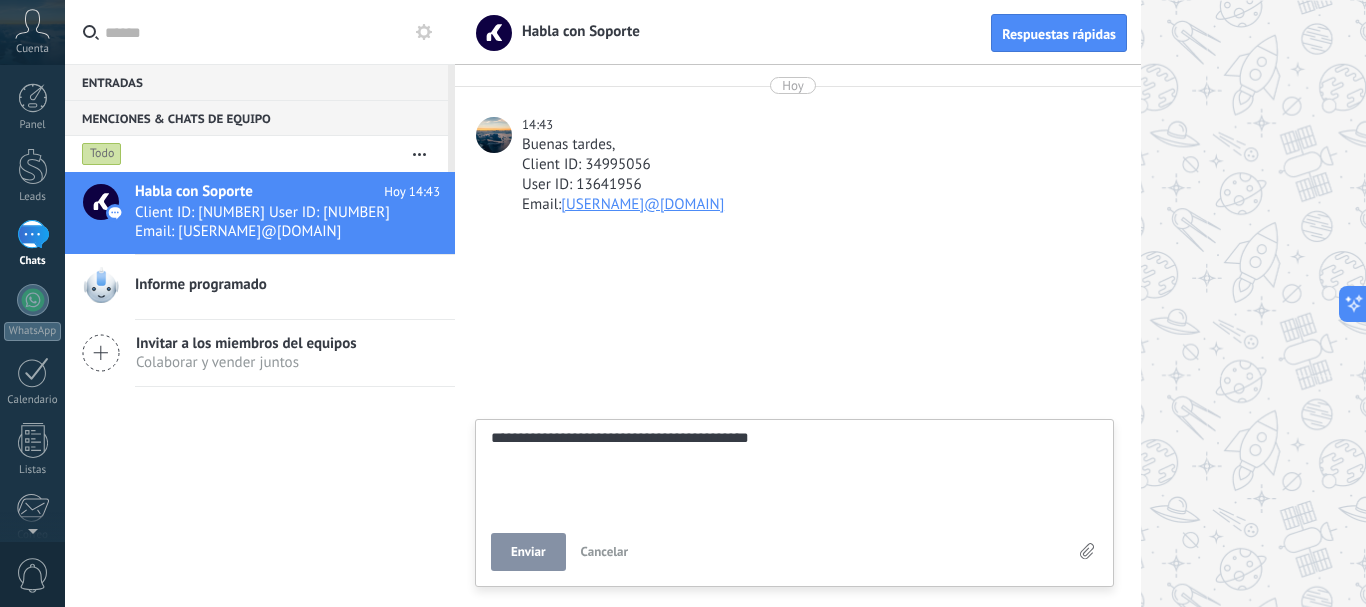 scroll, scrollTop: 19, scrollLeft: 0, axis: vertical 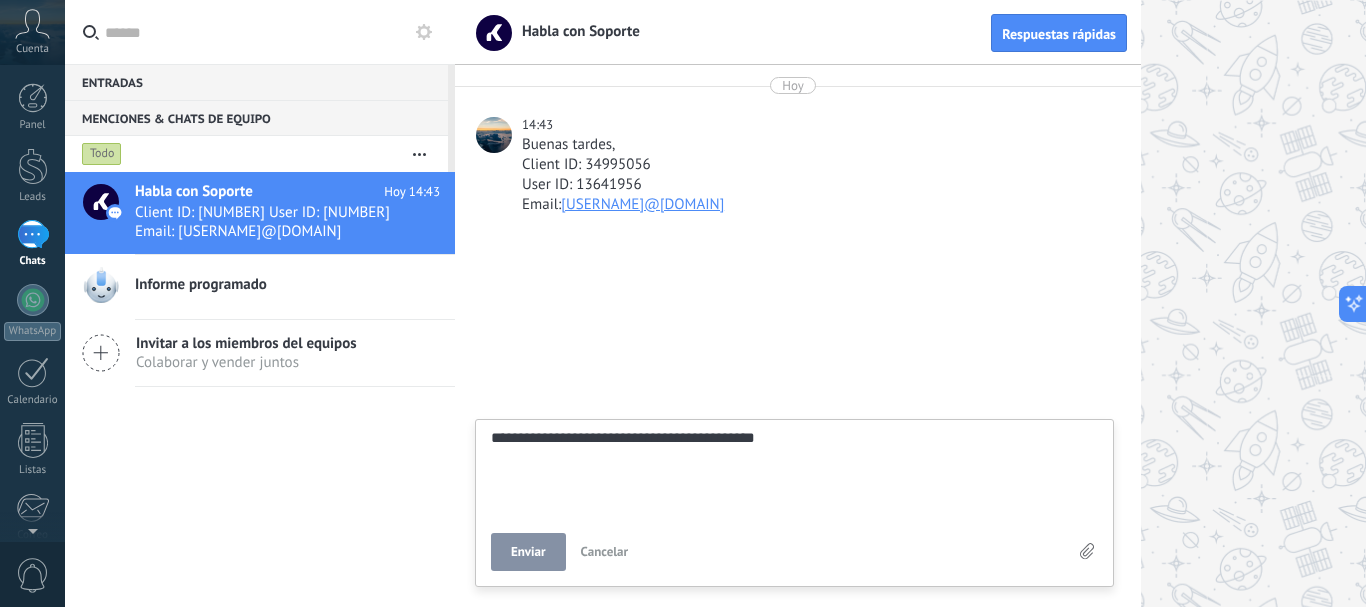 type on "**********" 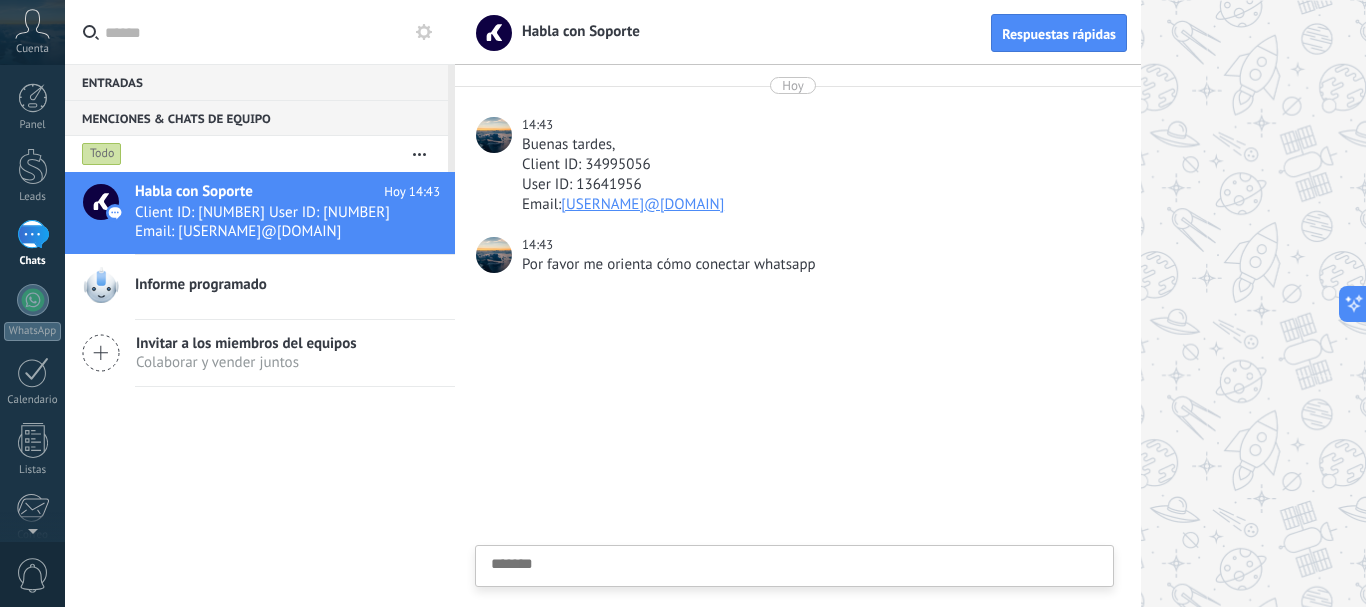 scroll, scrollTop: 19, scrollLeft: 0, axis: vertical 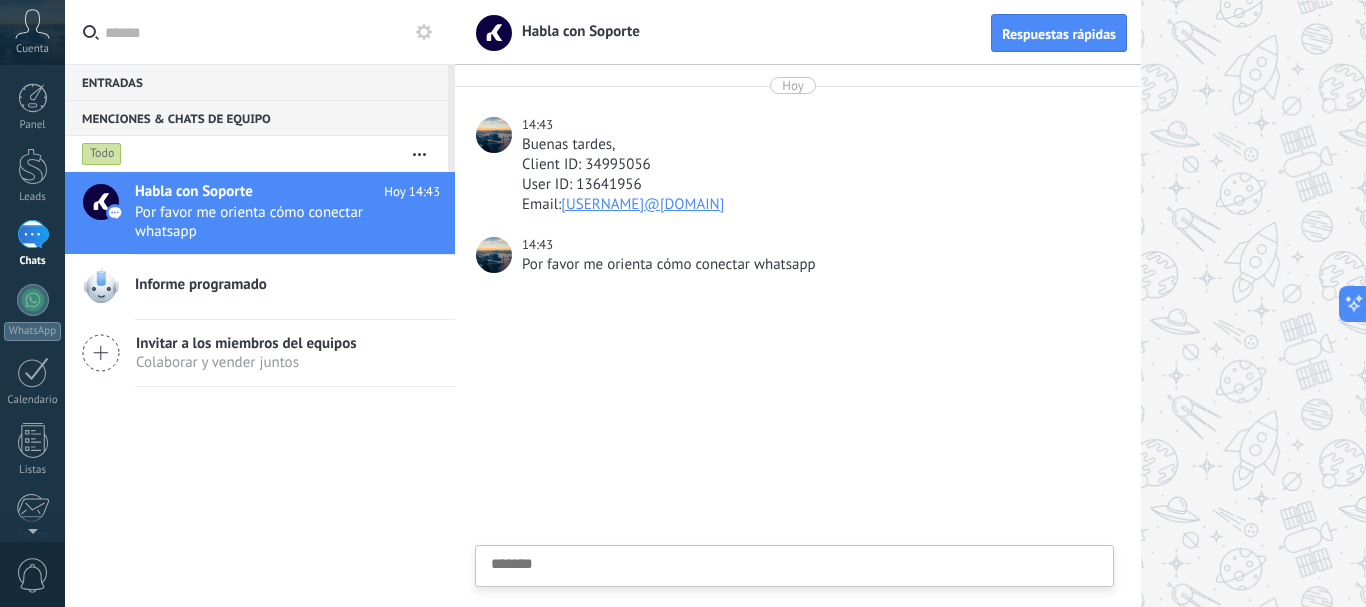 click at bounding box center (794, 597) 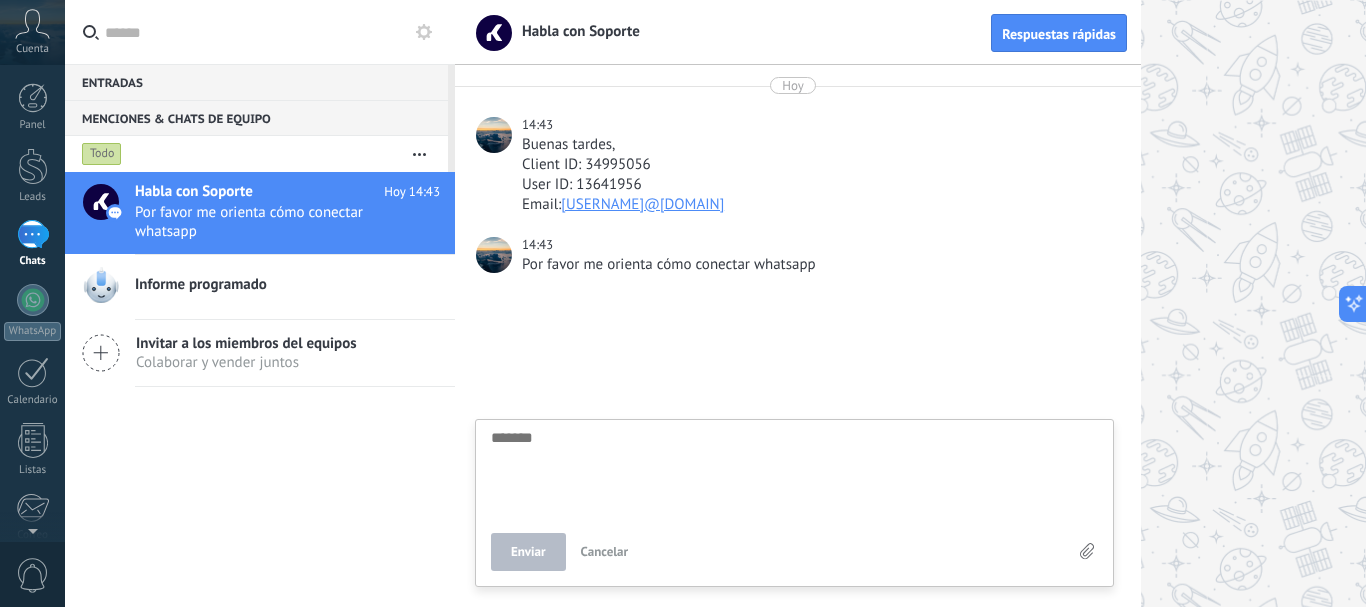 scroll, scrollTop: 19, scrollLeft: 0, axis: vertical 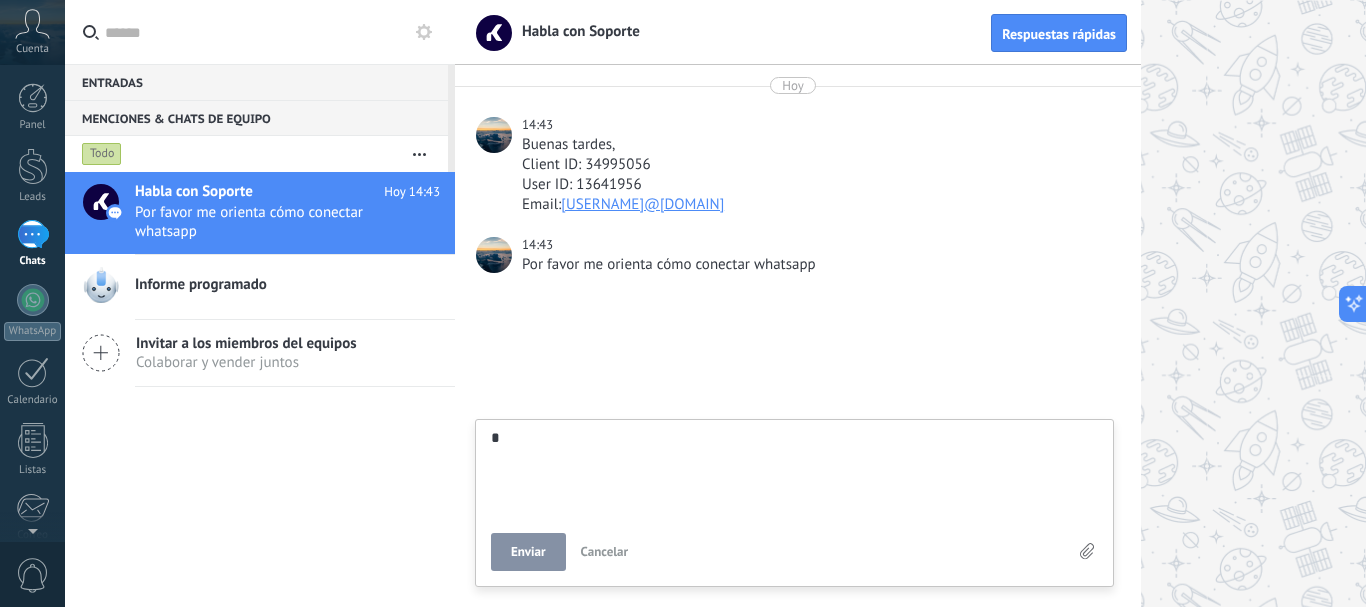 type on "**" 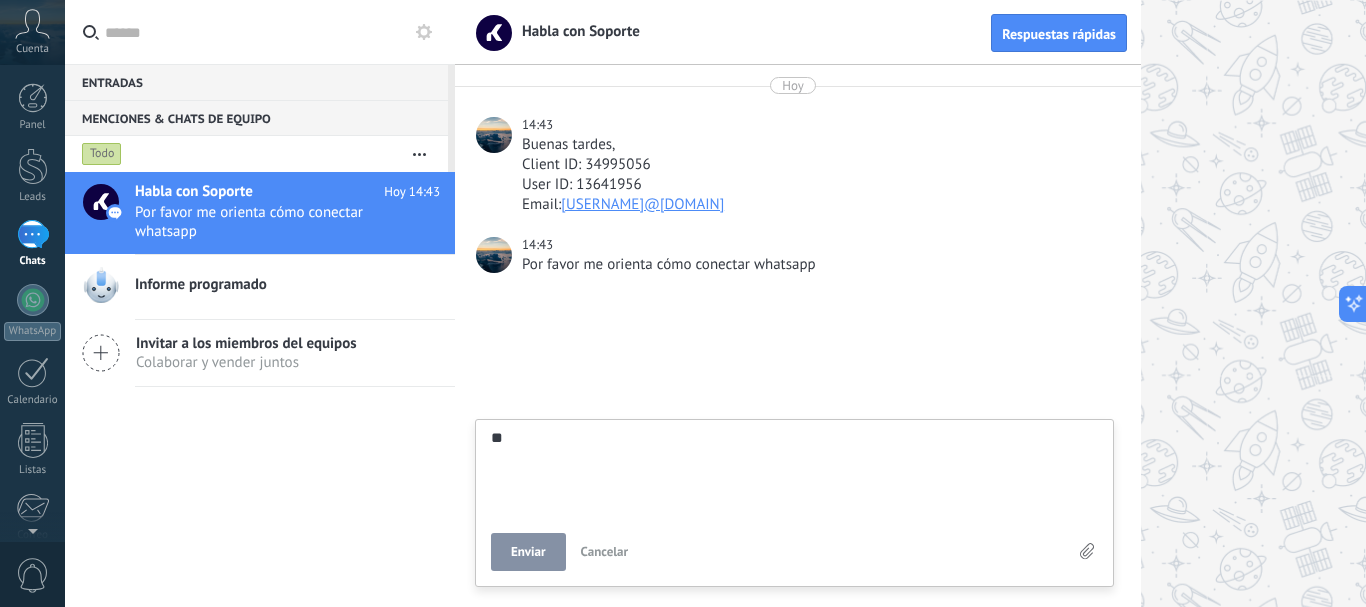 type on "**" 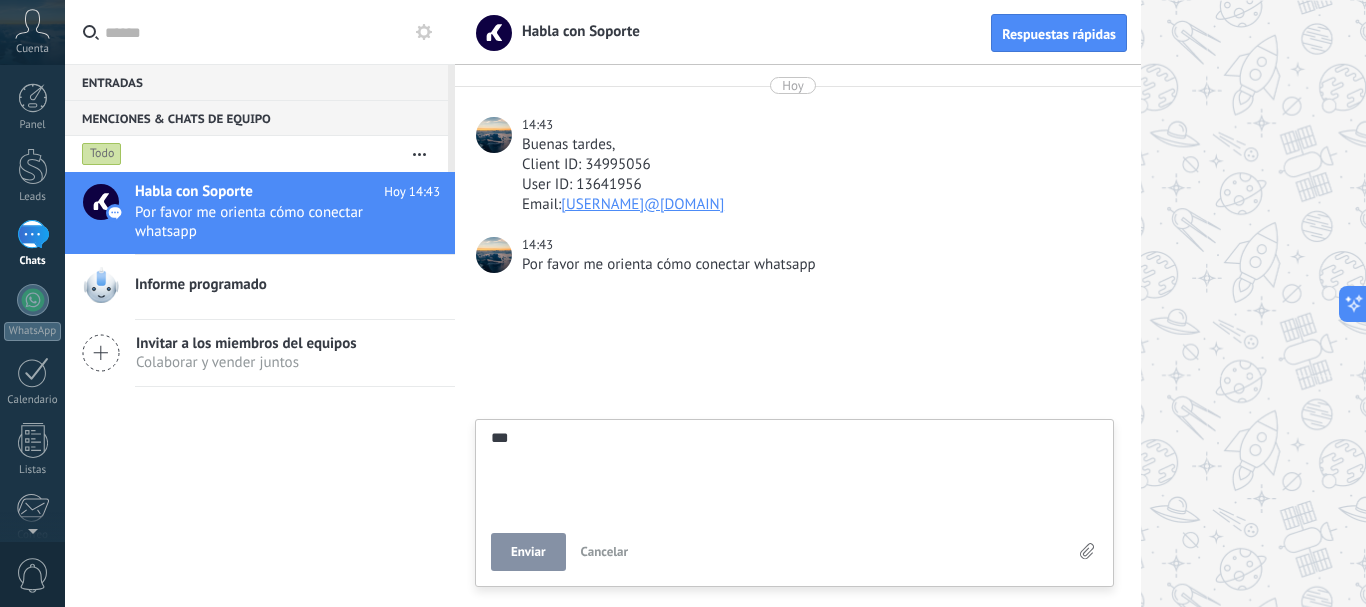 type on "****" 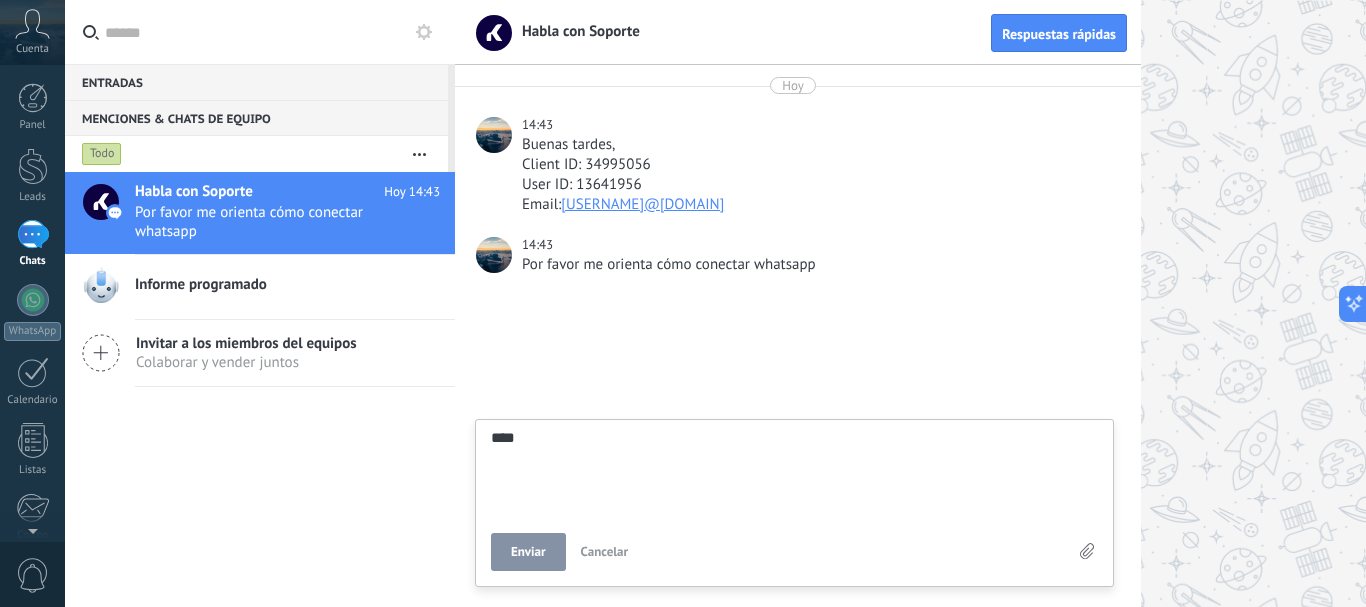 type on "*****" 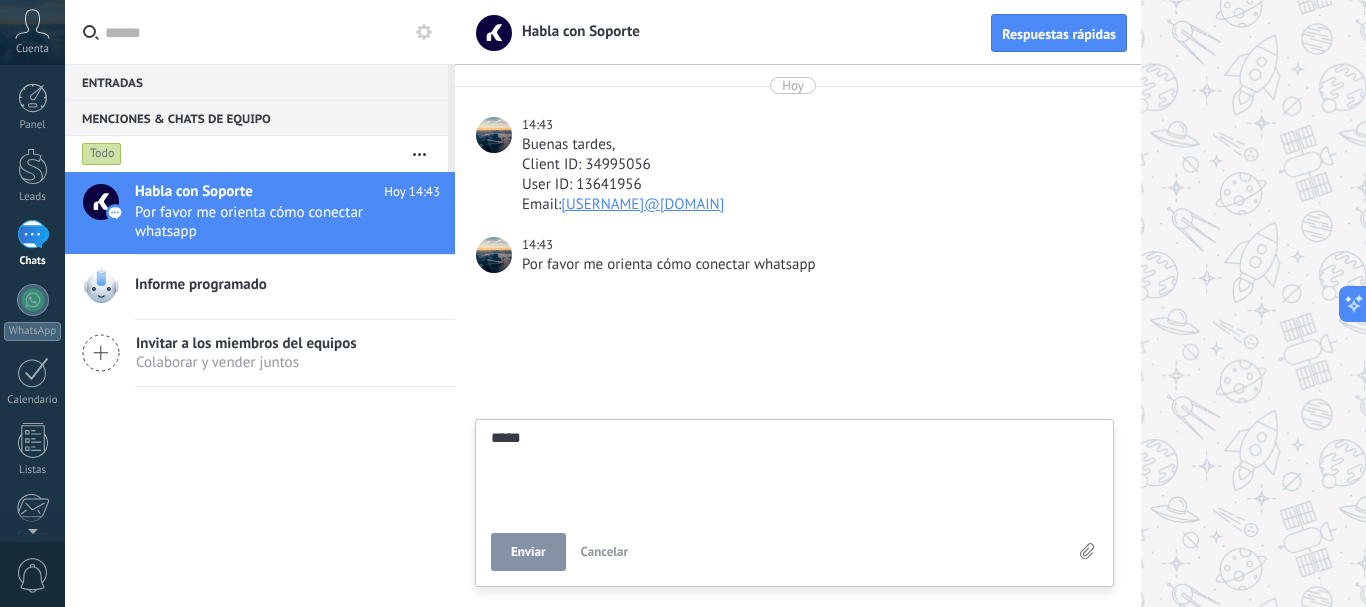 type on "******" 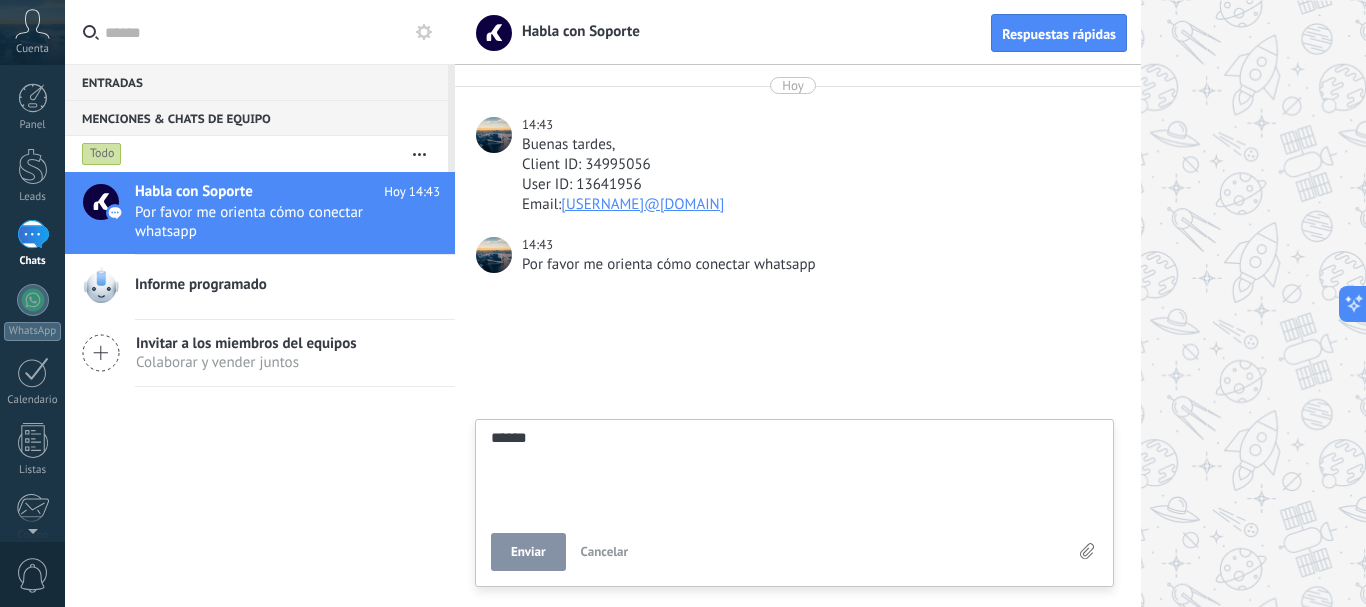 type on "*******" 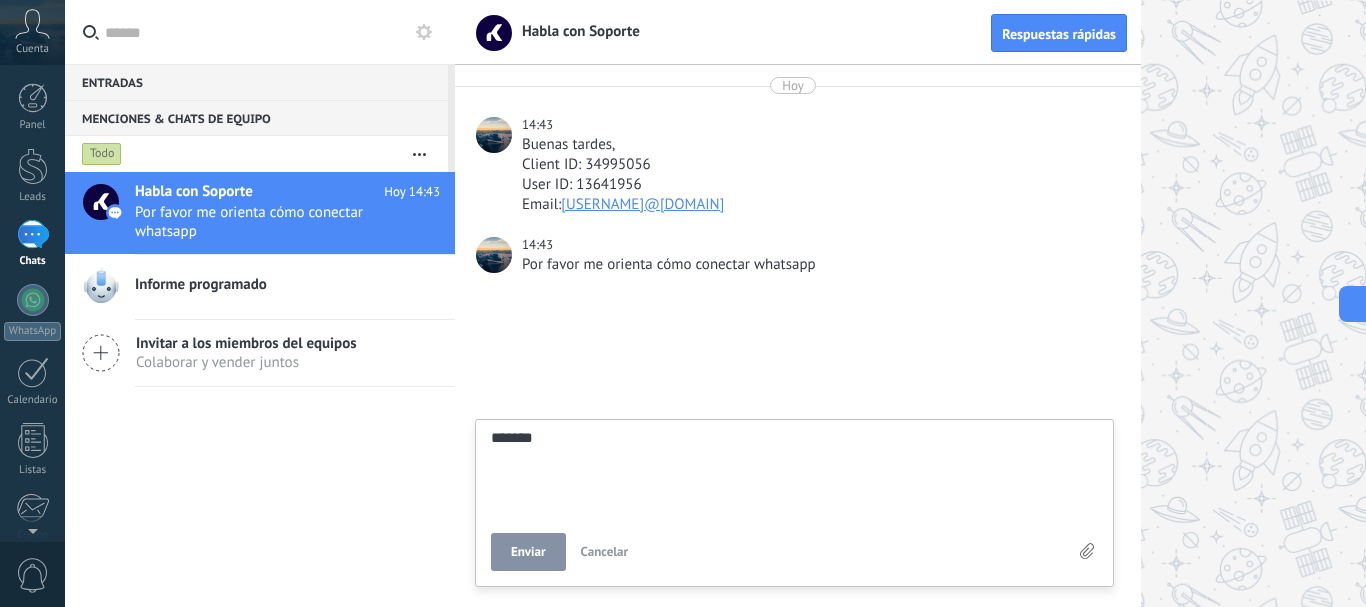 type on "********" 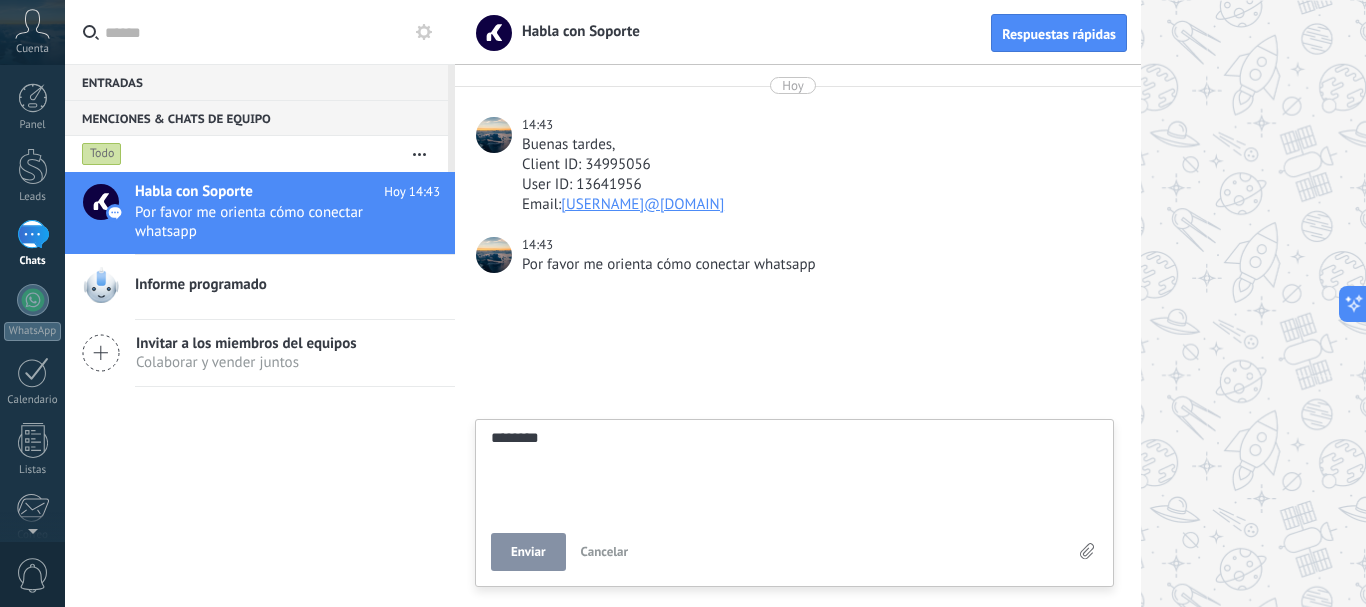 type on "*********" 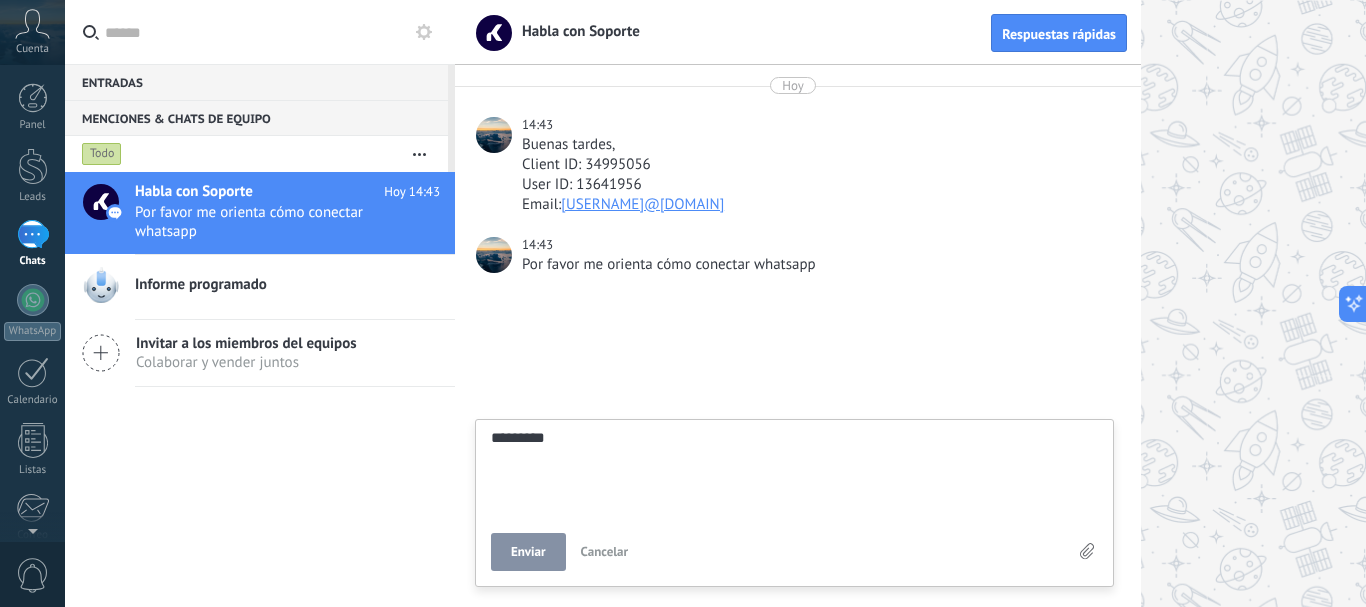 type on "**********" 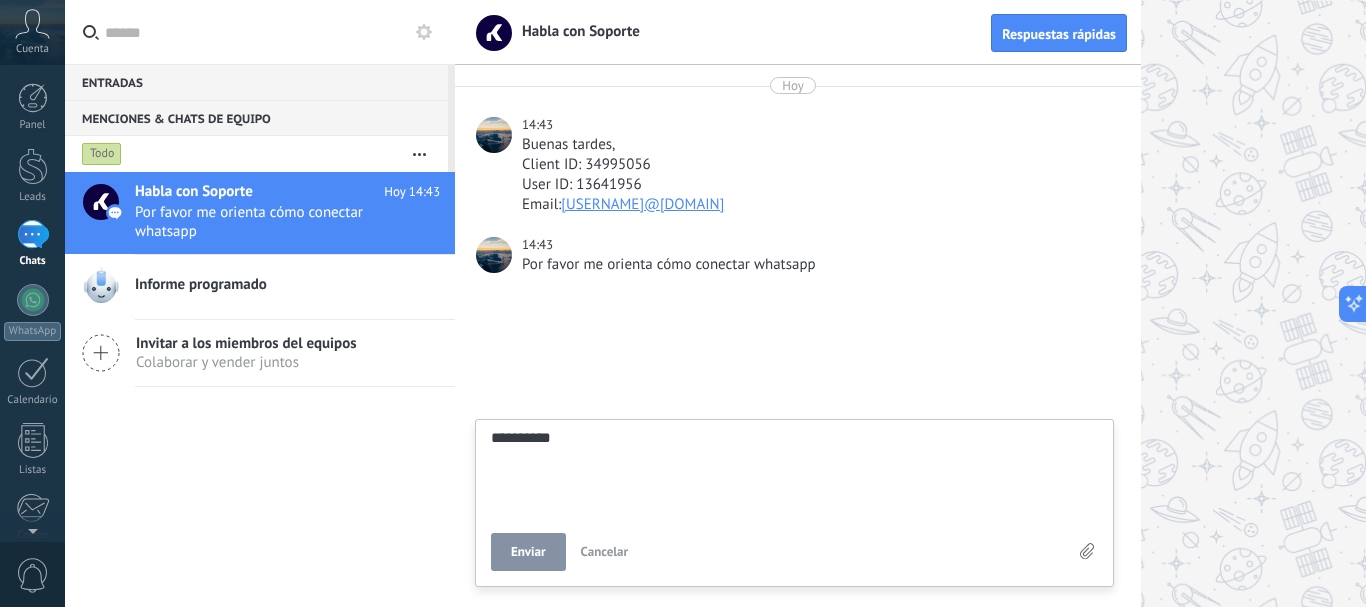 type on "**********" 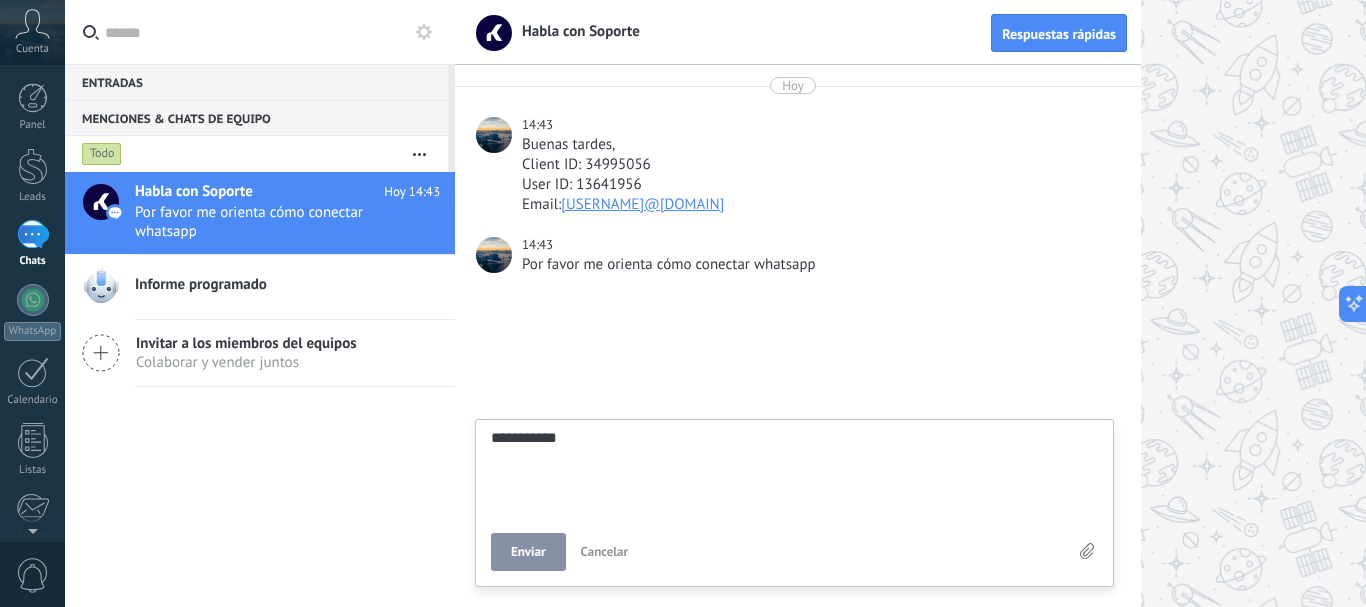 type on "**********" 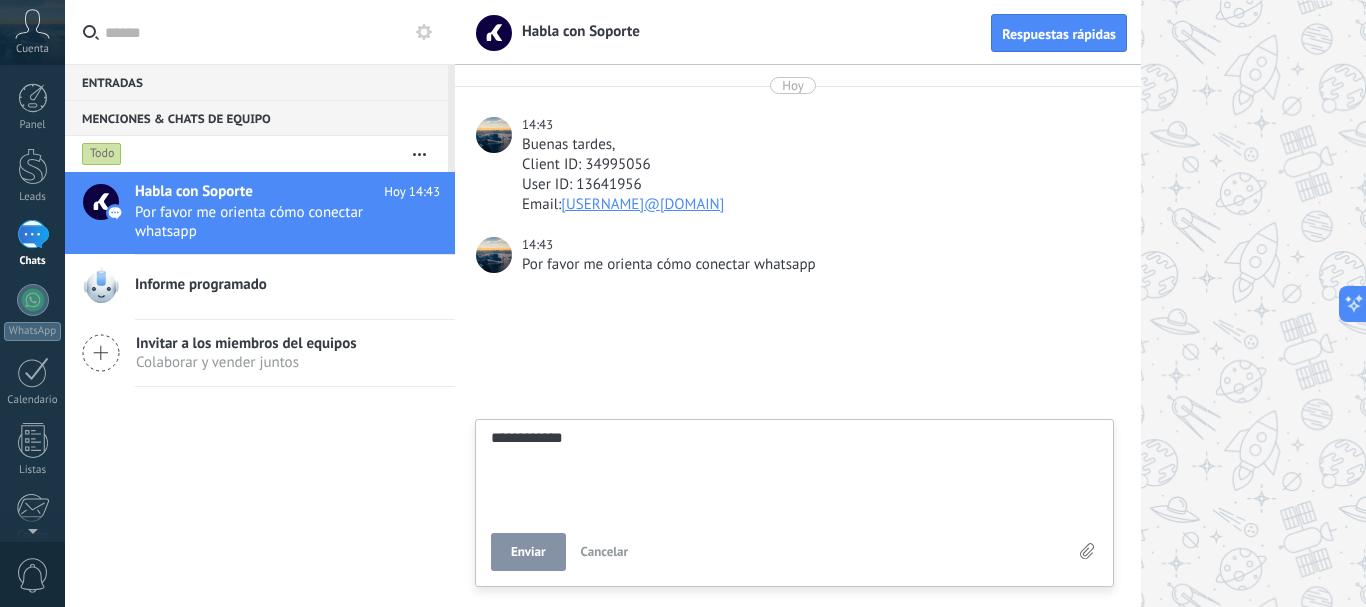type on "**********" 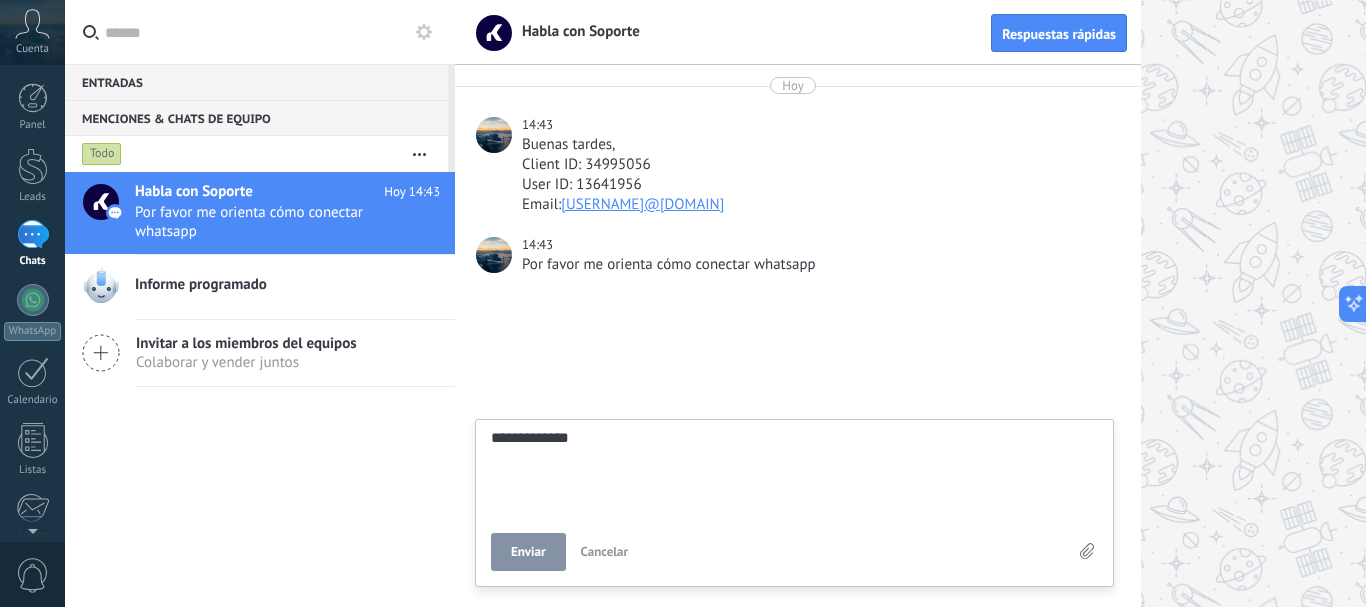 type on "**********" 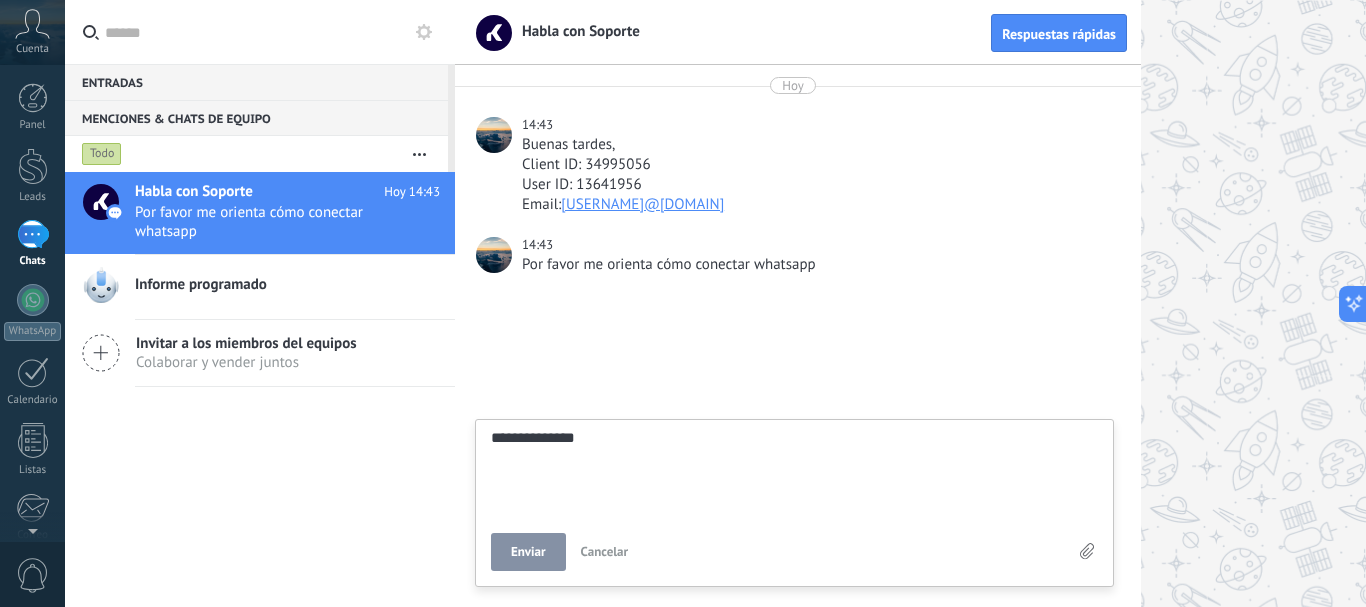 type on "**********" 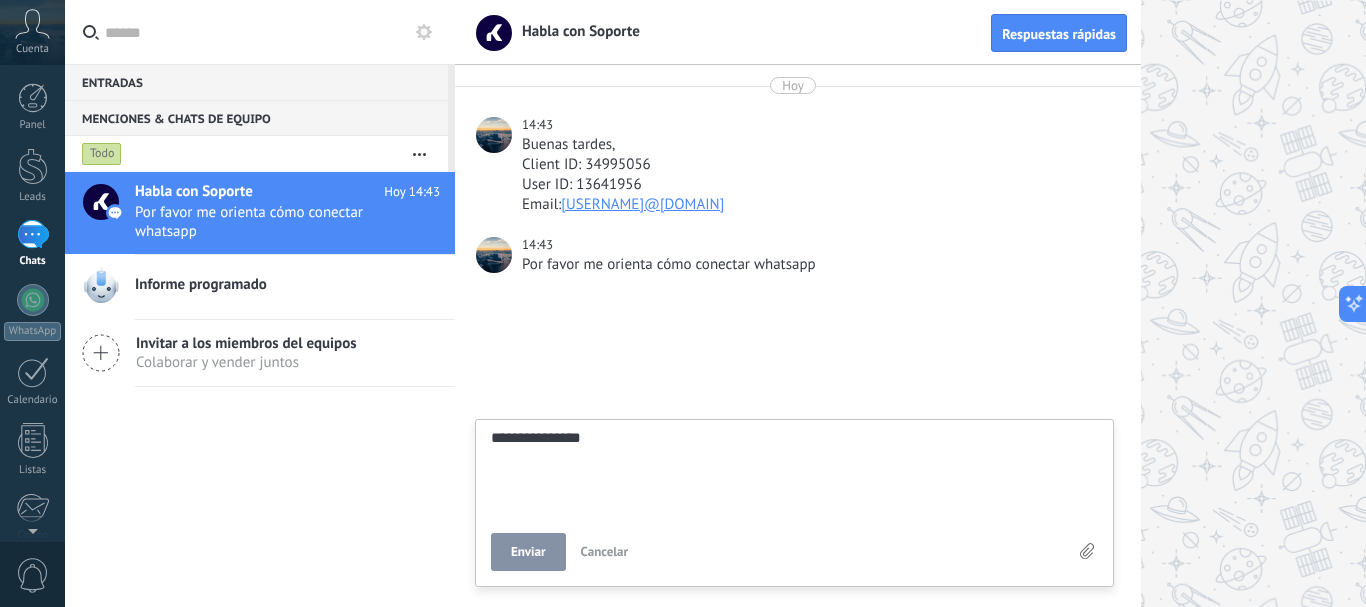 type on "**********" 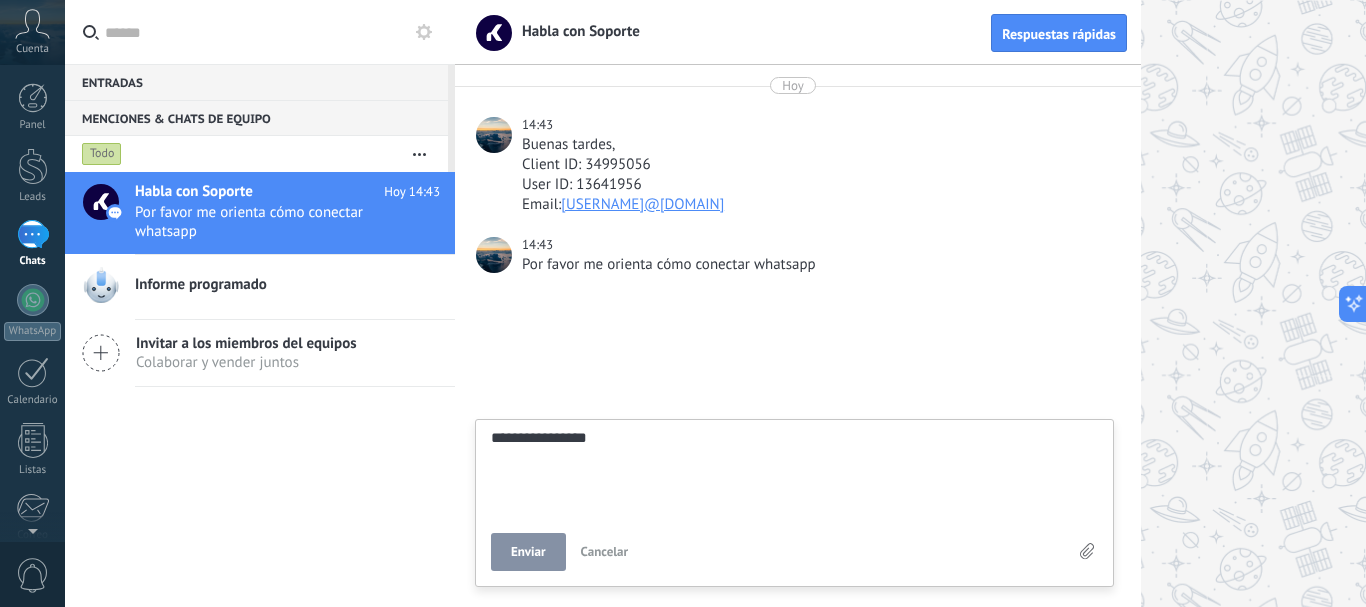 type on "**********" 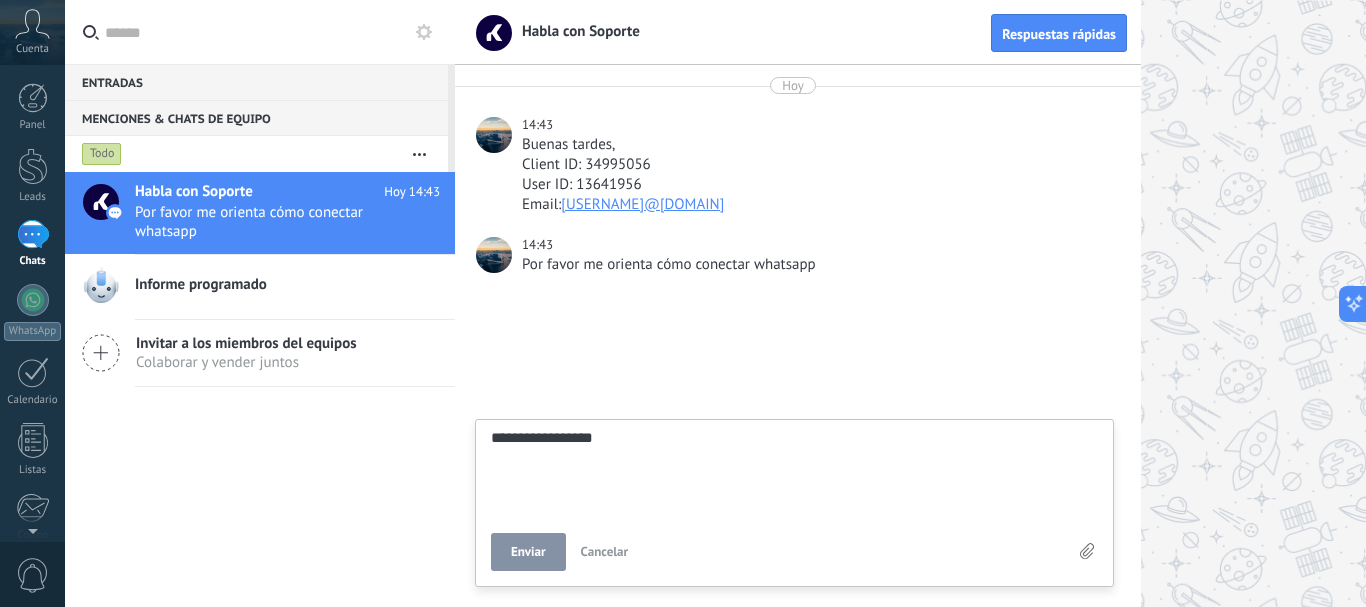 type on "**********" 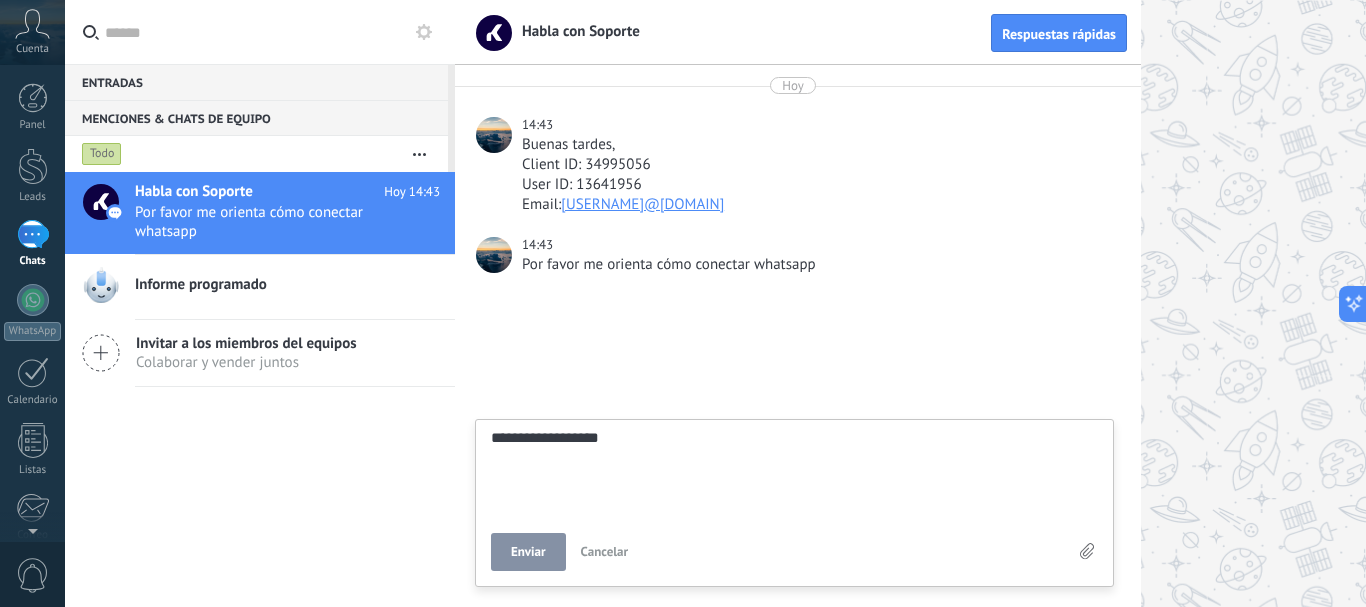 type on "**********" 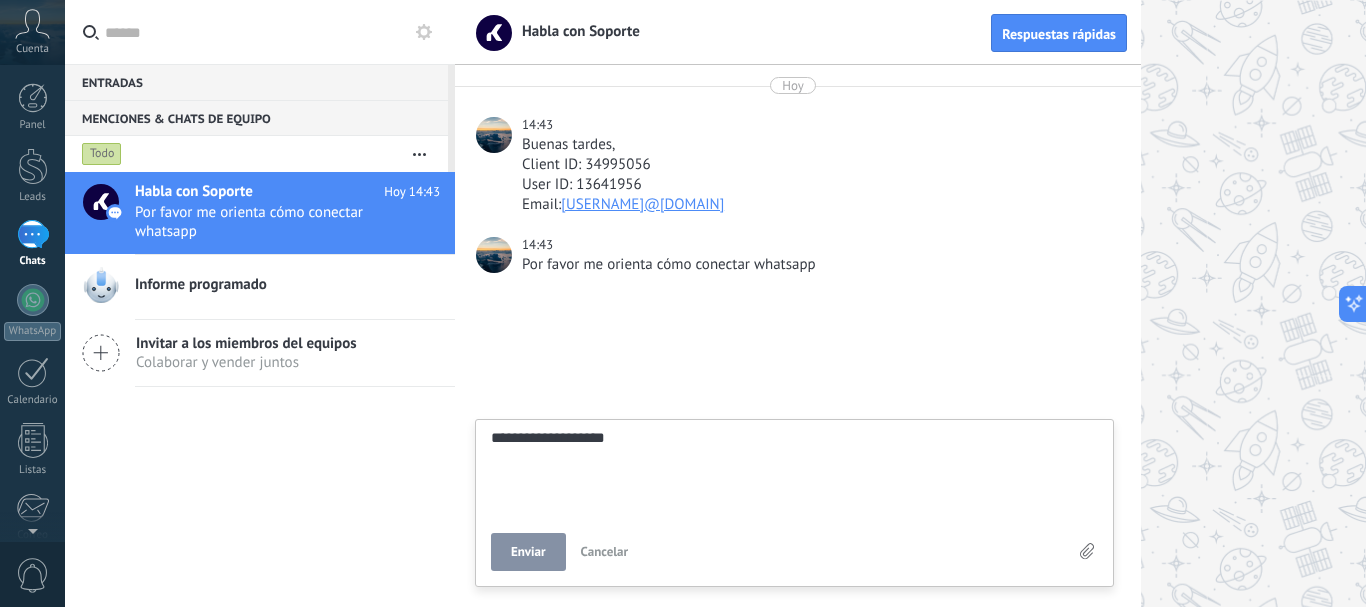 type on "**********" 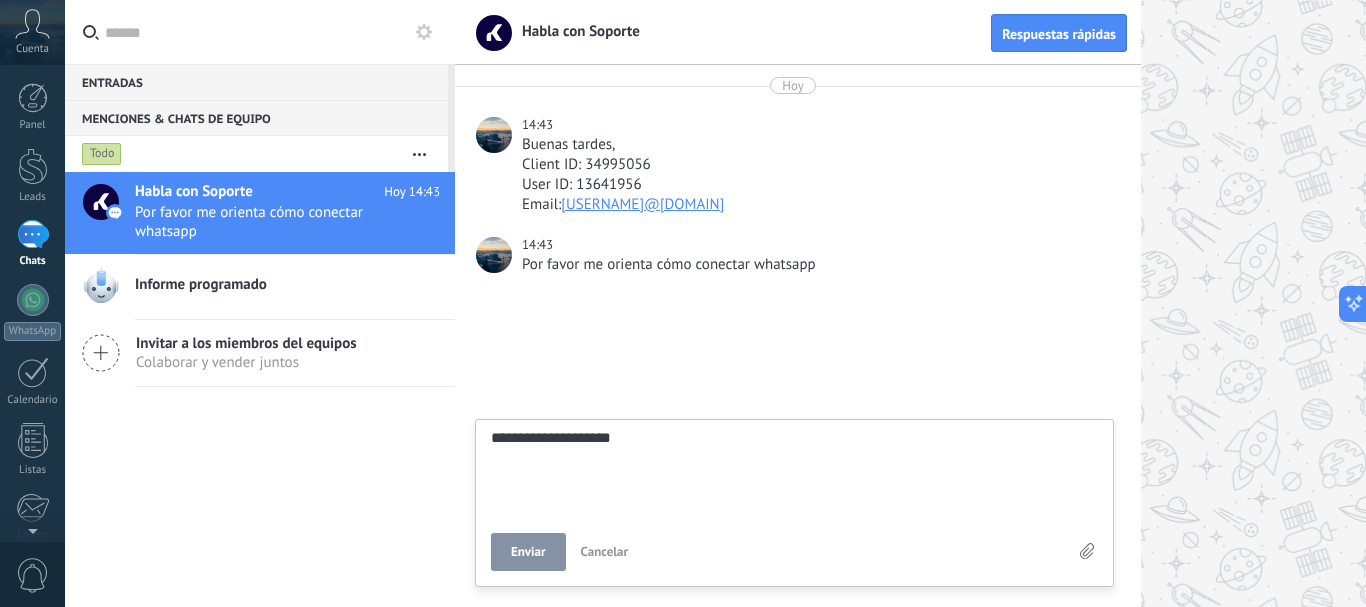 type on "**********" 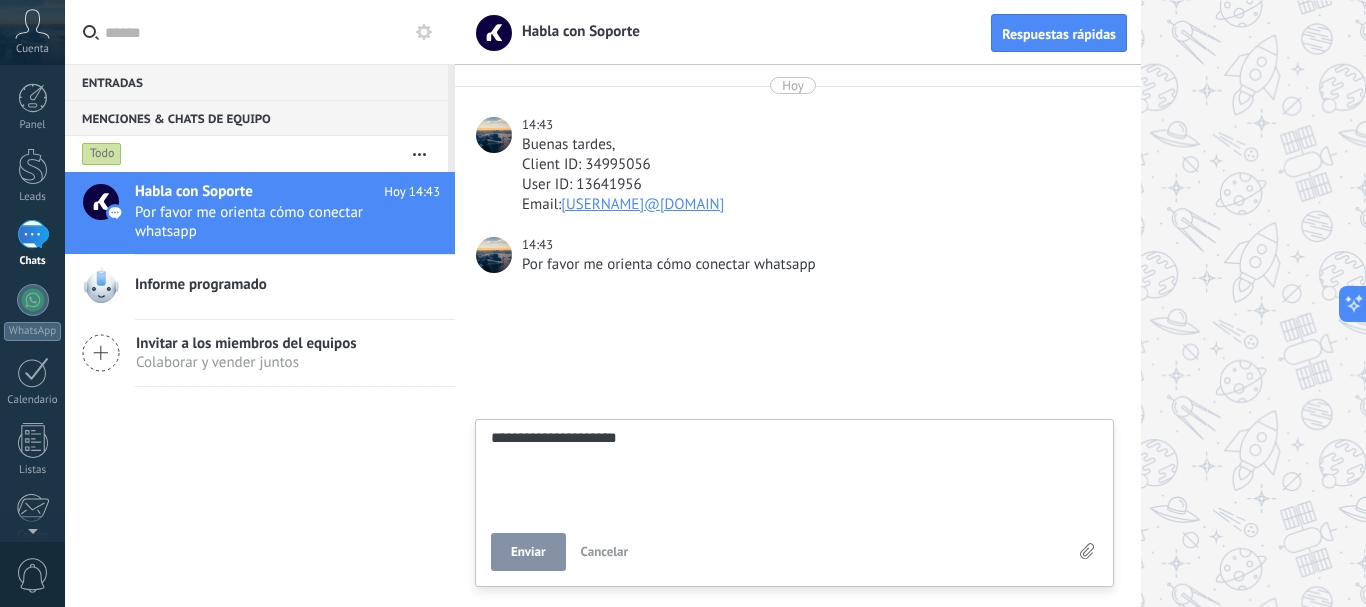 type on "**********" 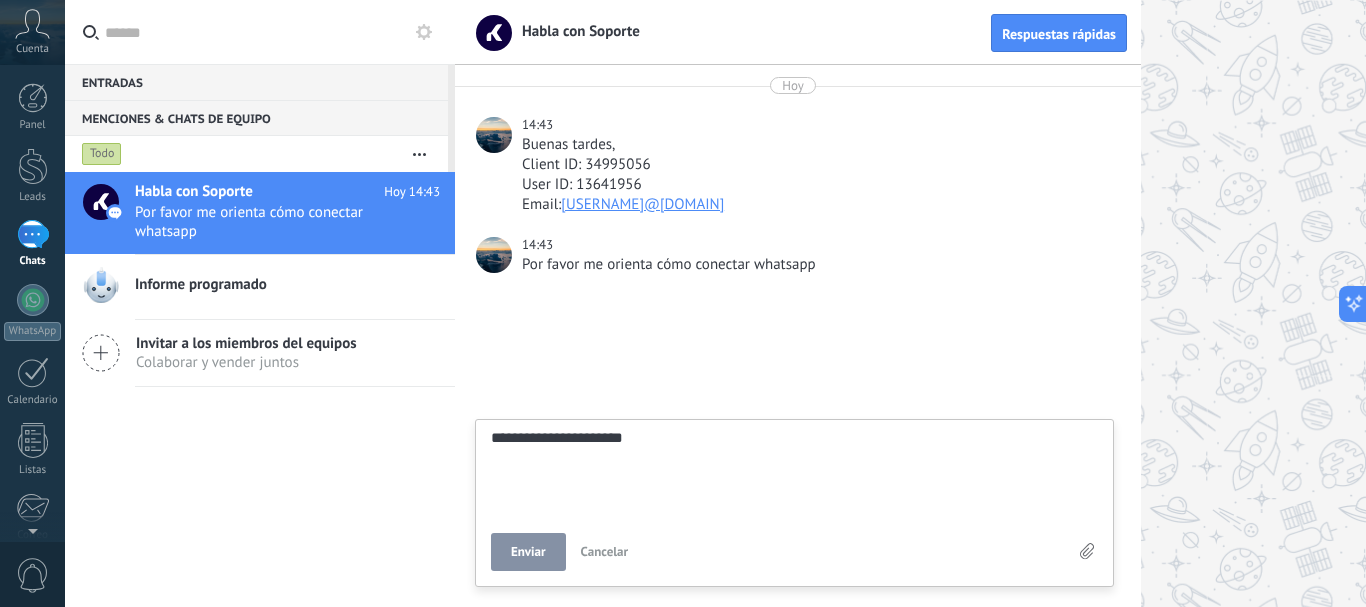 type on "**********" 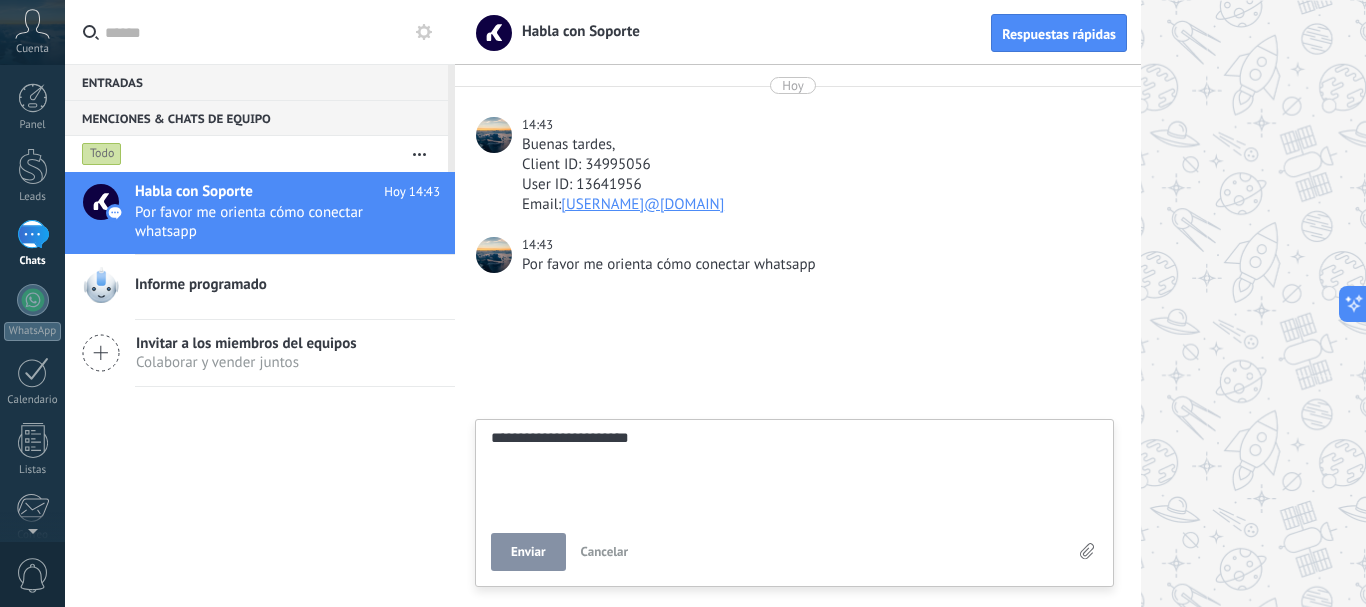 type on "**********" 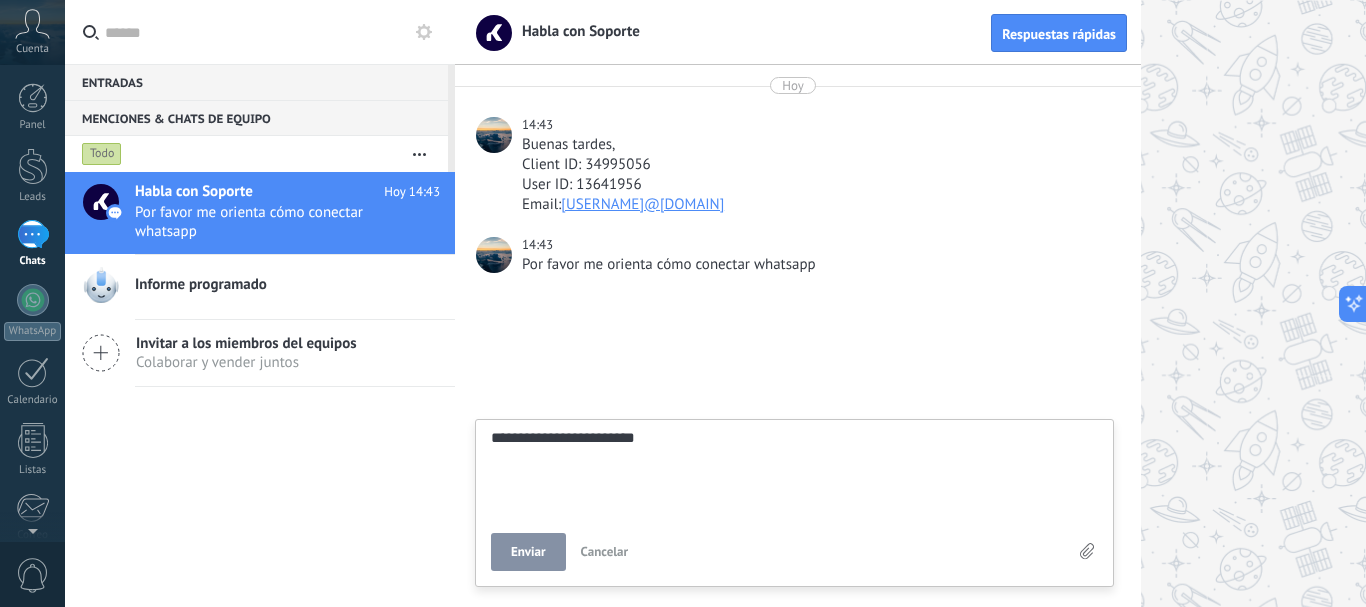 scroll, scrollTop: 19, scrollLeft: 0, axis: vertical 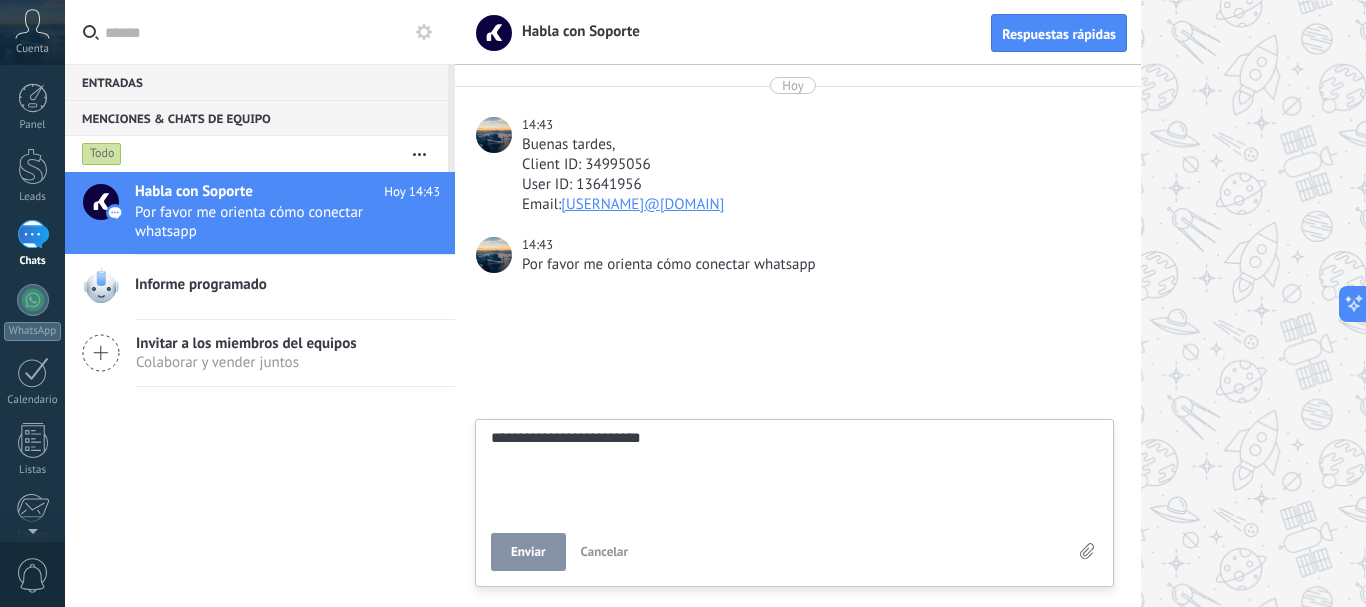 type on "**********" 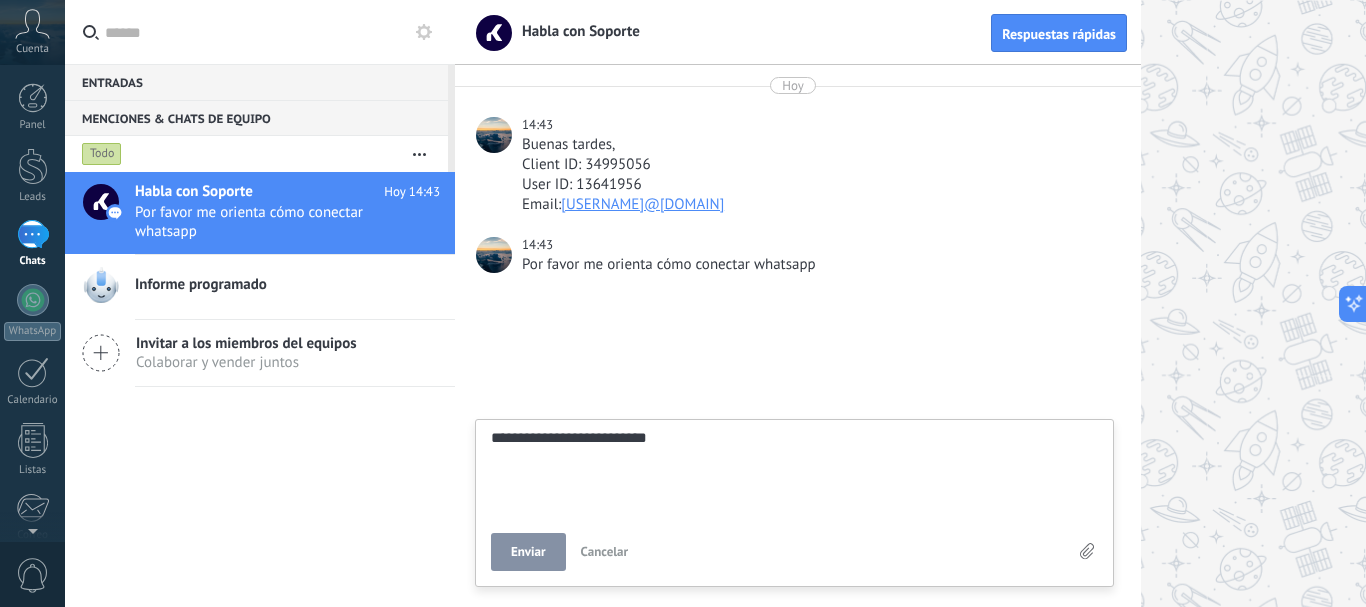type on "**********" 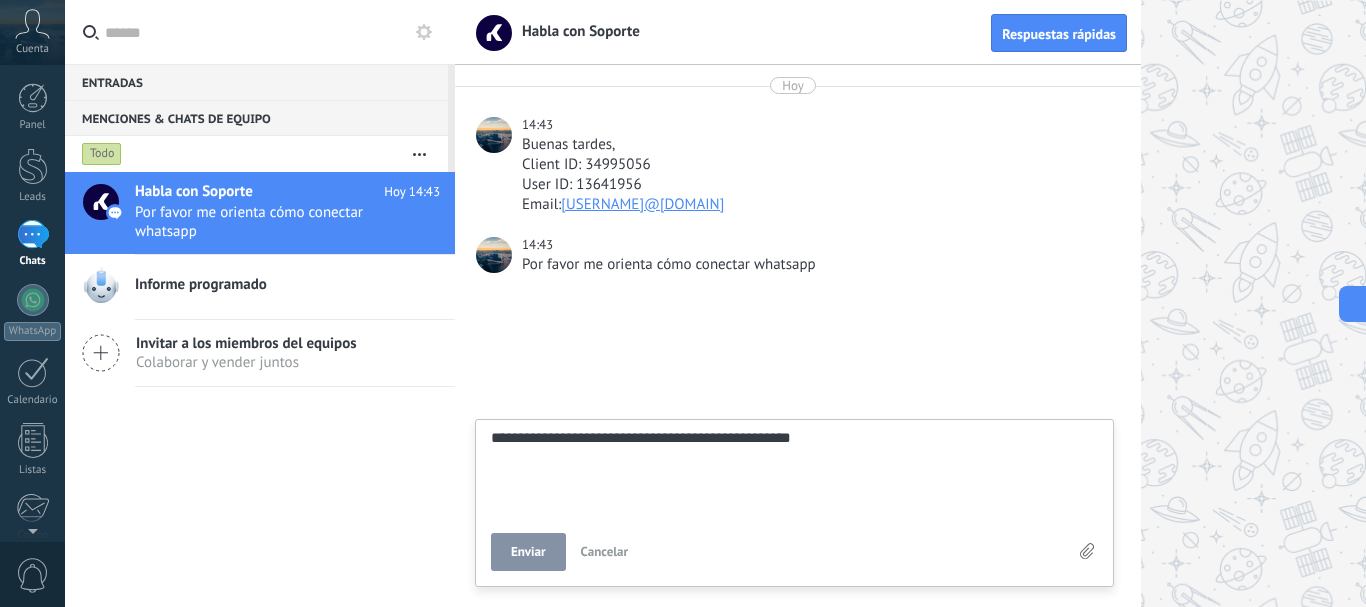 scroll, scrollTop: 38, scrollLeft: 0, axis: vertical 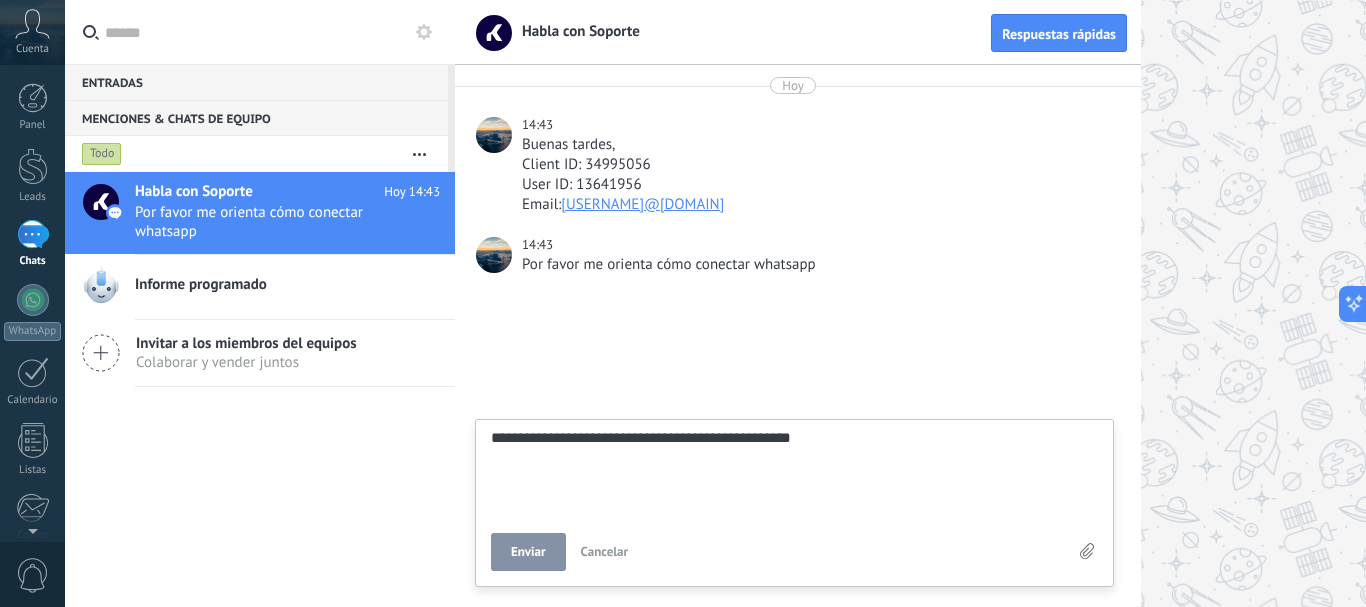 click on "Enviar" at bounding box center [528, 552] 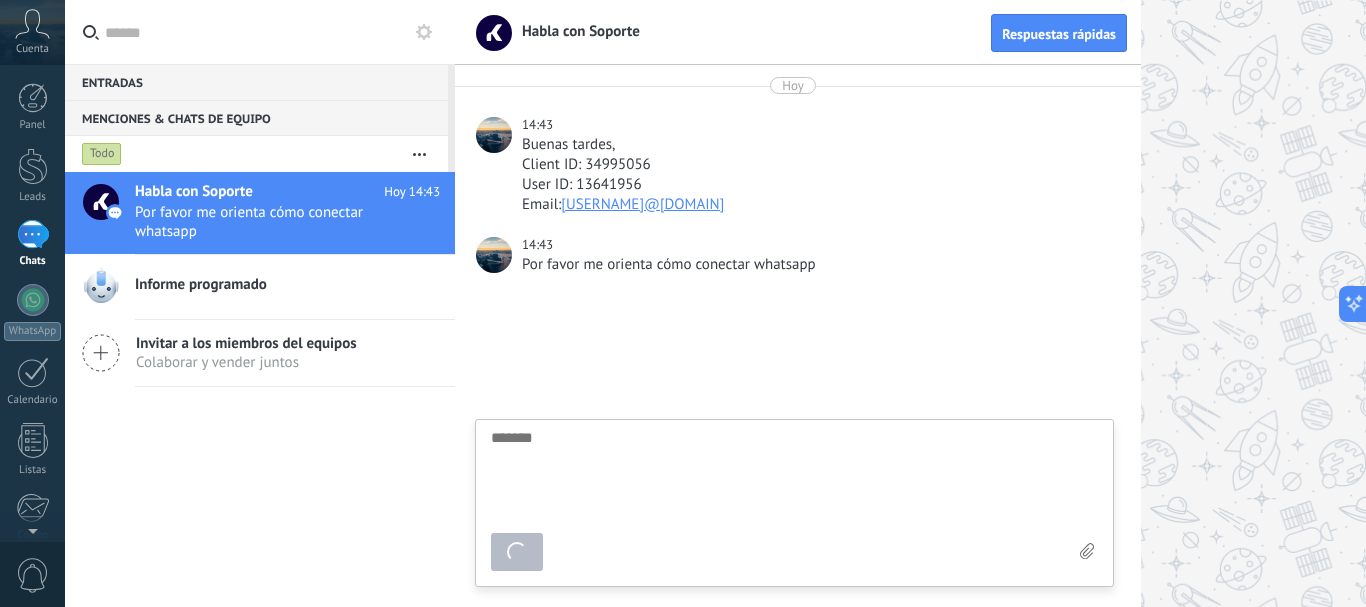 scroll, scrollTop: 19, scrollLeft: 0, axis: vertical 